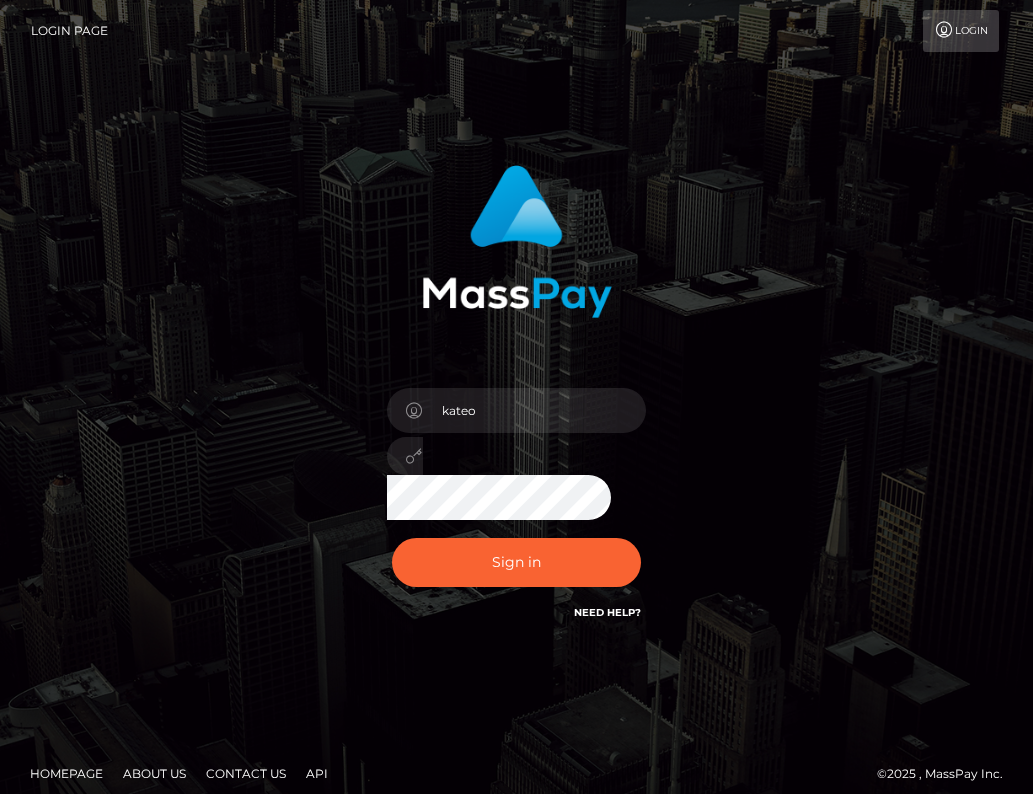 scroll, scrollTop: 0, scrollLeft: 0, axis: both 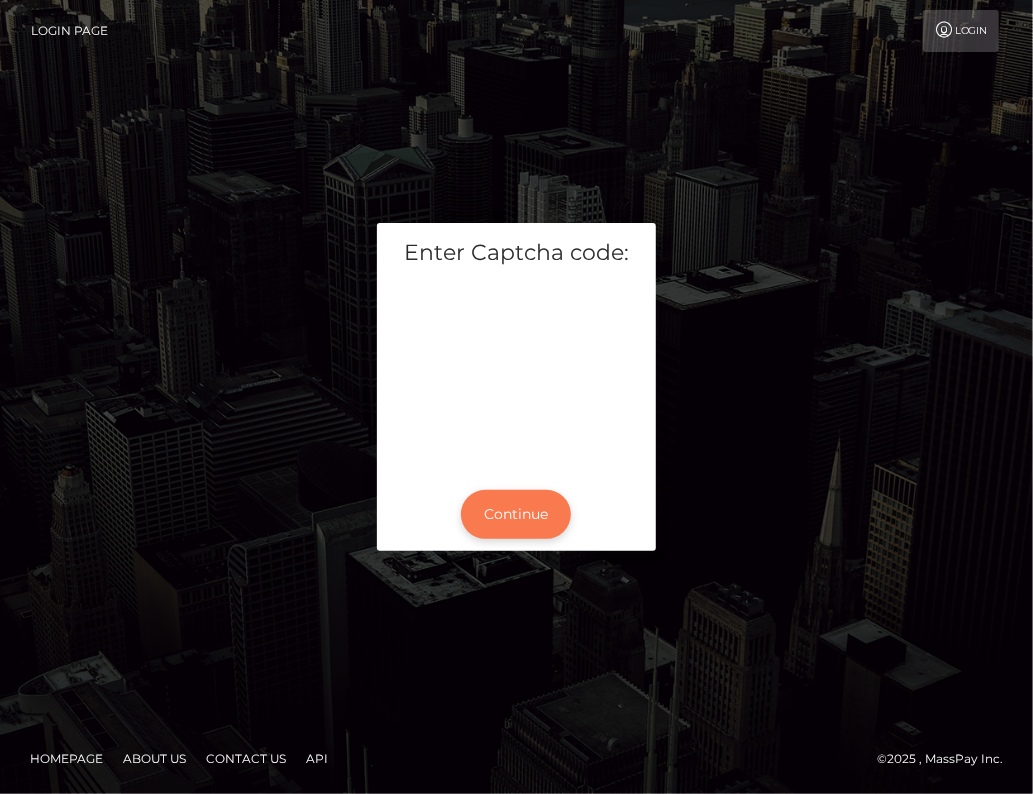 click on "Continue" at bounding box center [516, 514] 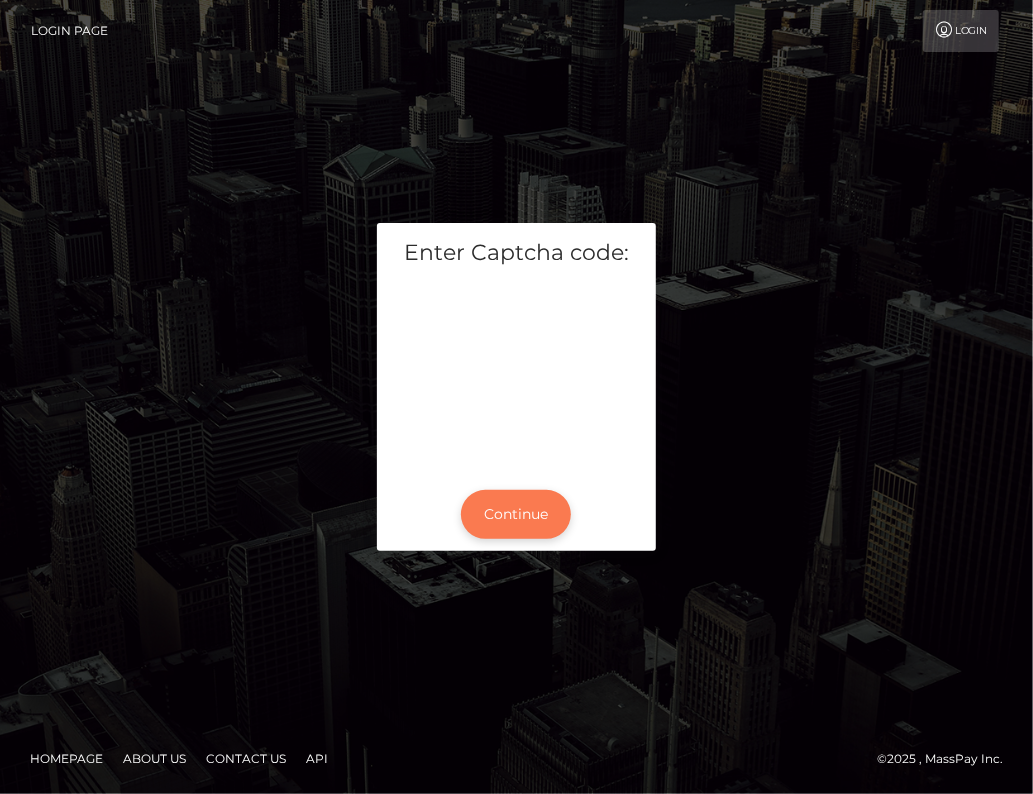 click on "Continue" at bounding box center [516, 514] 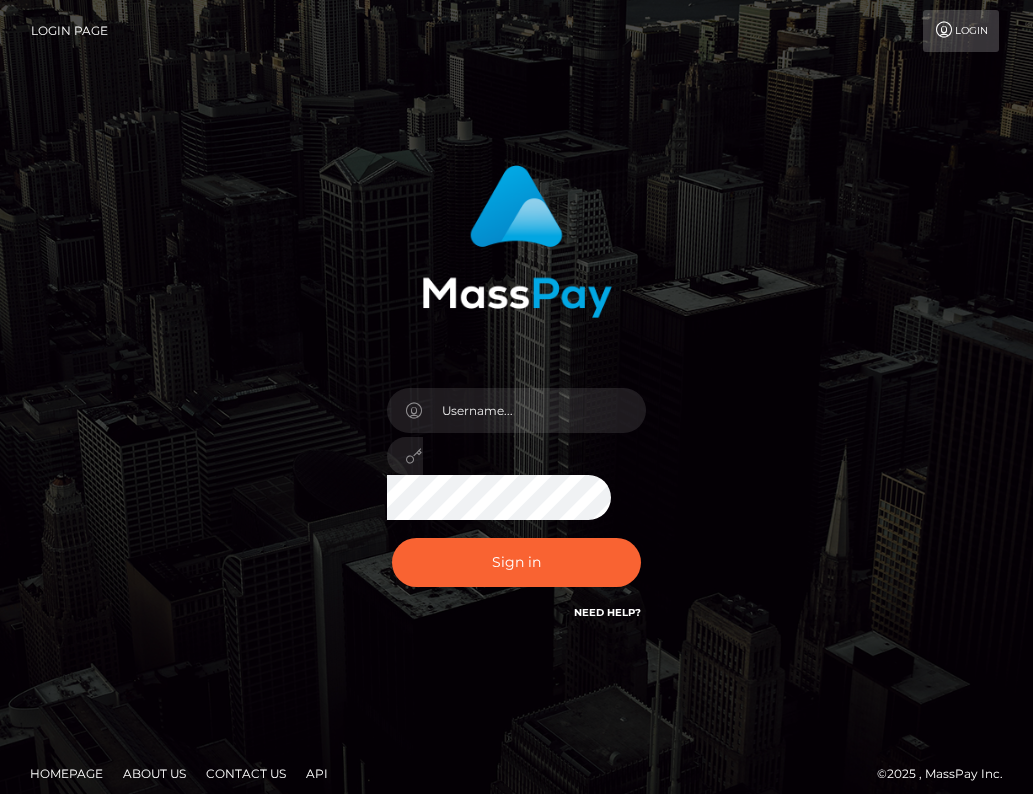 scroll, scrollTop: 0, scrollLeft: 0, axis: both 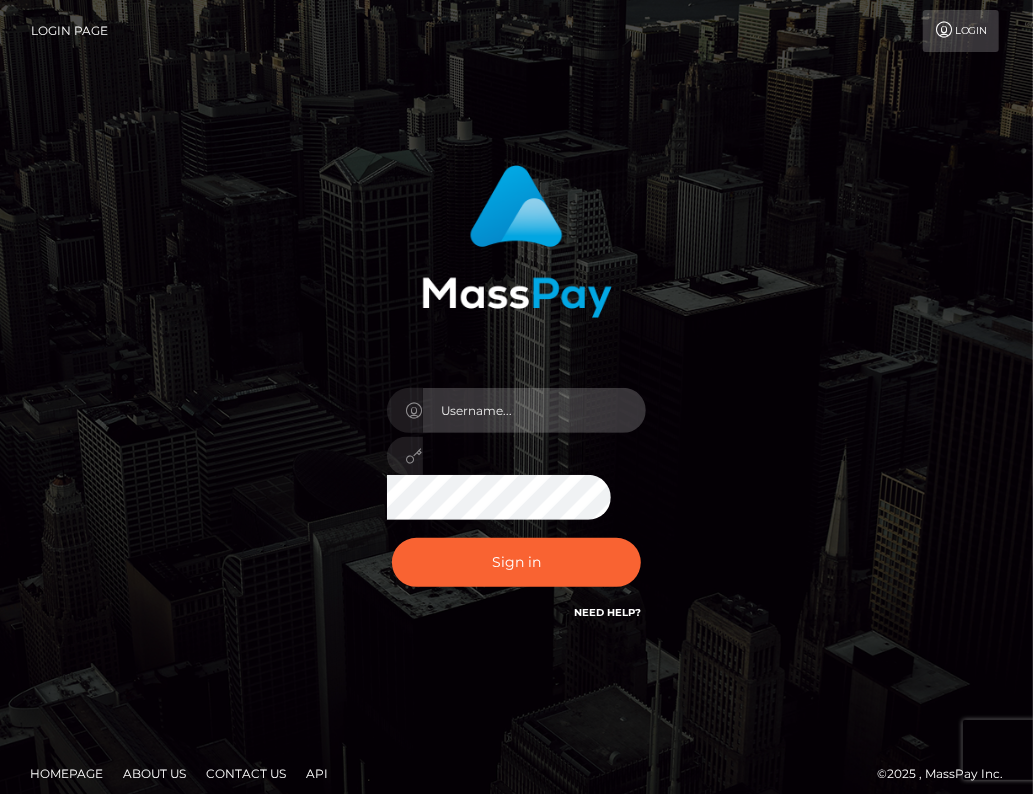 click at bounding box center (535, 410) 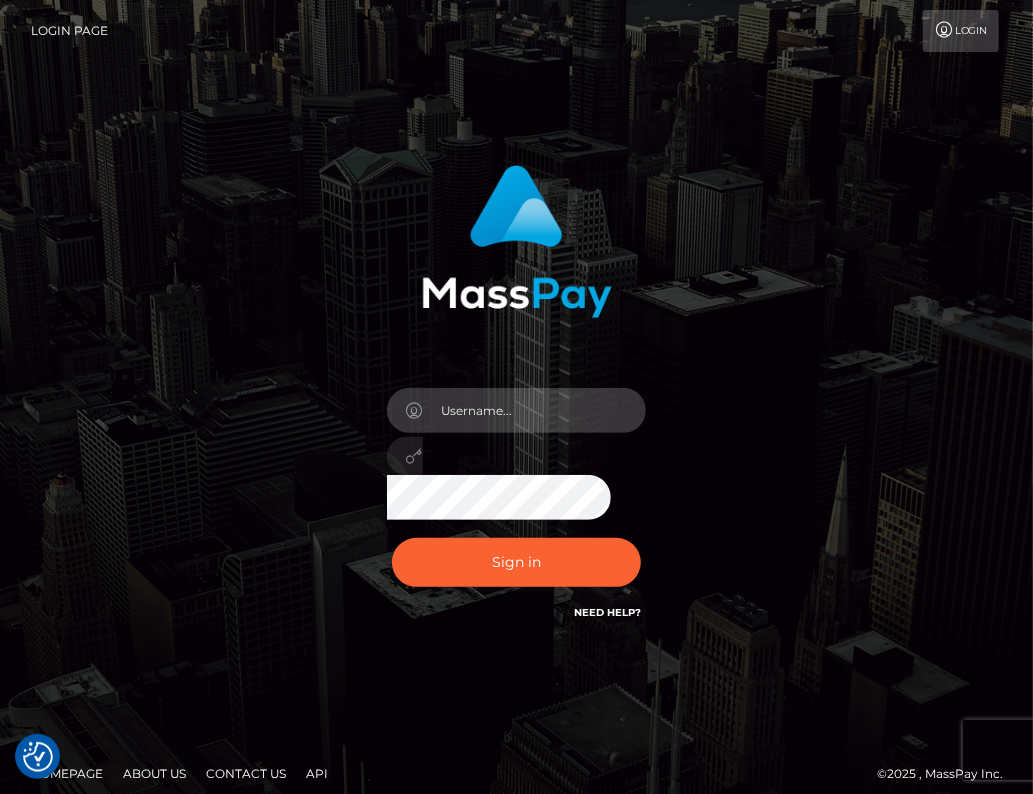 type on "kateo" 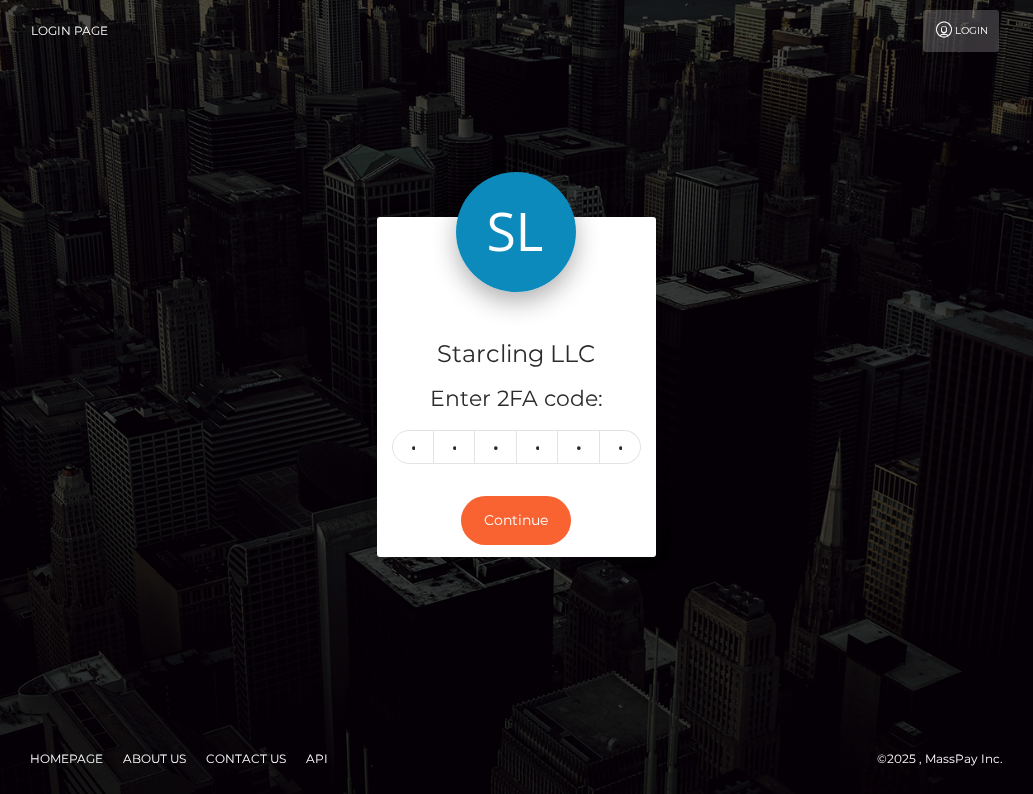 scroll, scrollTop: 0, scrollLeft: 0, axis: both 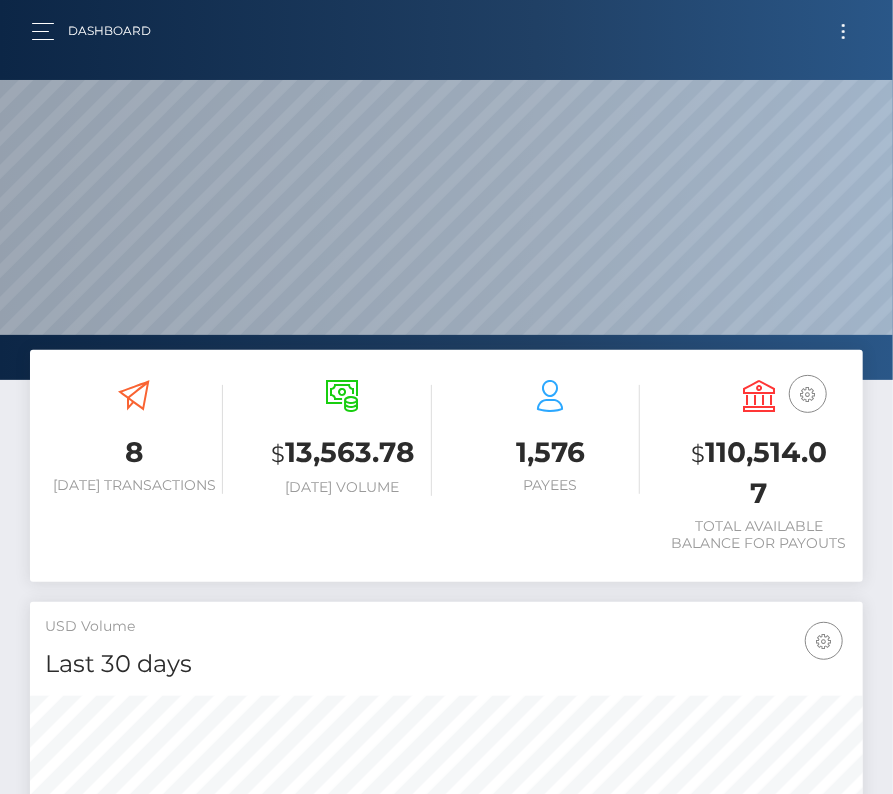 click at bounding box center [843, 31] 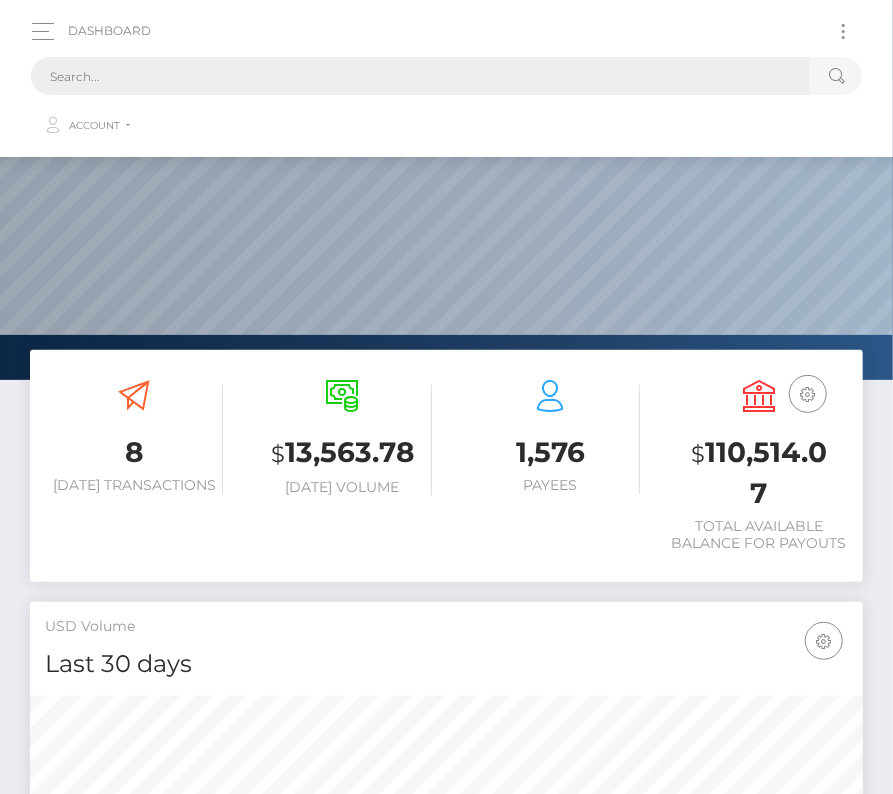 click at bounding box center (420, 76) 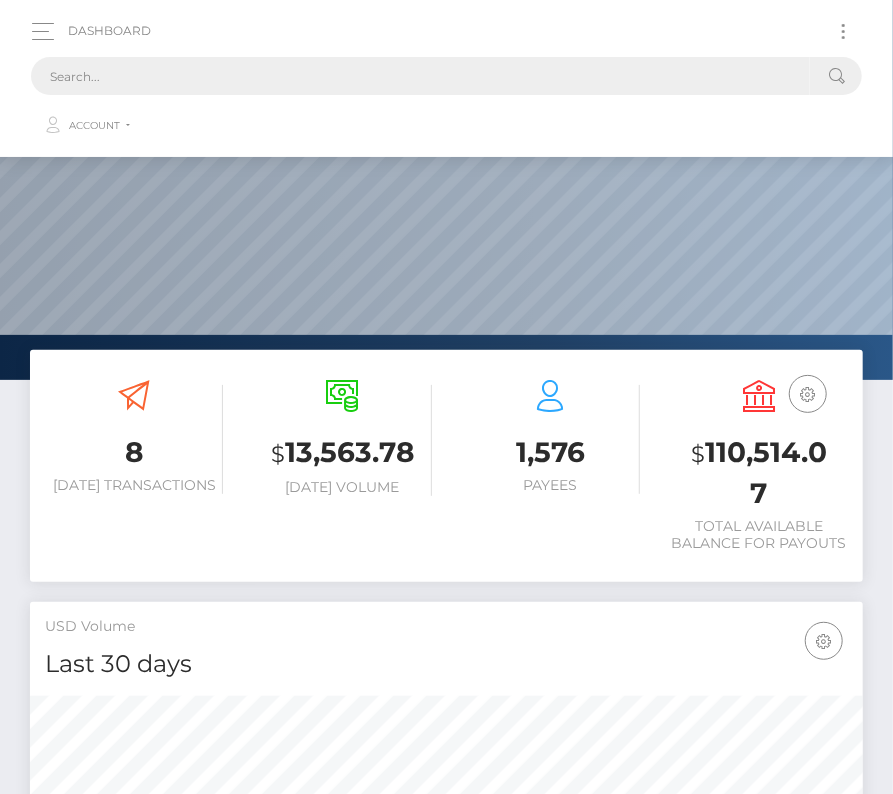 paste on "1555888" 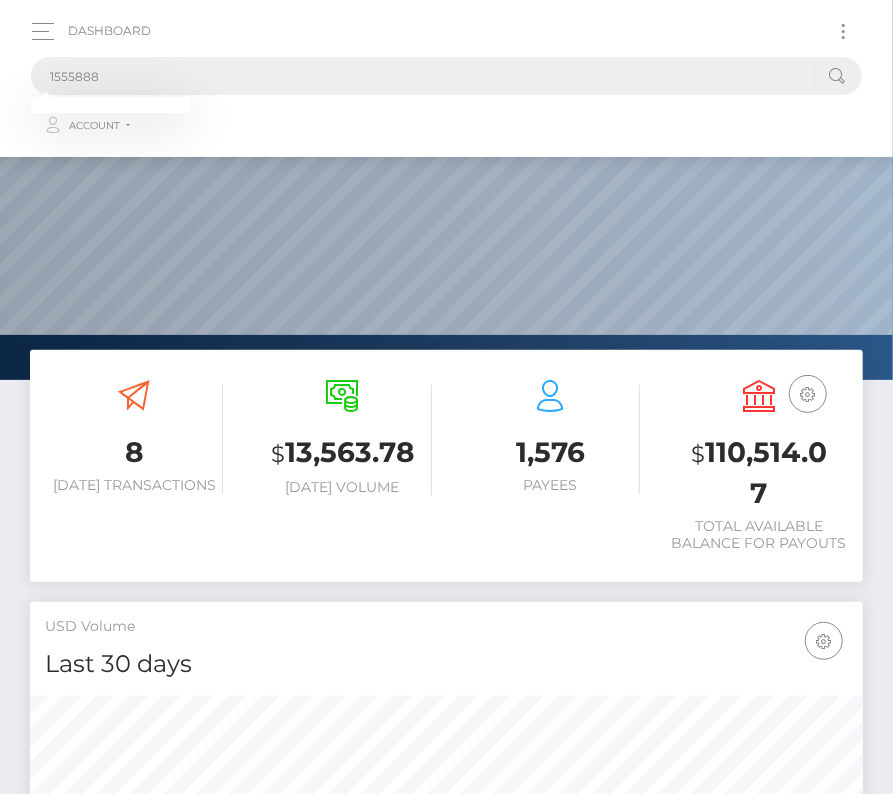 drag, startPoint x: 110, startPoint y: 79, endPoint x: -72, endPoint y: 79, distance: 182 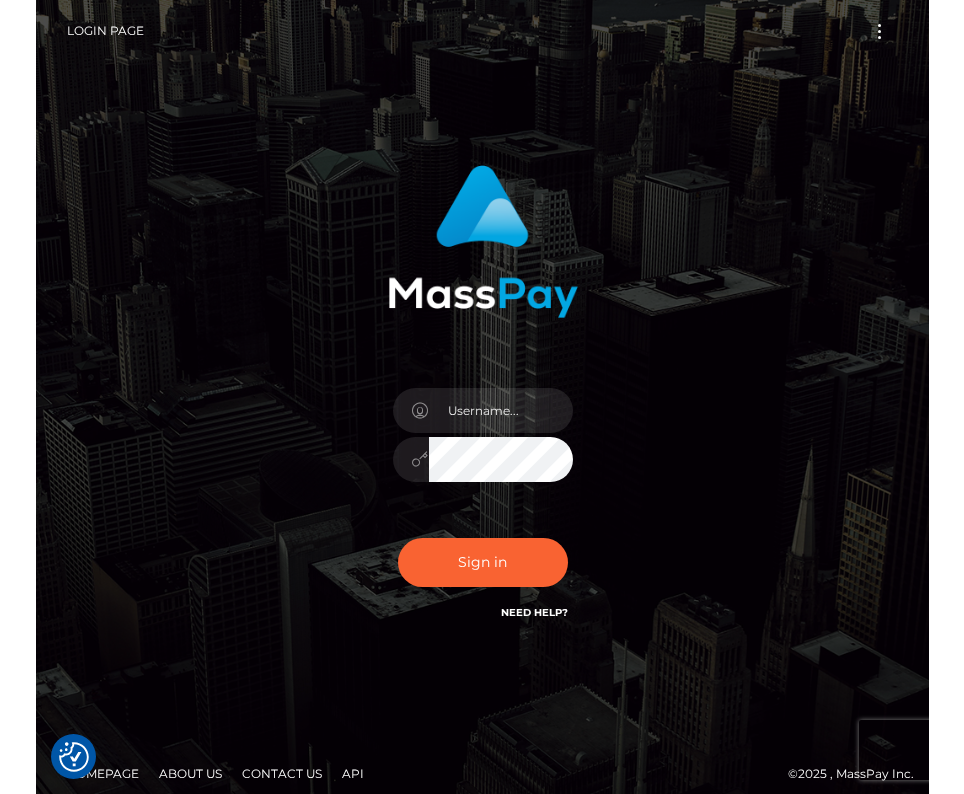 scroll, scrollTop: 0, scrollLeft: 0, axis: both 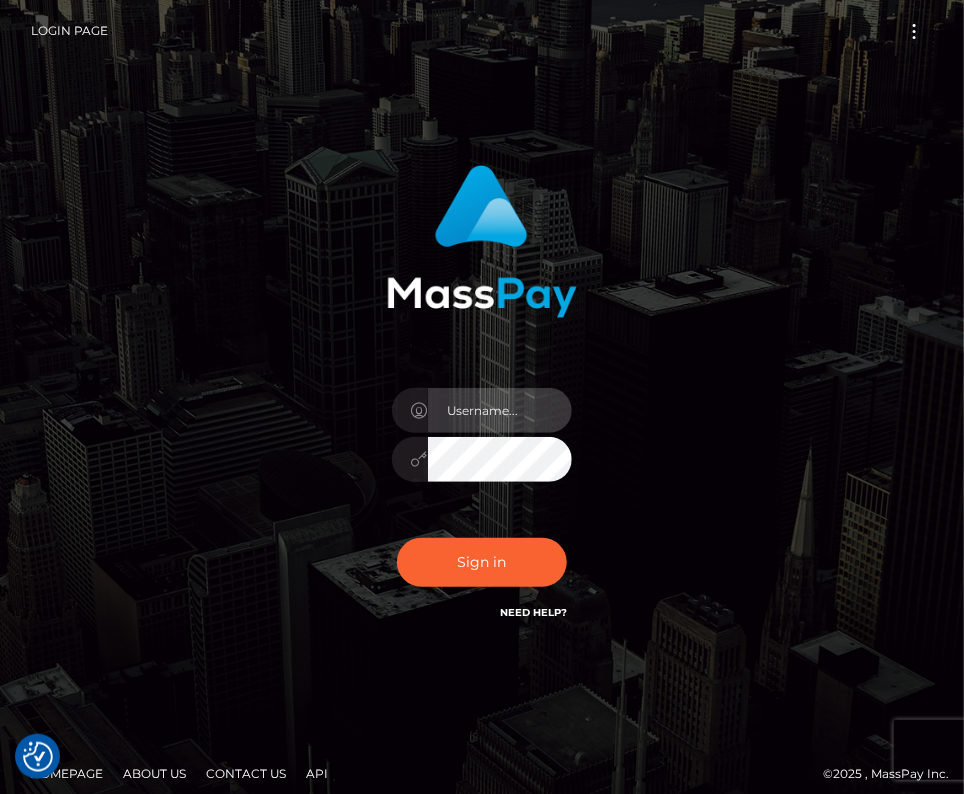 click at bounding box center [500, 410] 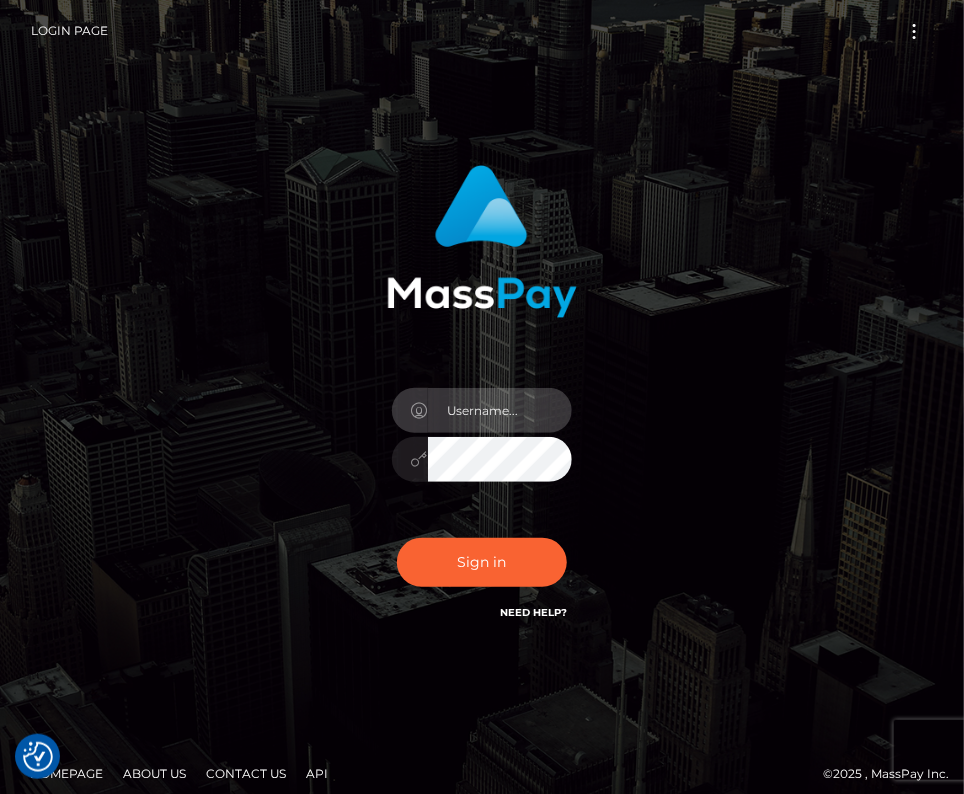 type on "kateo" 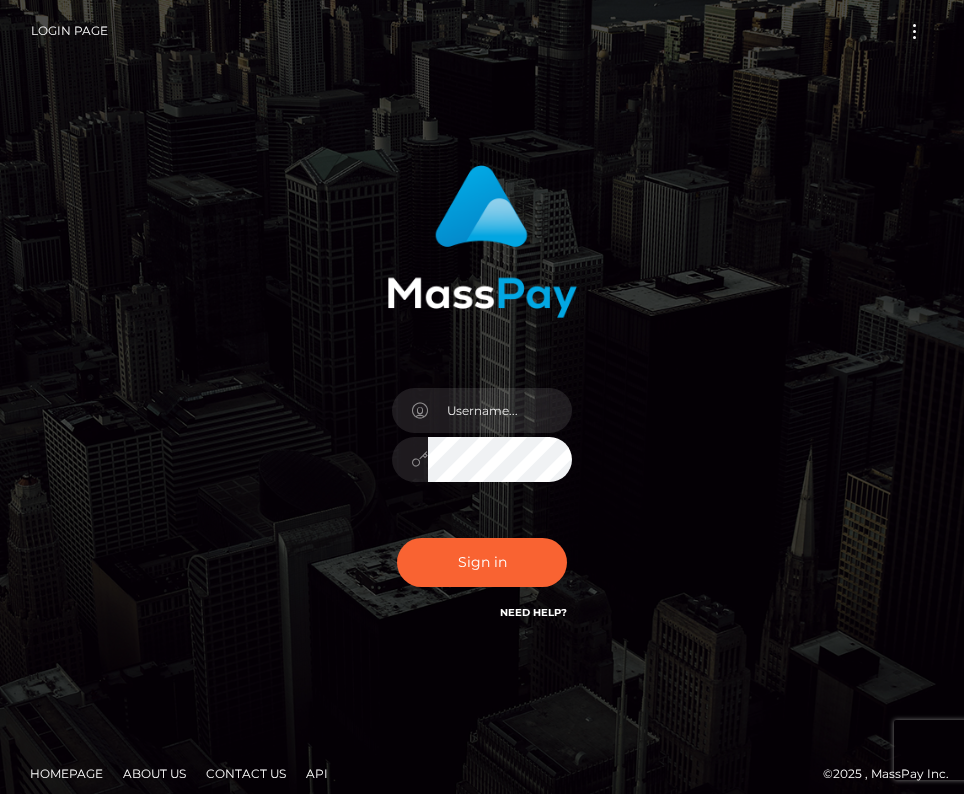 scroll, scrollTop: 0, scrollLeft: 0, axis: both 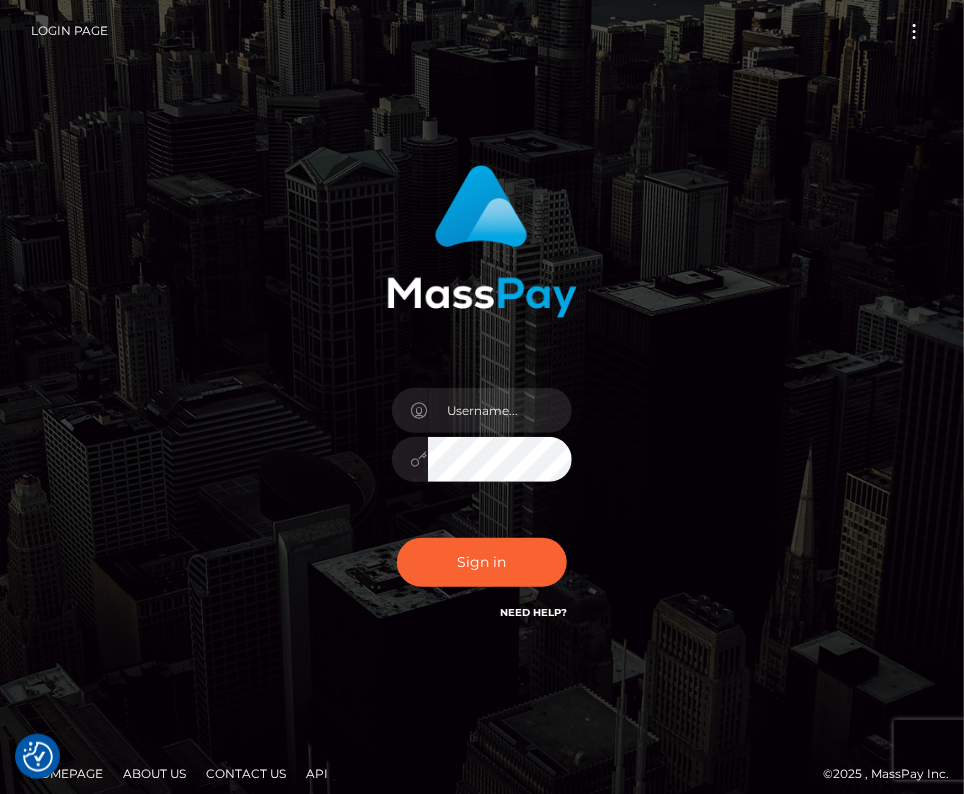 type on "kateo" 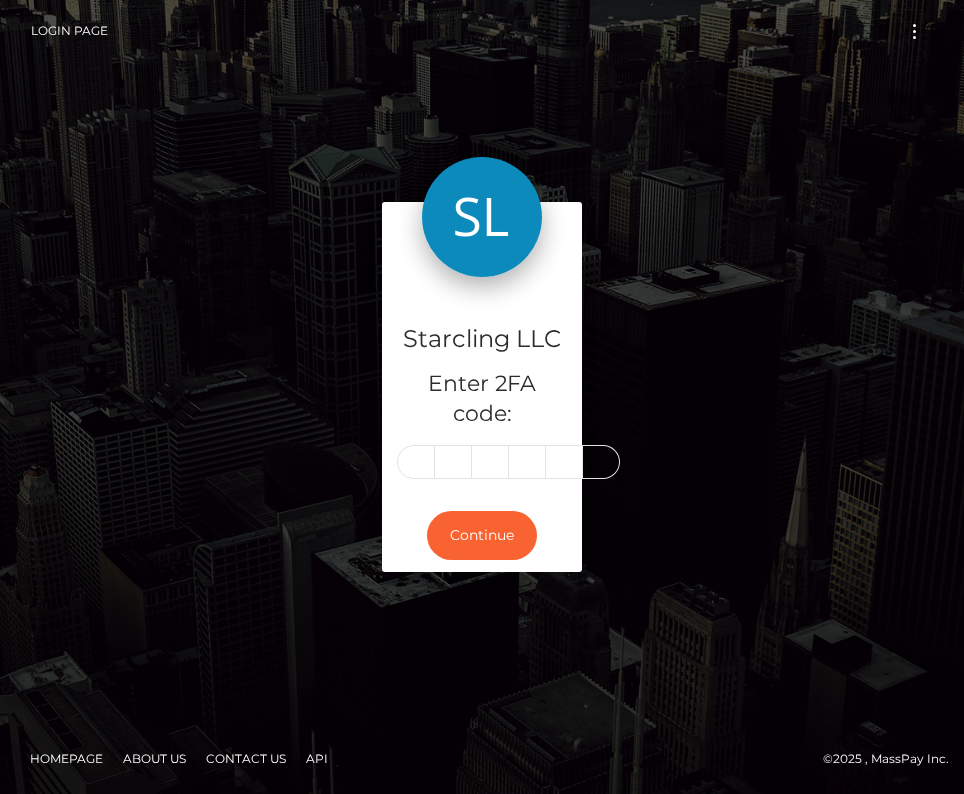 scroll, scrollTop: 0, scrollLeft: 0, axis: both 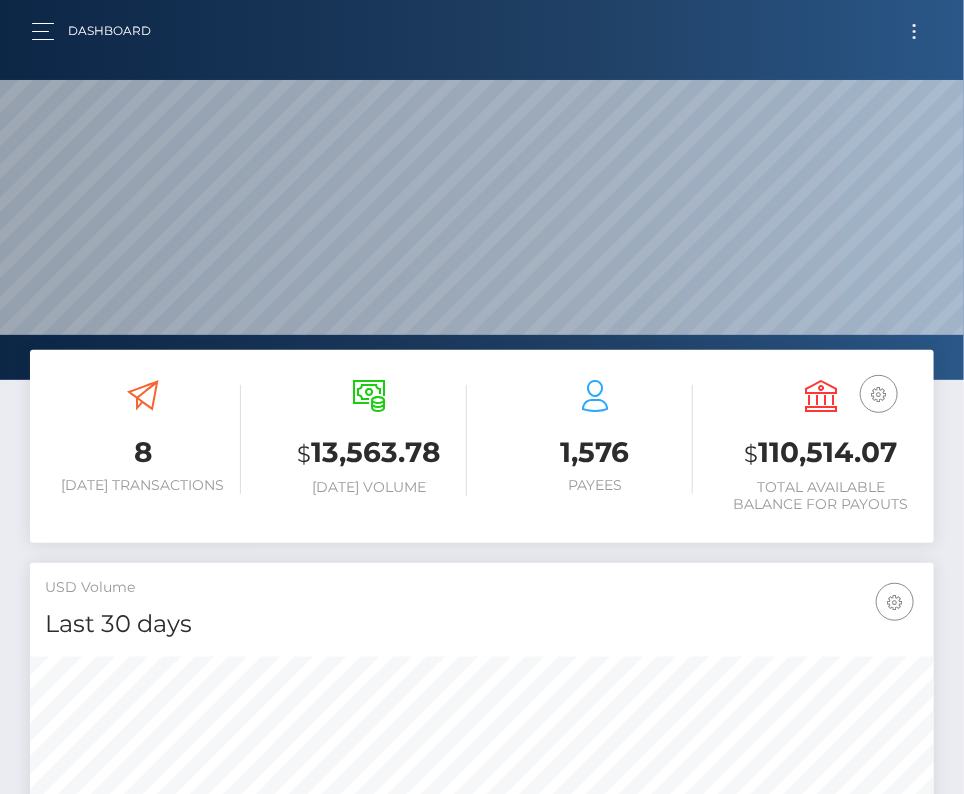 click at bounding box center [914, 31] 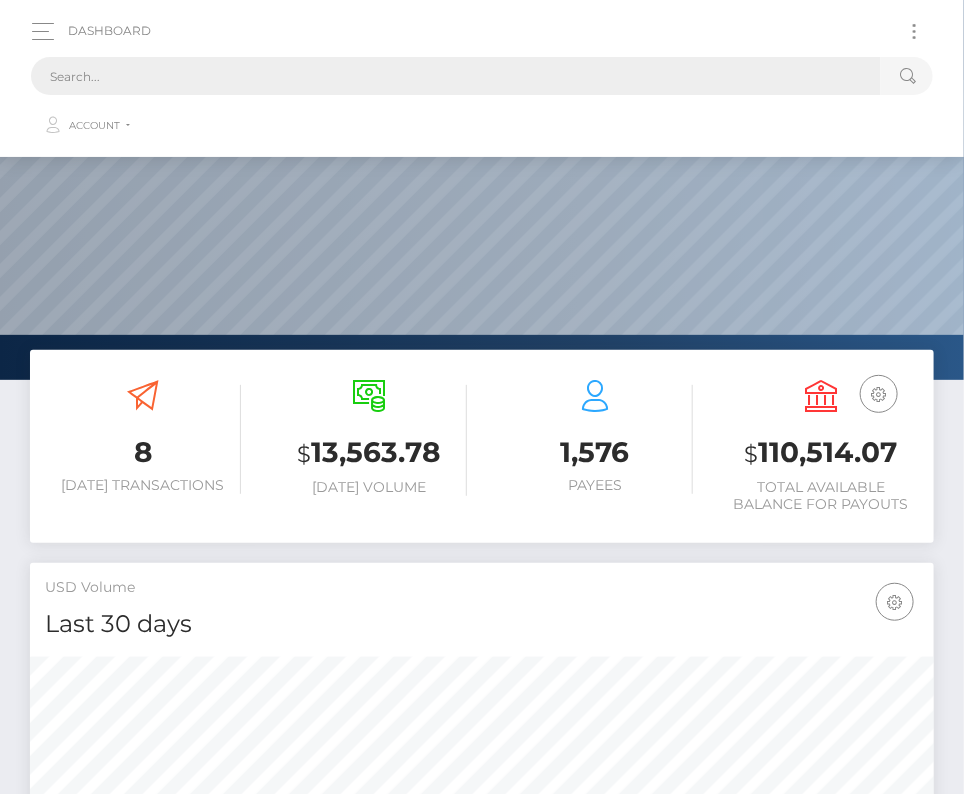 click at bounding box center (456, 76) 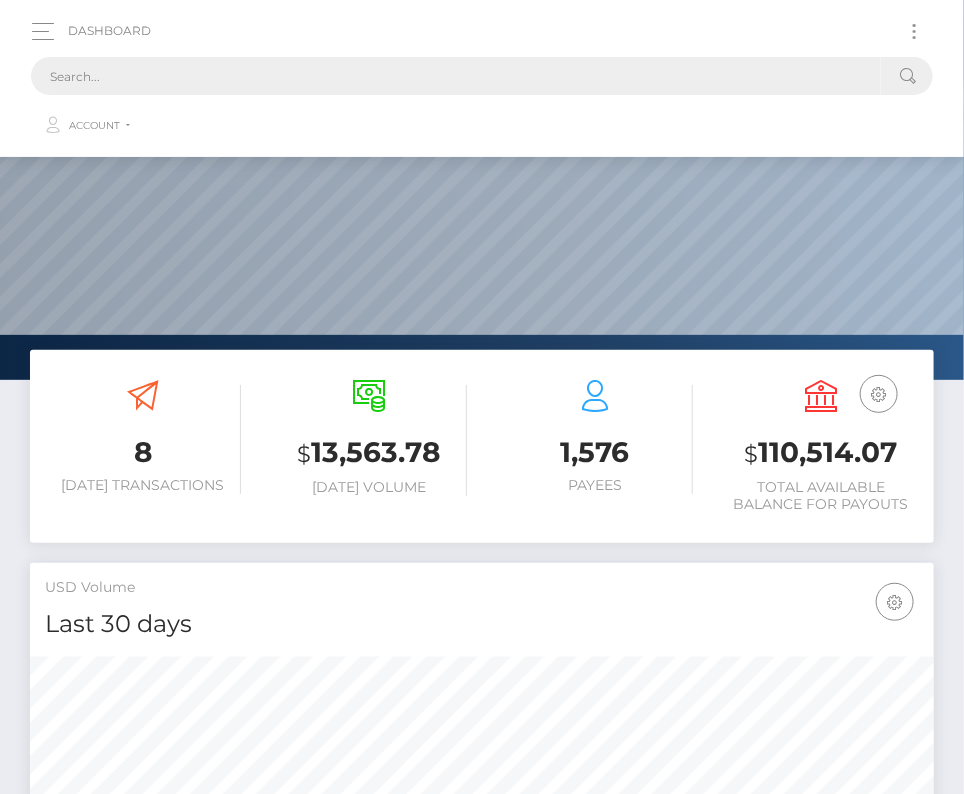 paste on "535285" 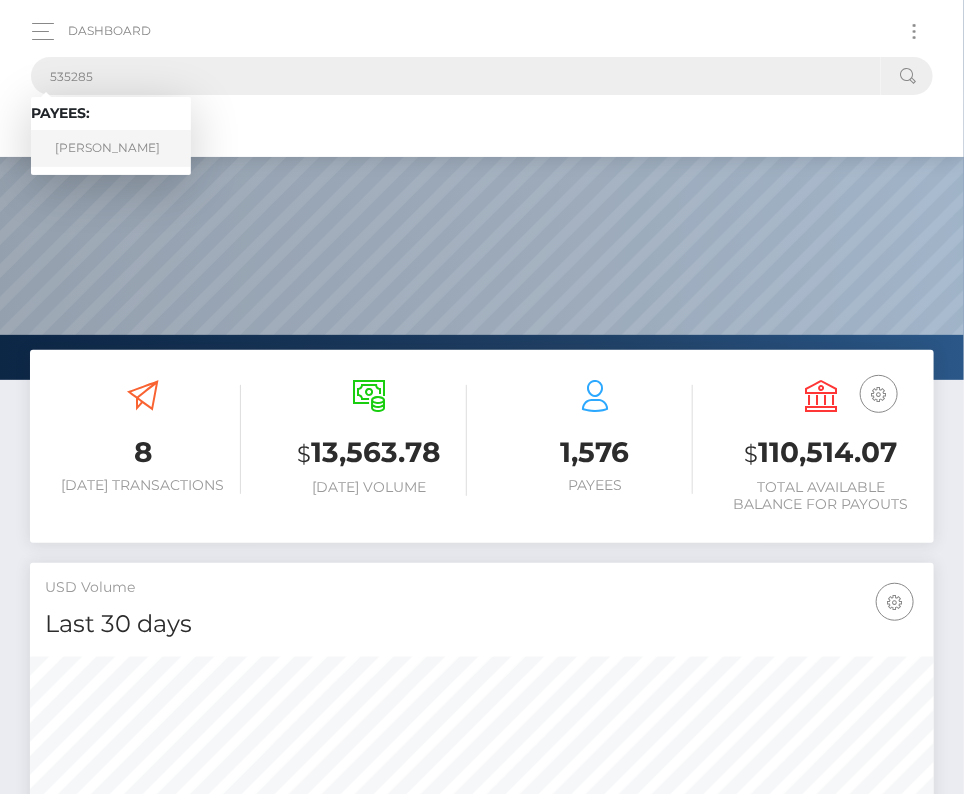 type on "535285" 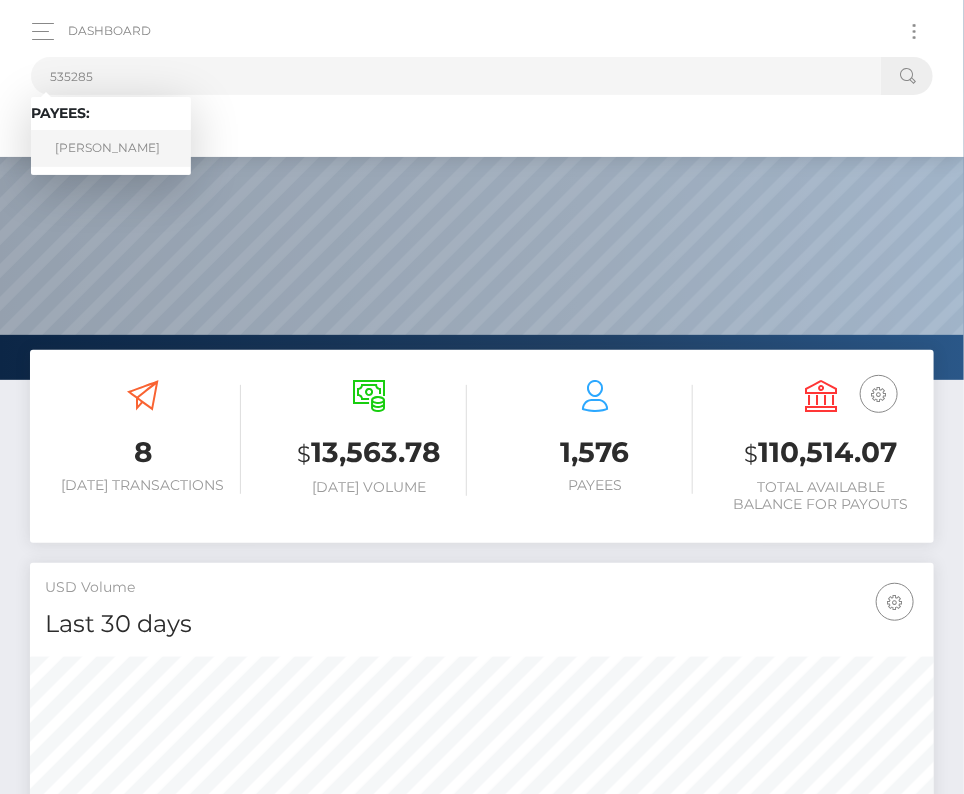 click on "Emil  Hollensted" at bounding box center (111, 148) 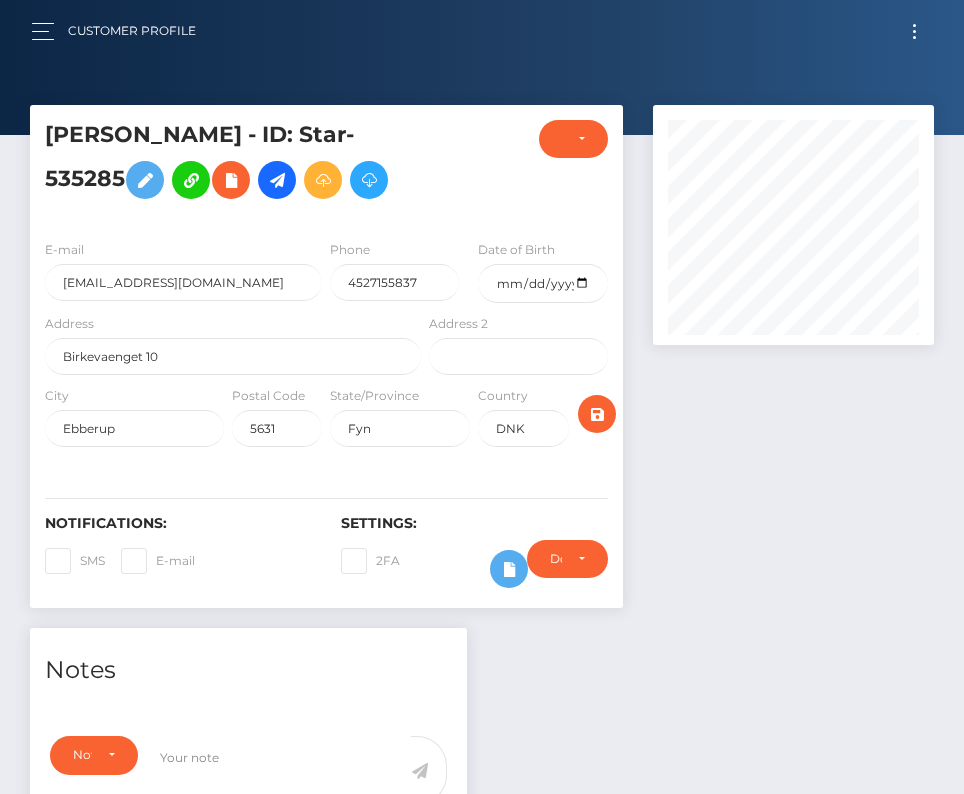scroll, scrollTop: 0, scrollLeft: 0, axis: both 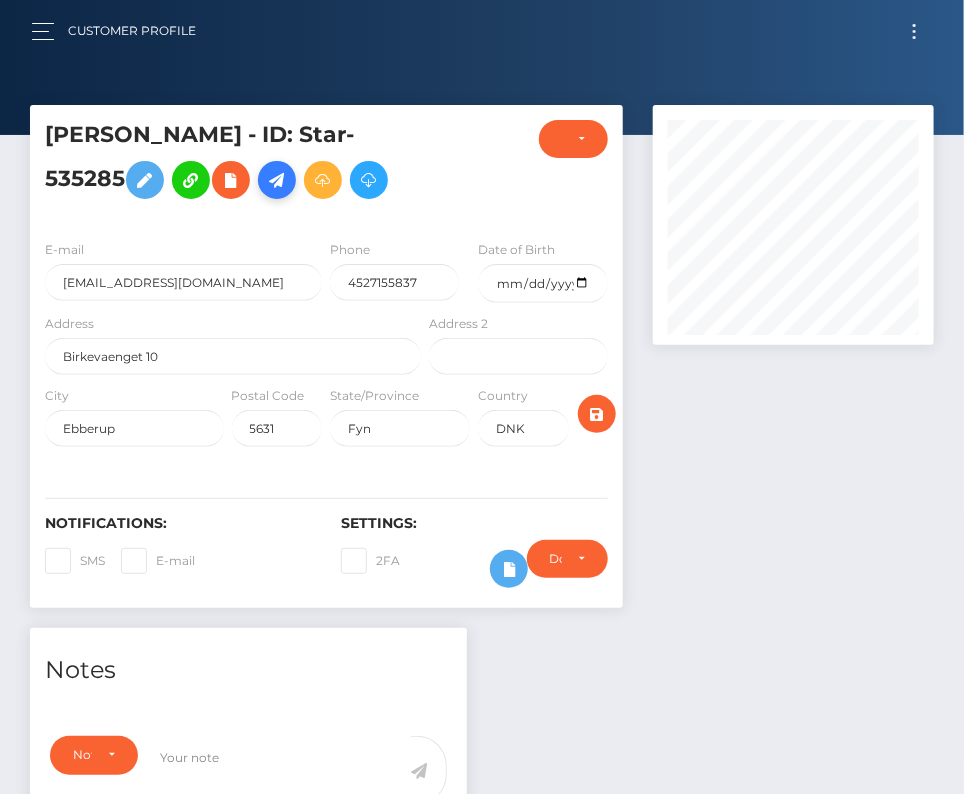 click at bounding box center [277, 180] 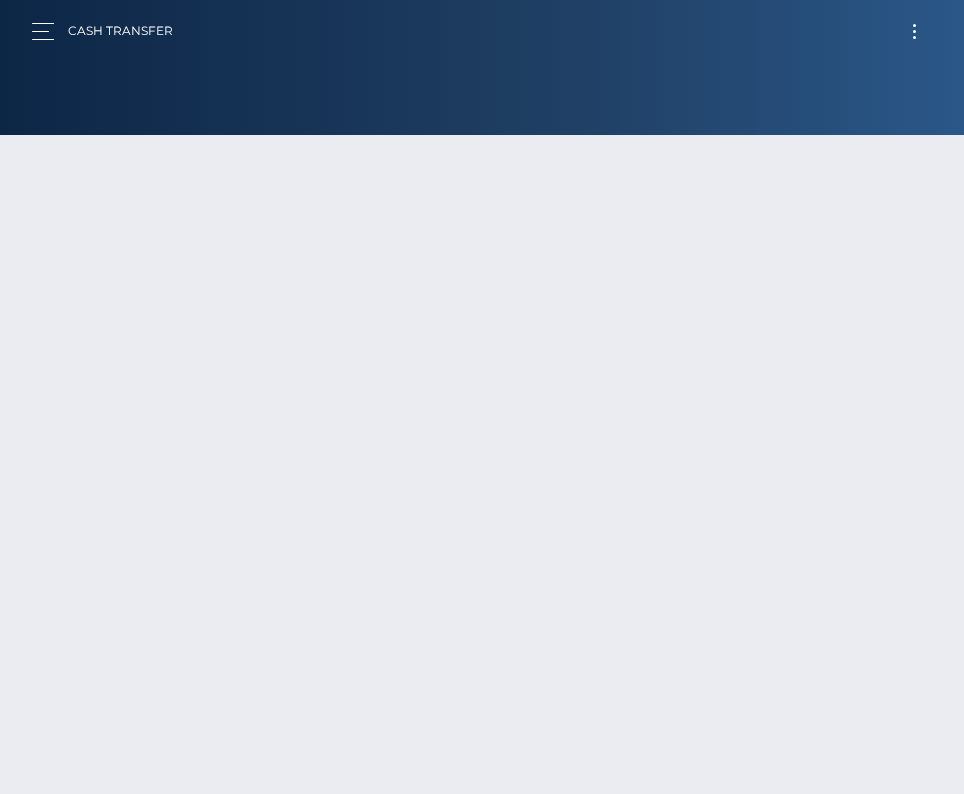 scroll, scrollTop: 0, scrollLeft: 0, axis: both 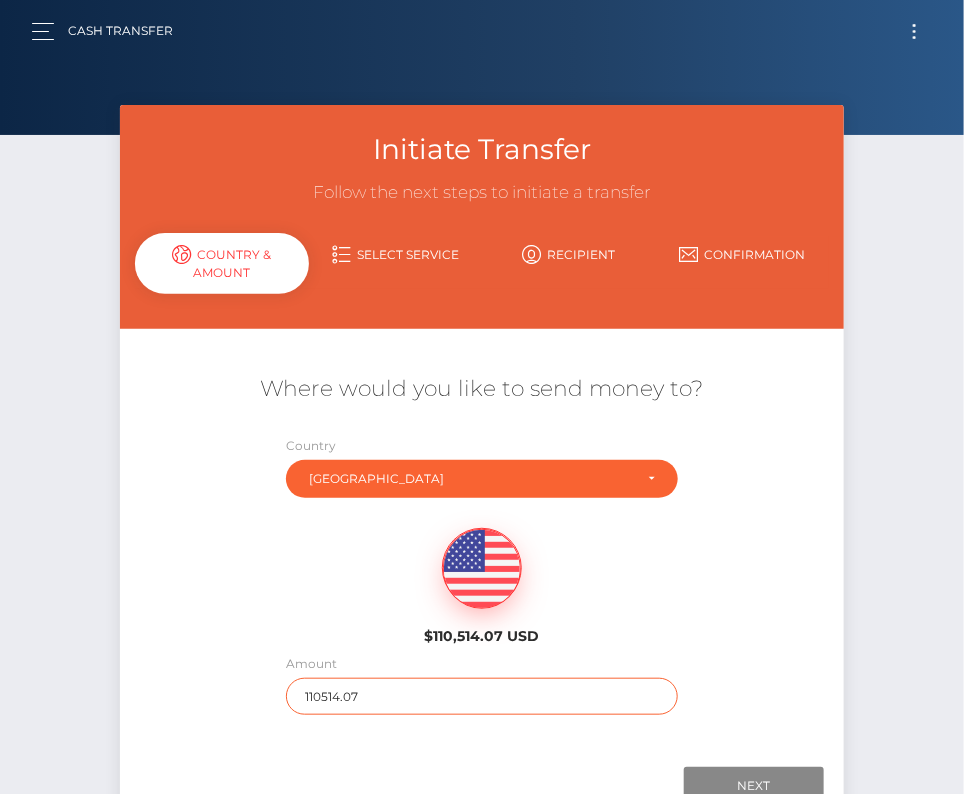 click on "110514.07" at bounding box center [482, 696] 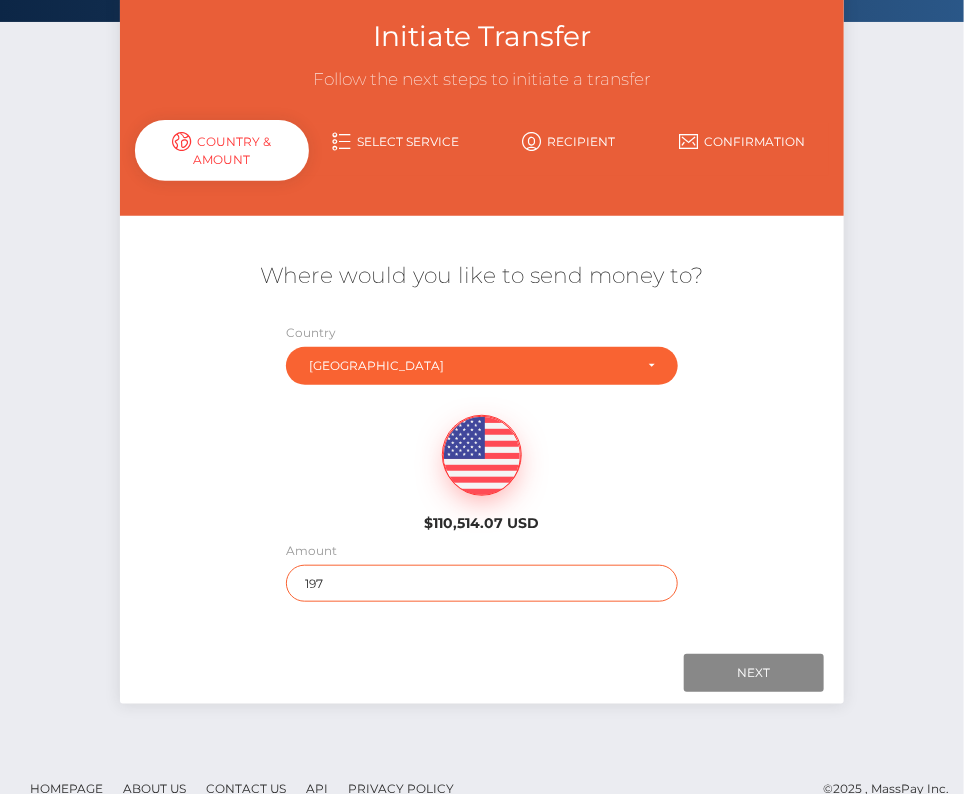 scroll, scrollTop: 140, scrollLeft: 0, axis: vertical 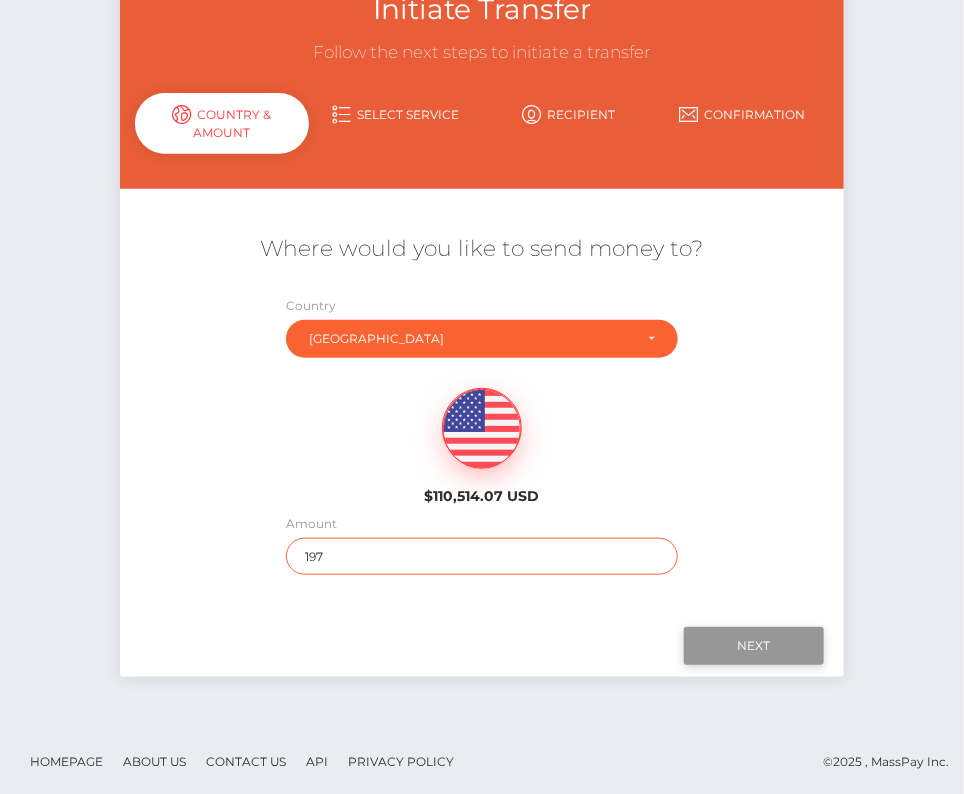 type on "197" 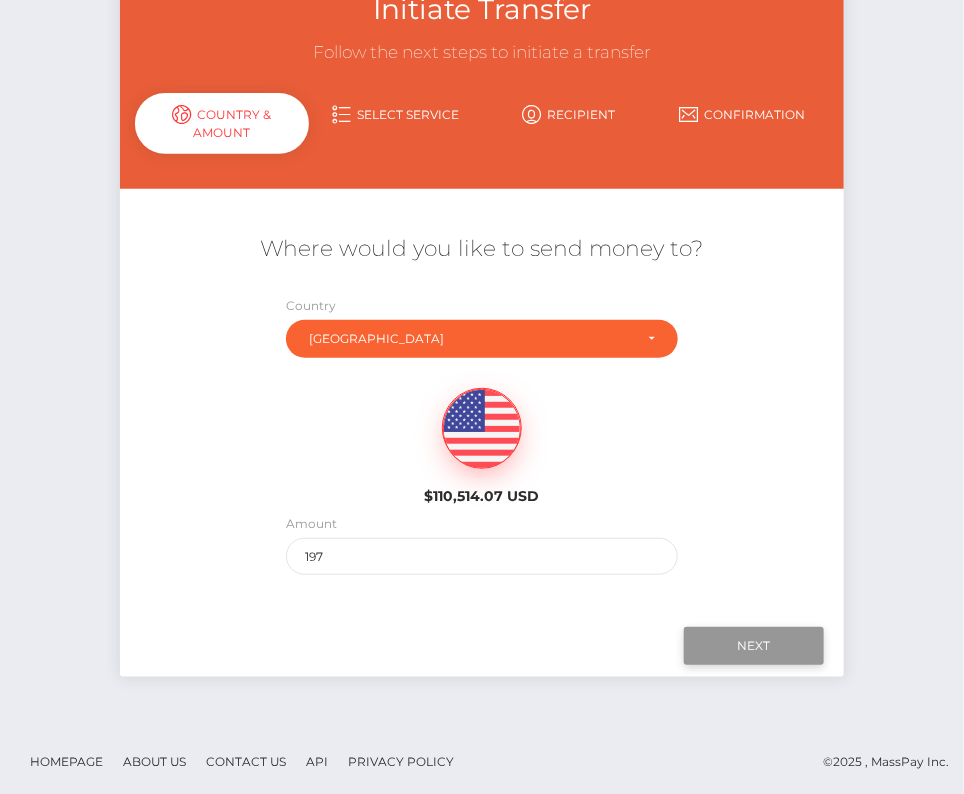 click on "Next" at bounding box center [754, 646] 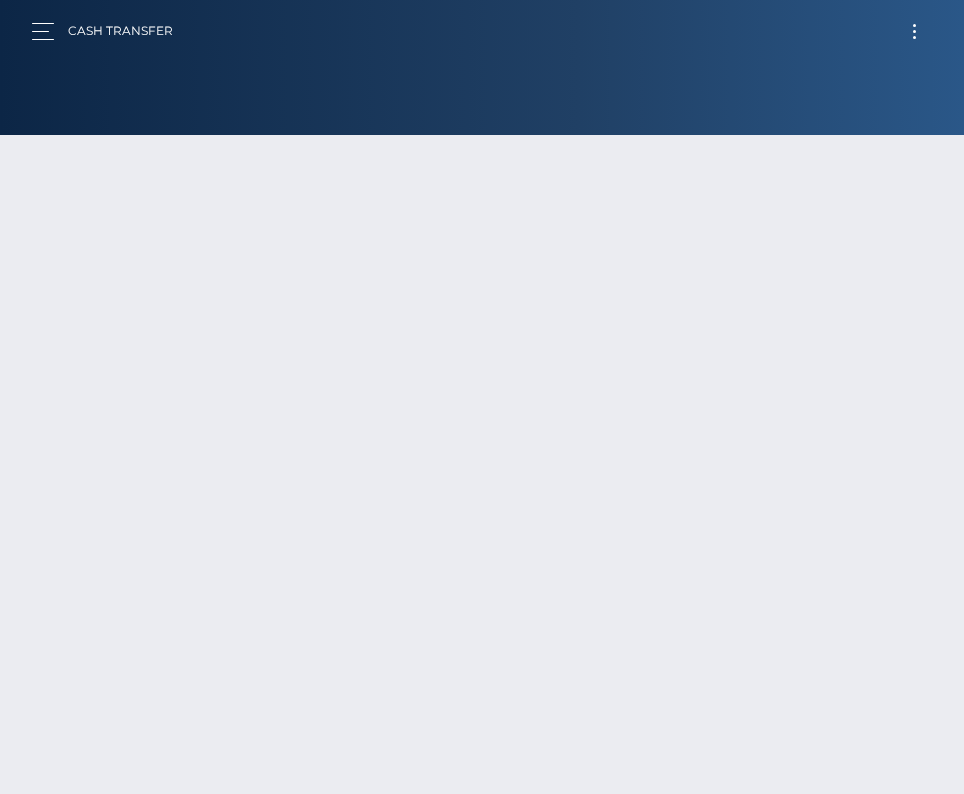 scroll, scrollTop: 137, scrollLeft: 0, axis: vertical 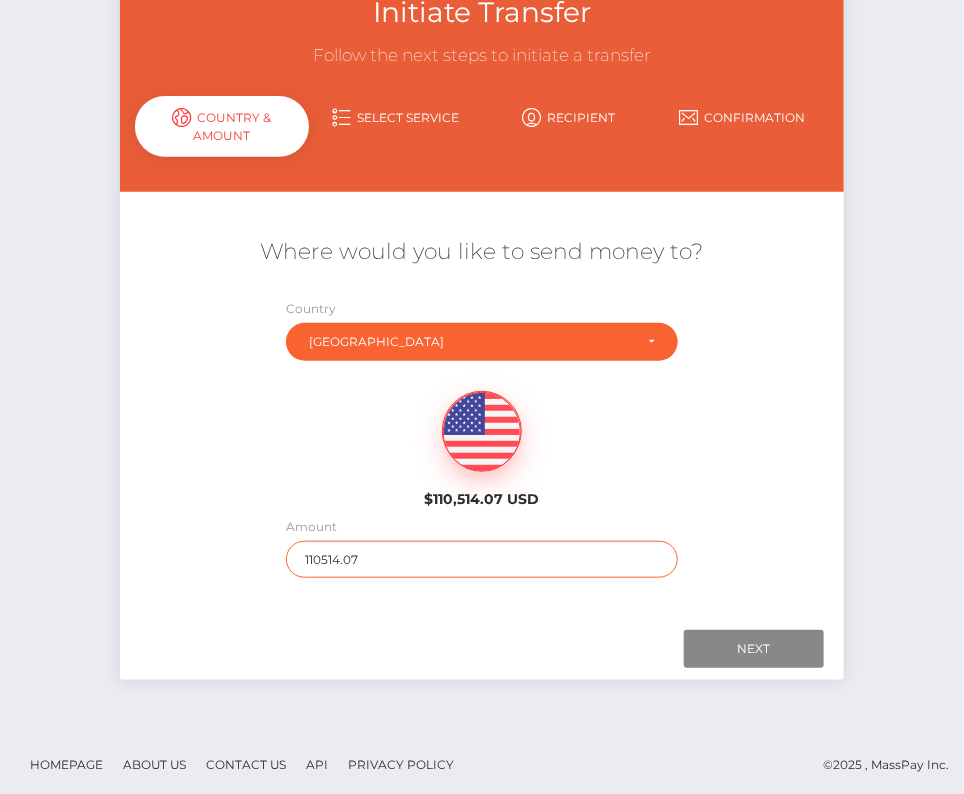 click on "110514.07" at bounding box center (482, 559) 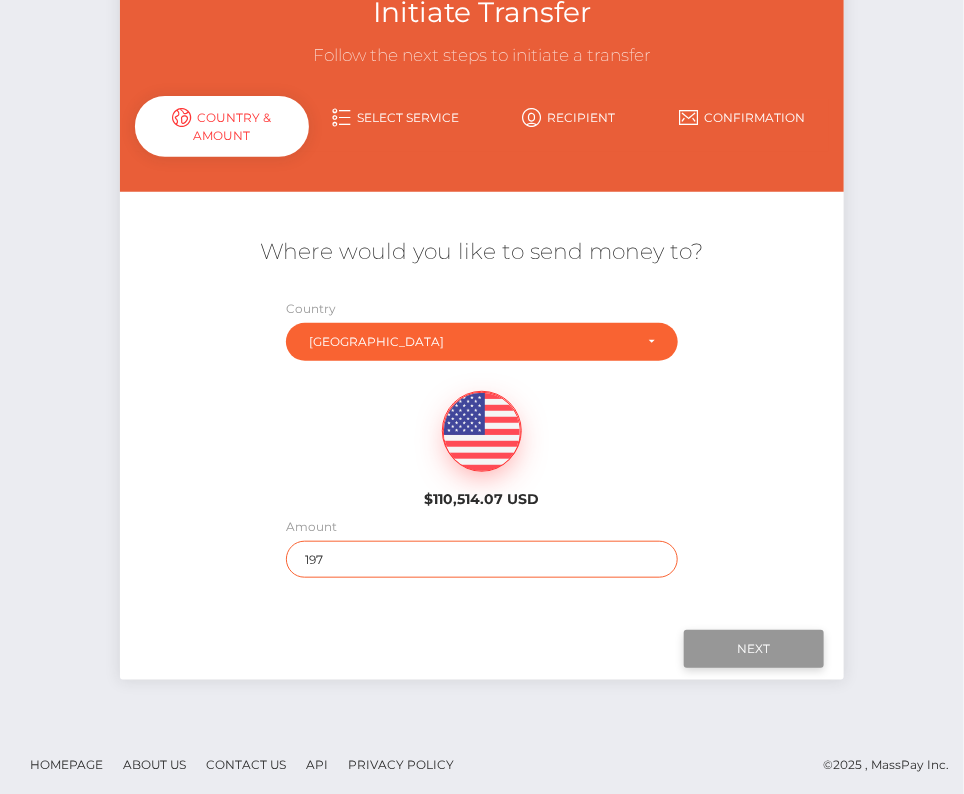 type on "197" 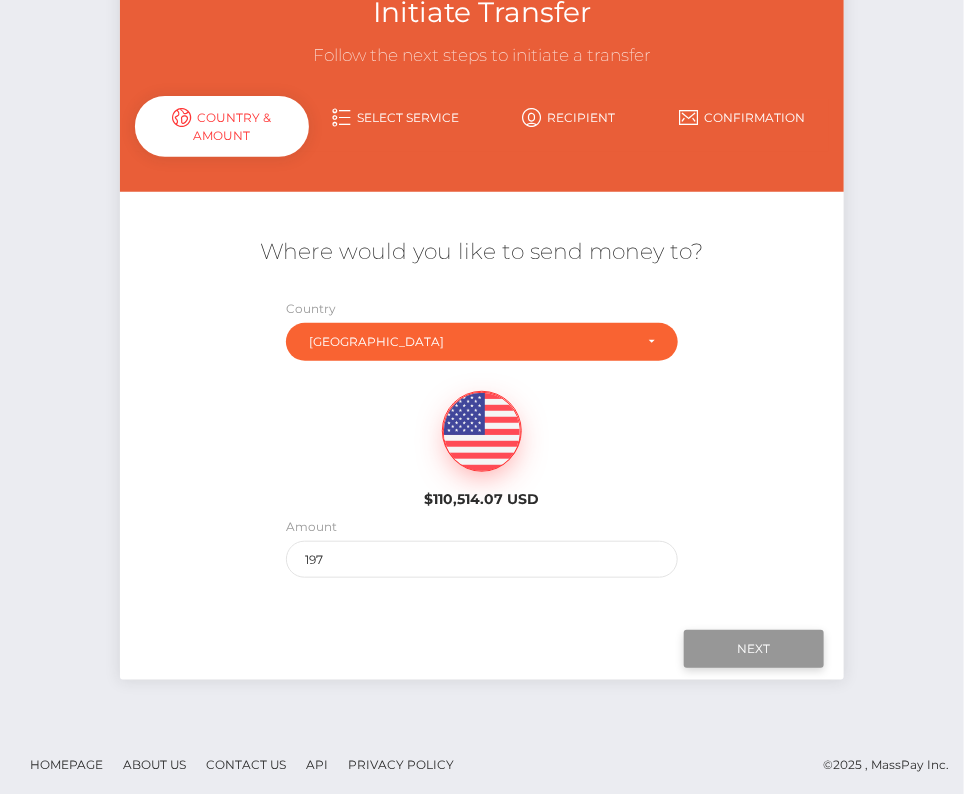click on "Next" at bounding box center [754, 649] 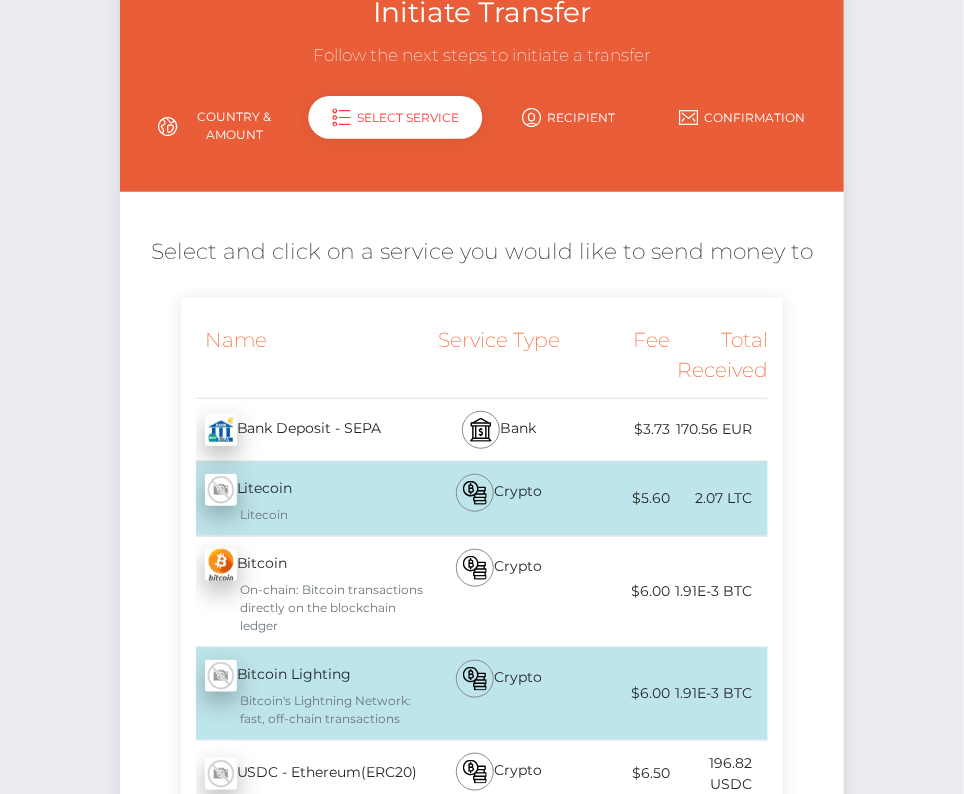 click on "Bank Deposit - SEPA  - EUR" at bounding box center (303, 430) 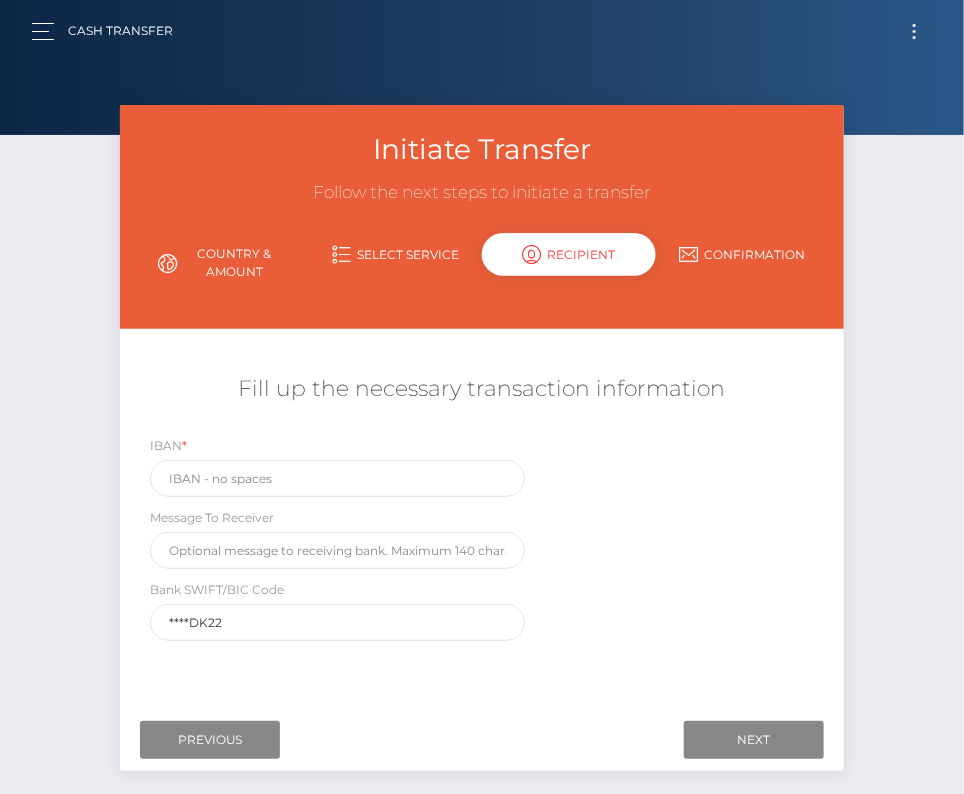 scroll, scrollTop: 0, scrollLeft: 0, axis: both 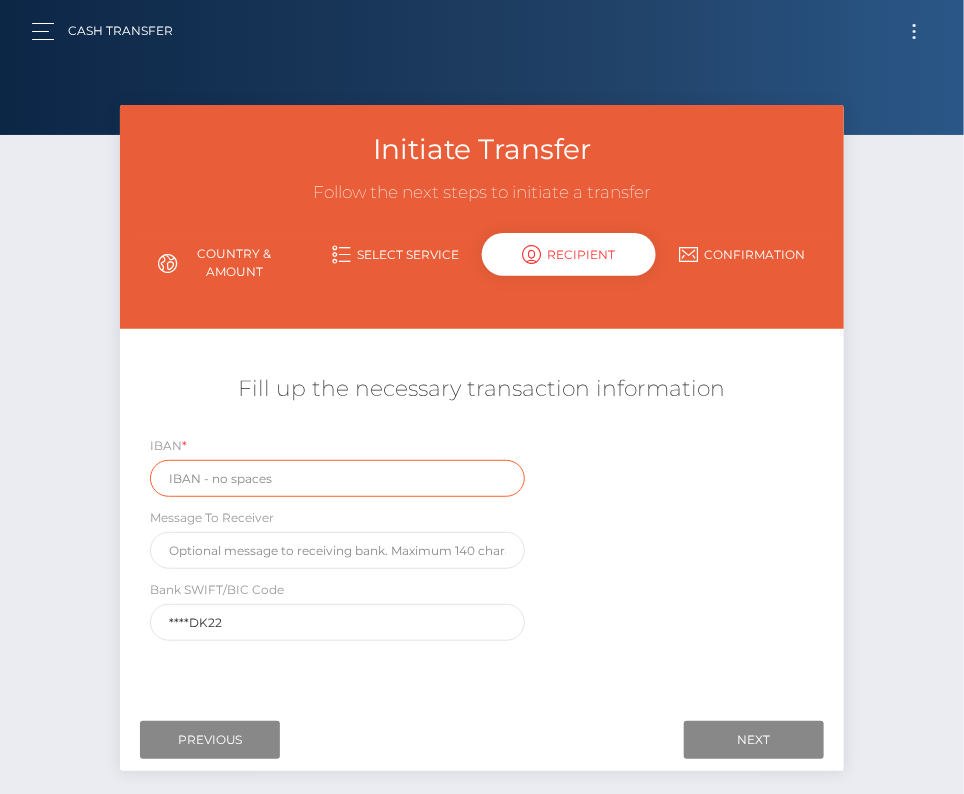 click at bounding box center [337, 478] 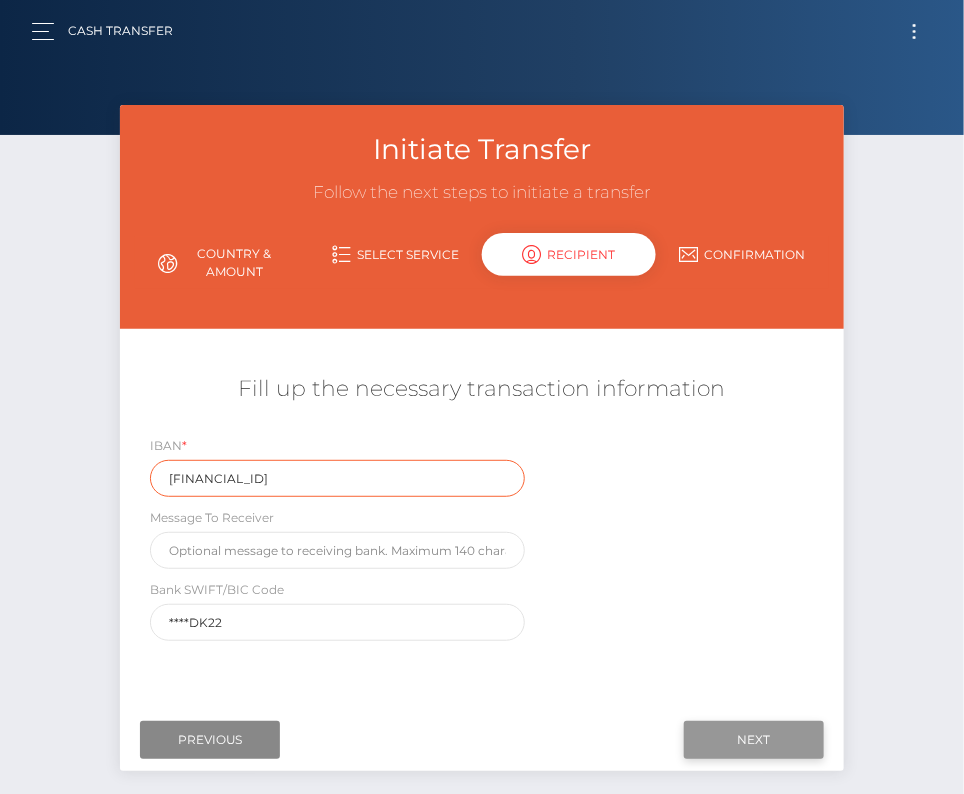 type on "DK9168530000102299" 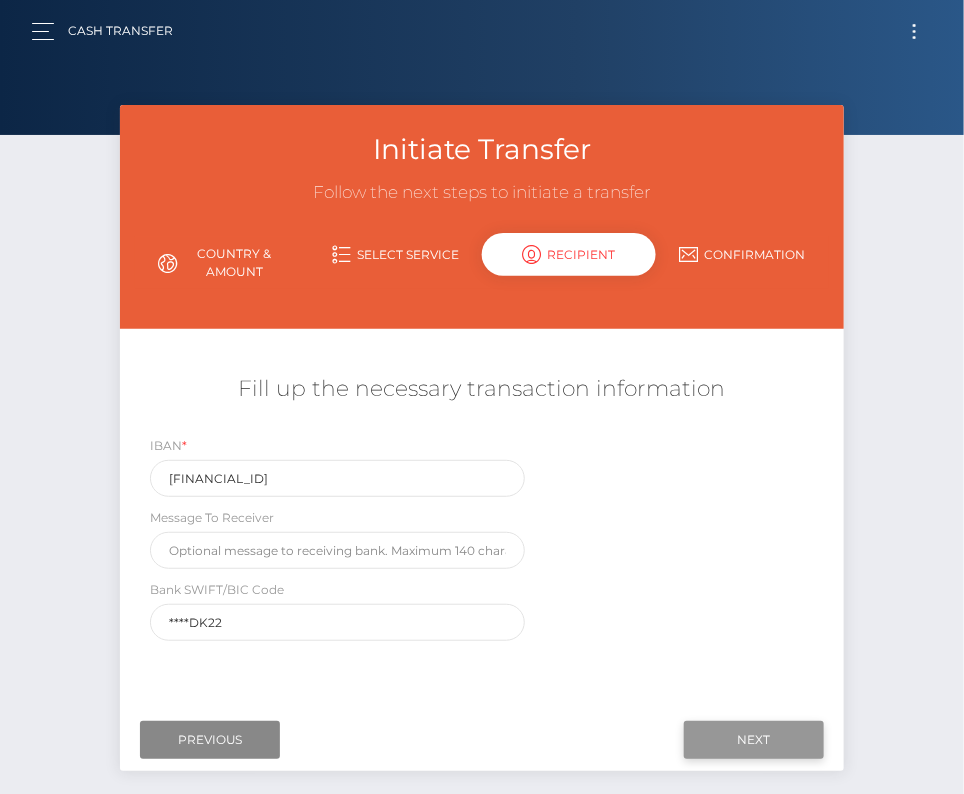 click on "Next" at bounding box center [754, 740] 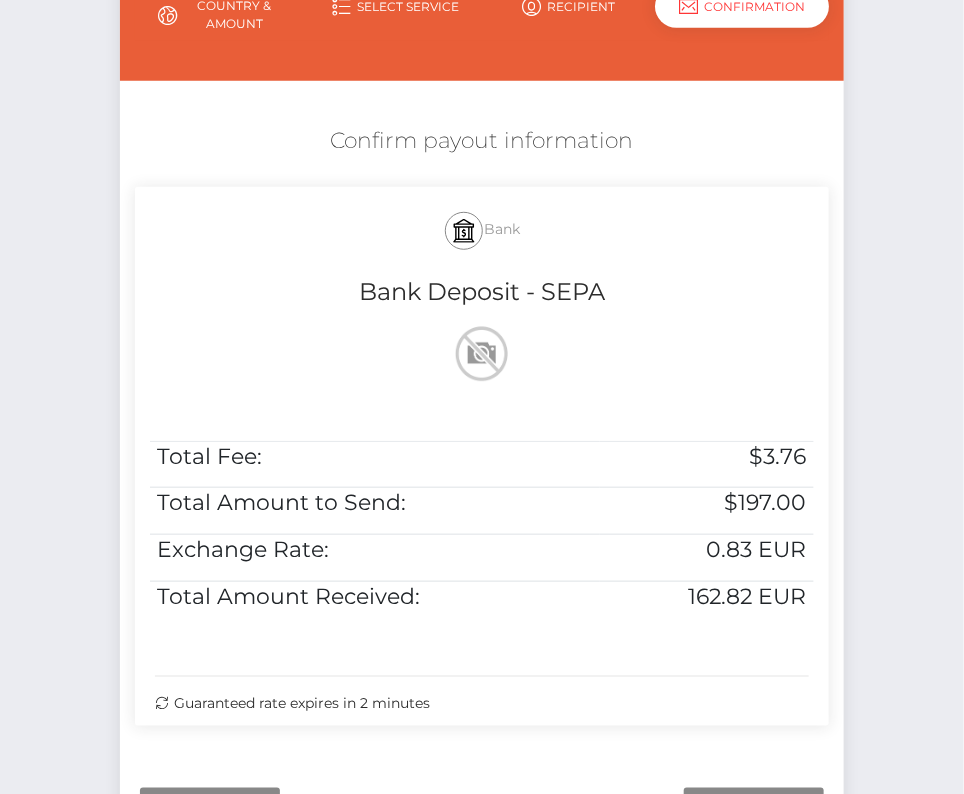 scroll, scrollTop: 297, scrollLeft: 0, axis: vertical 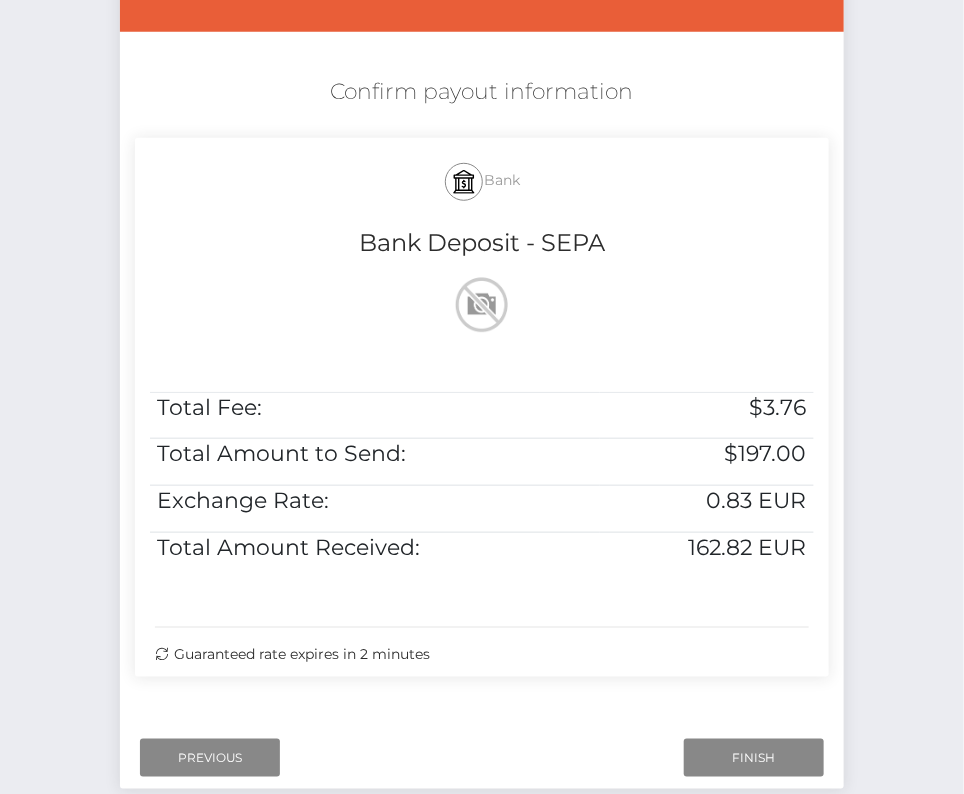 drag, startPoint x: 330, startPoint y: 83, endPoint x: 829, endPoint y: 604, distance: 721.4167 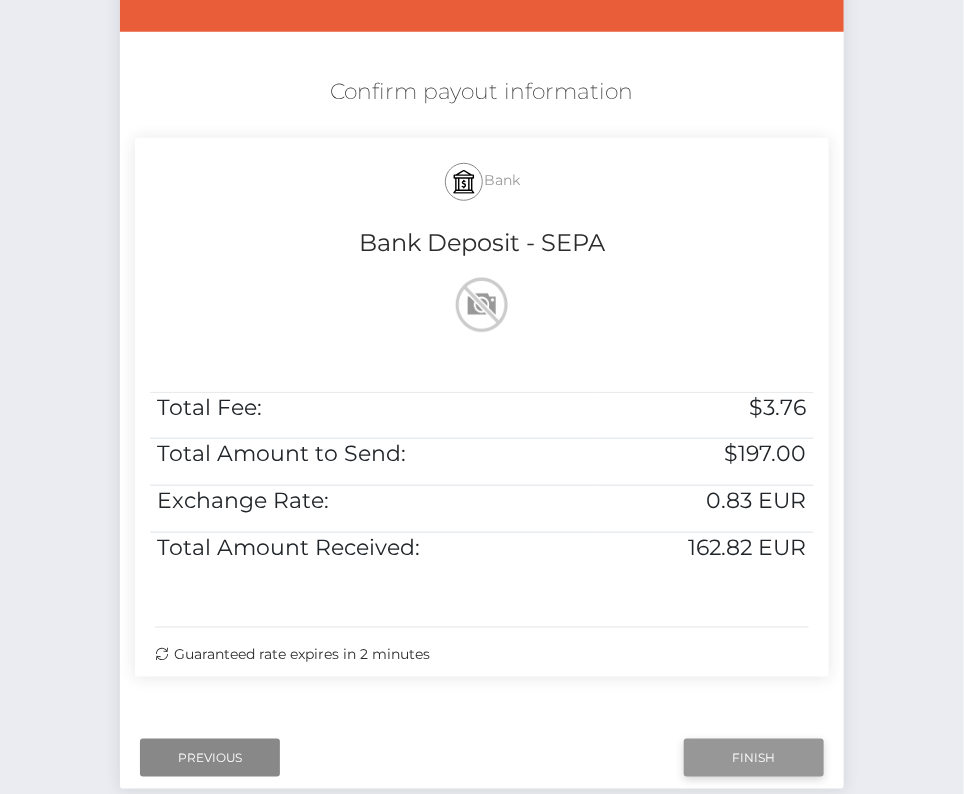click on "Finish" at bounding box center [754, 758] 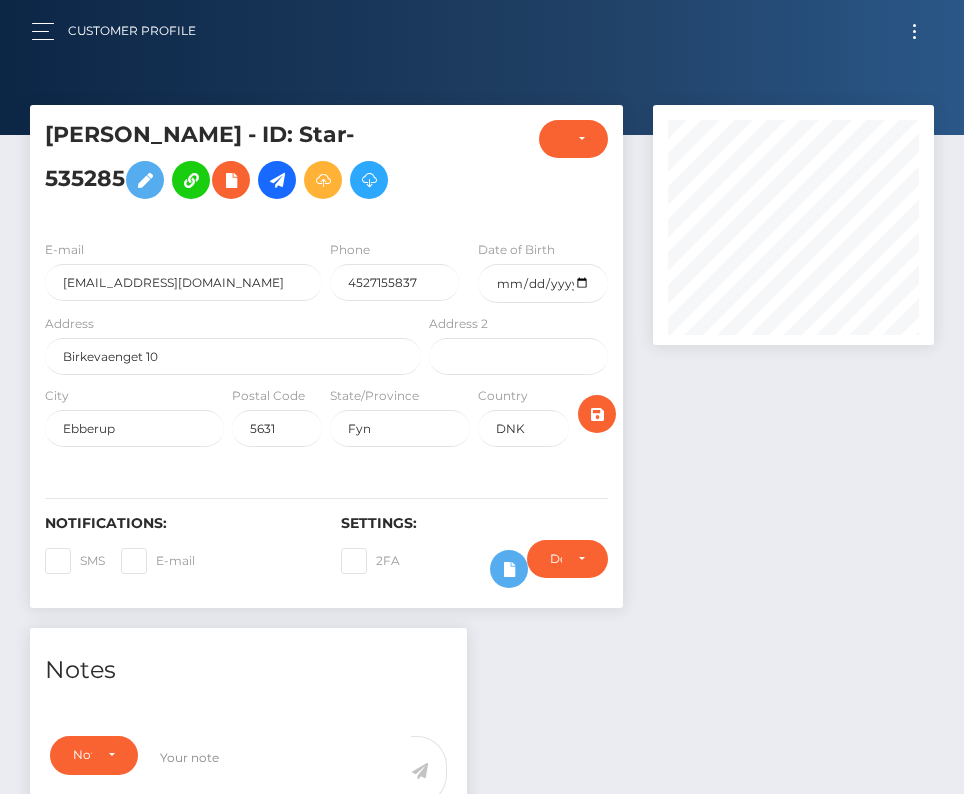 scroll, scrollTop: 0, scrollLeft: 0, axis: both 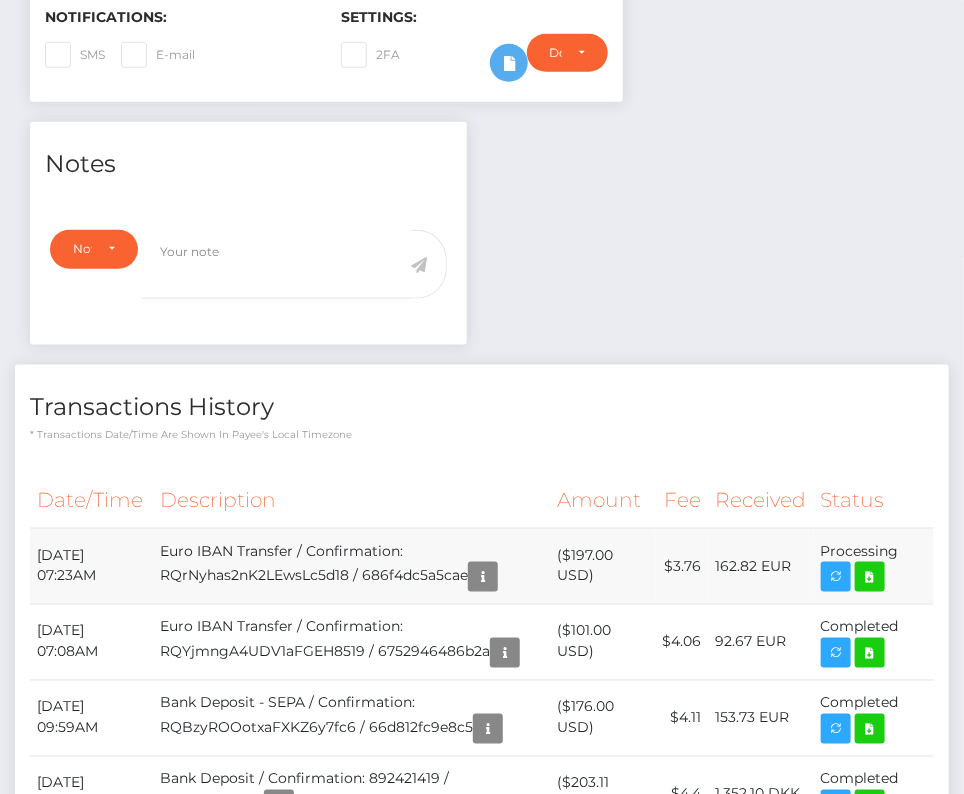 drag, startPoint x: 30, startPoint y: 545, endPoint x: 899, endPoint y: 577, distance: 869.589 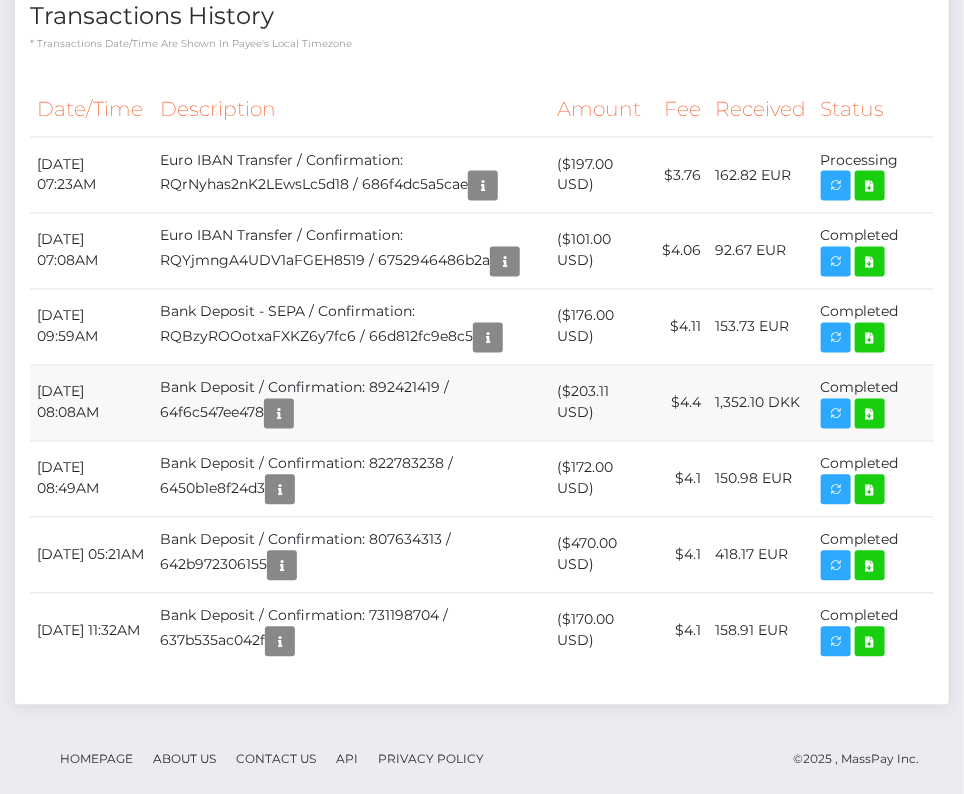 scroll, scrollTop: 890, scrollLeft: 0, axis: vertical 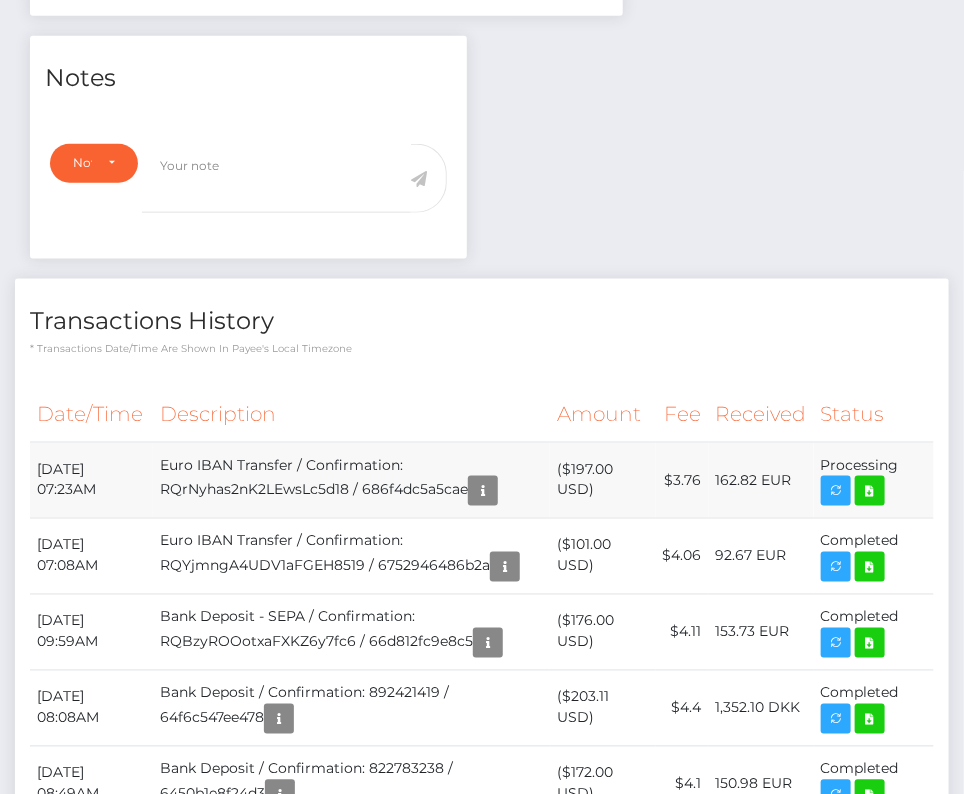 drag, startPoint x: 37, startPoint y: 460, endPoint x: 915, endPoint y: 467, distance: 878.0279 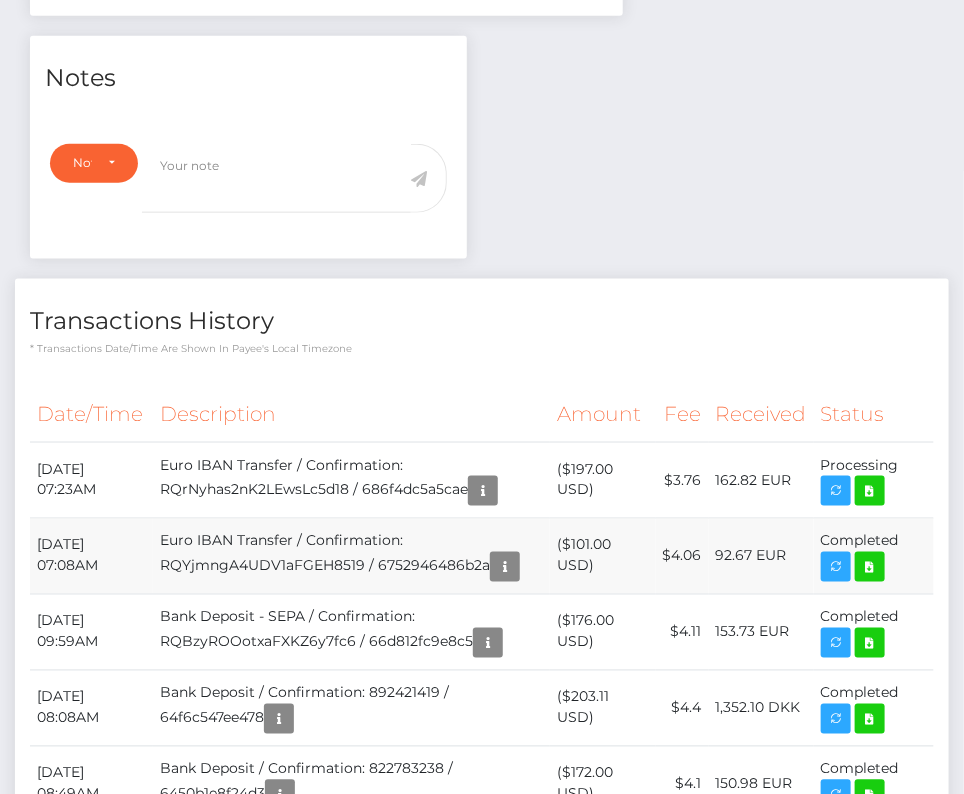 copy on "[DATE] 07:23AM
Euro IBAN Transfer / Confirmation: RQrNyhas2nK2LEwsLc5d18 / 686f4dc5a5cae
($197.00 USD)
$3.76
162.82 EUR
Processing" 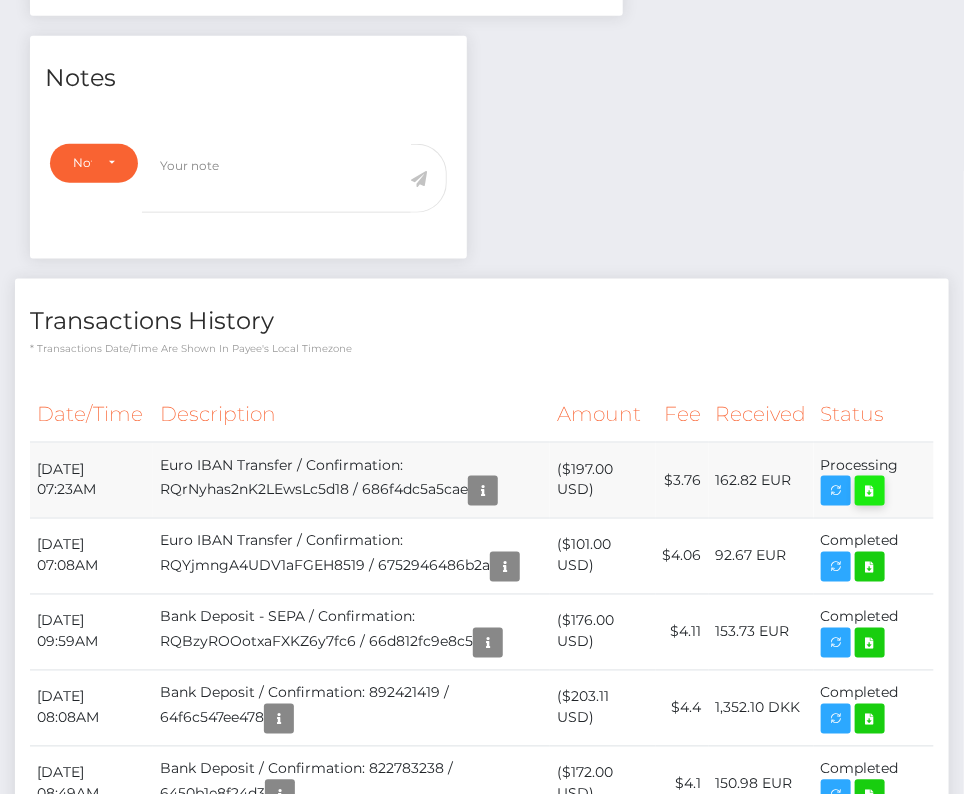 click at bounding box center (870, 491) 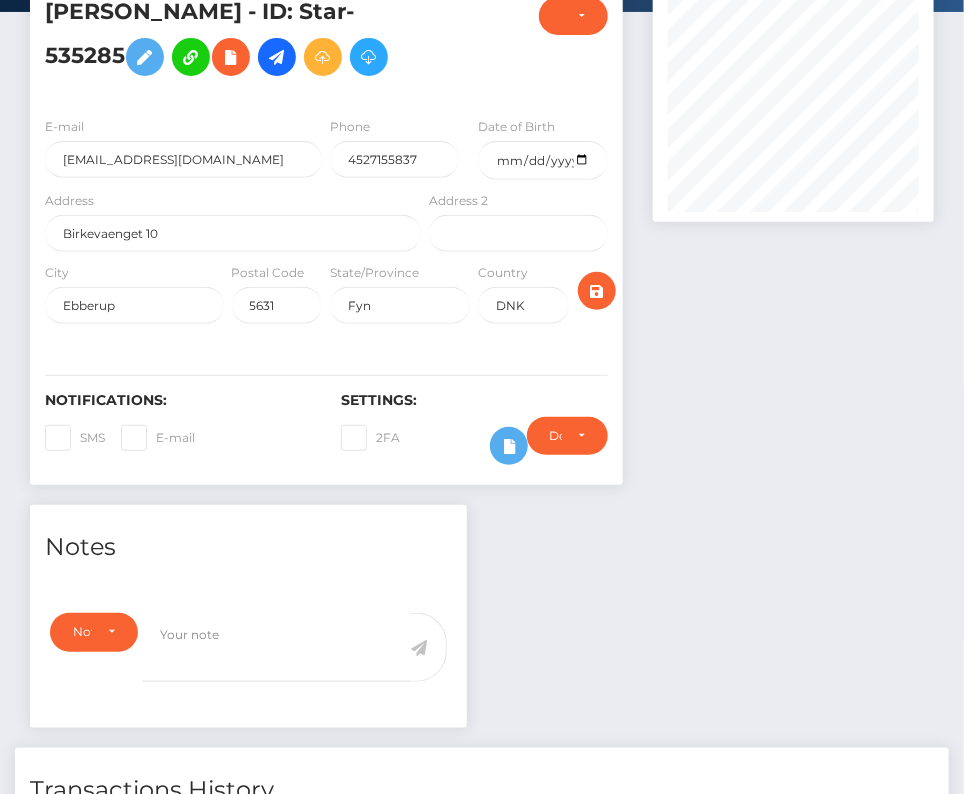scroll, scrollTop: 0, scrollLeft: 0, axis: both 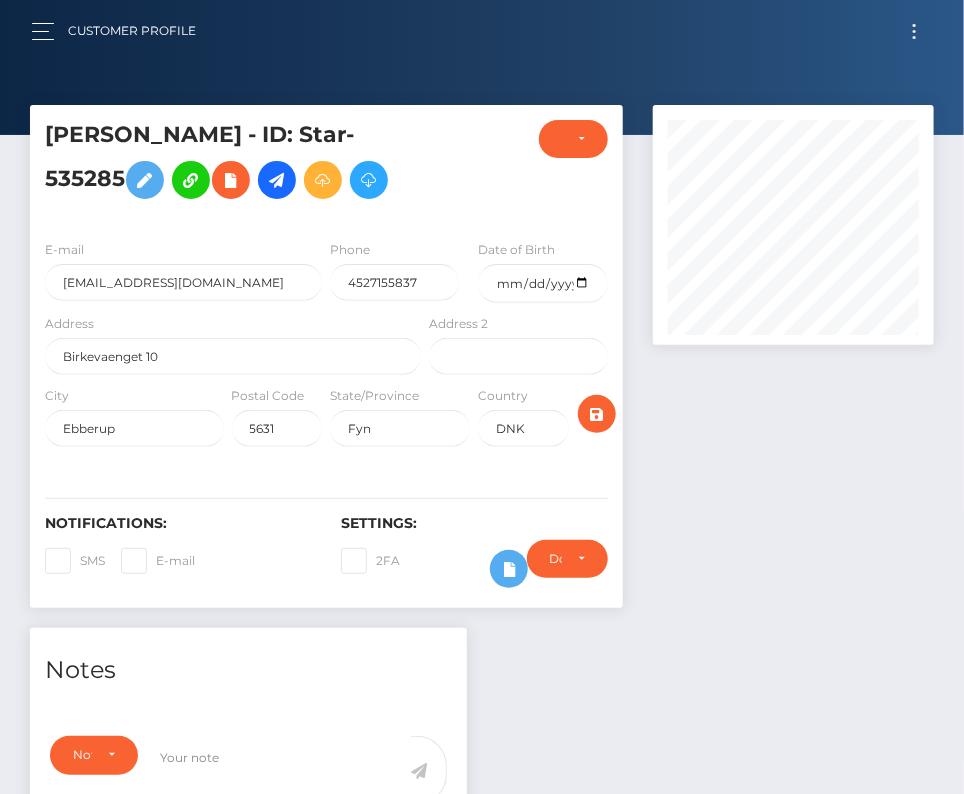 click at bounding box center [914, 31] 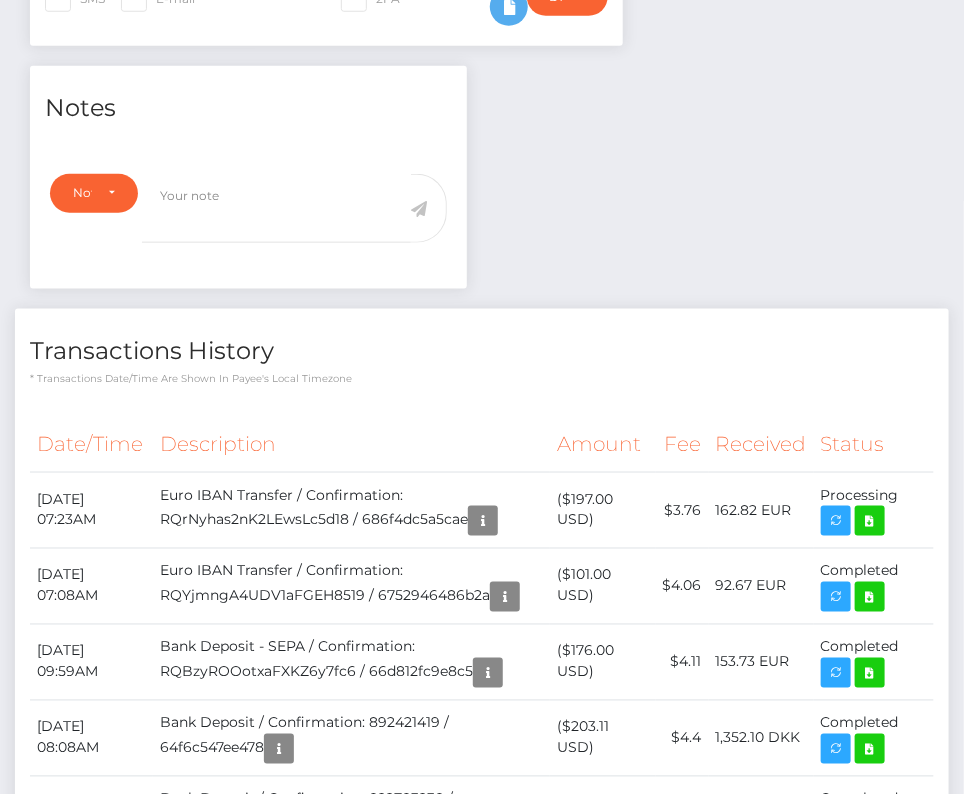 scroll, scrollTop: 0, scrollLeft: 0, axis: both 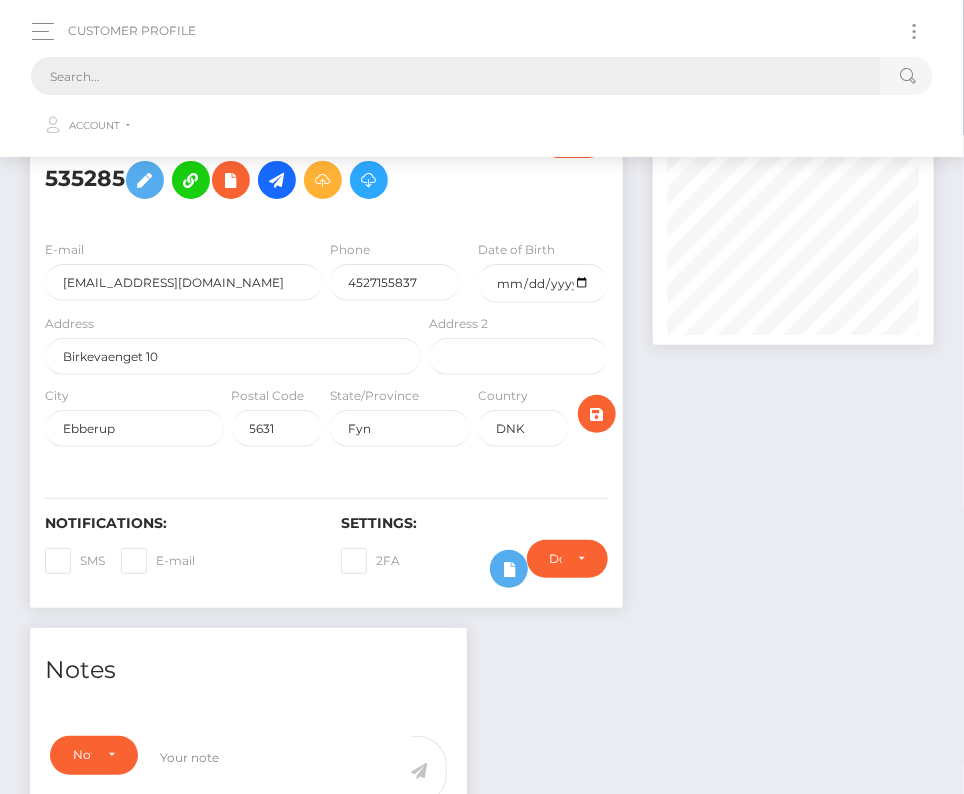 click at bounding box center (456, 76) 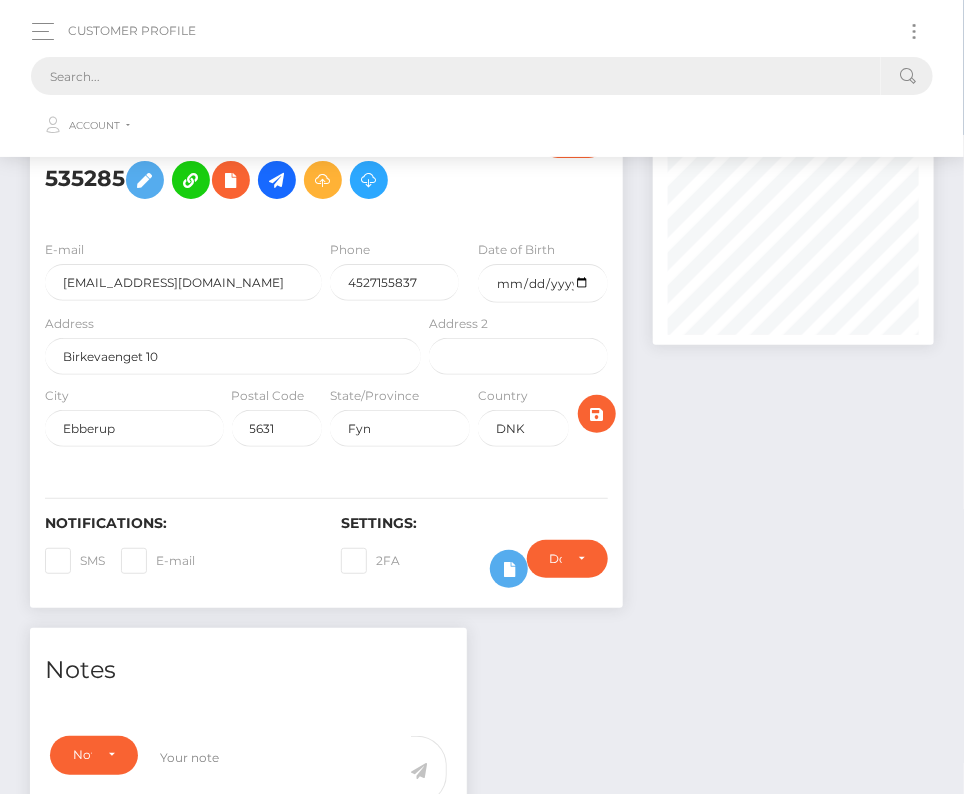 paste on "1004807" 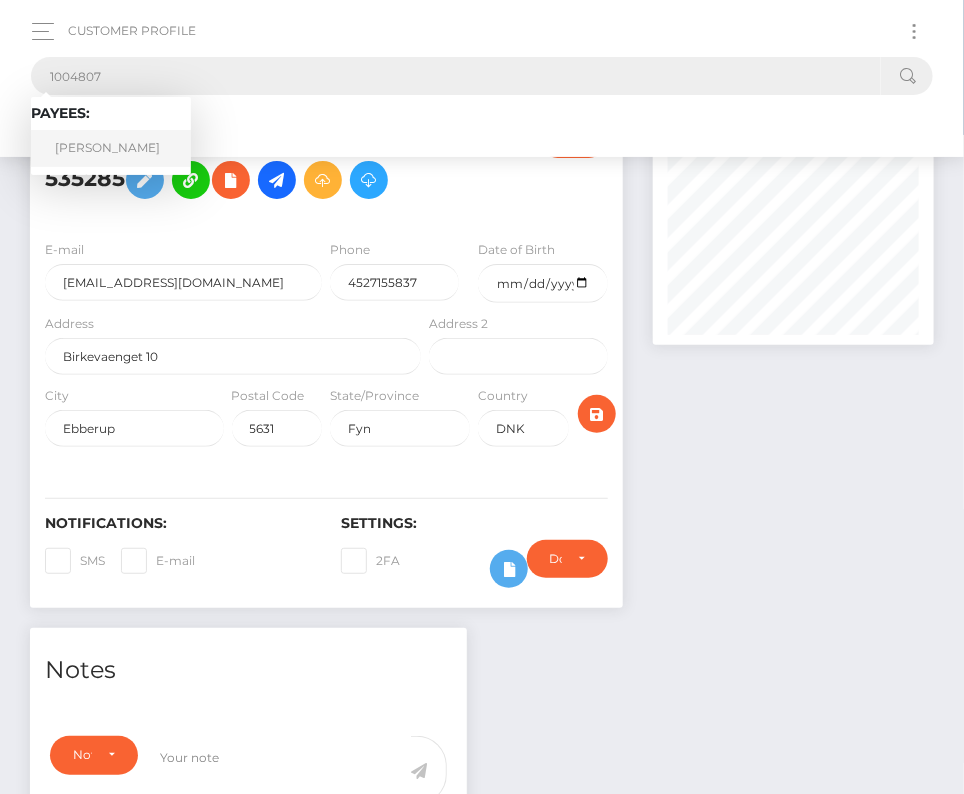 type on "1004807" 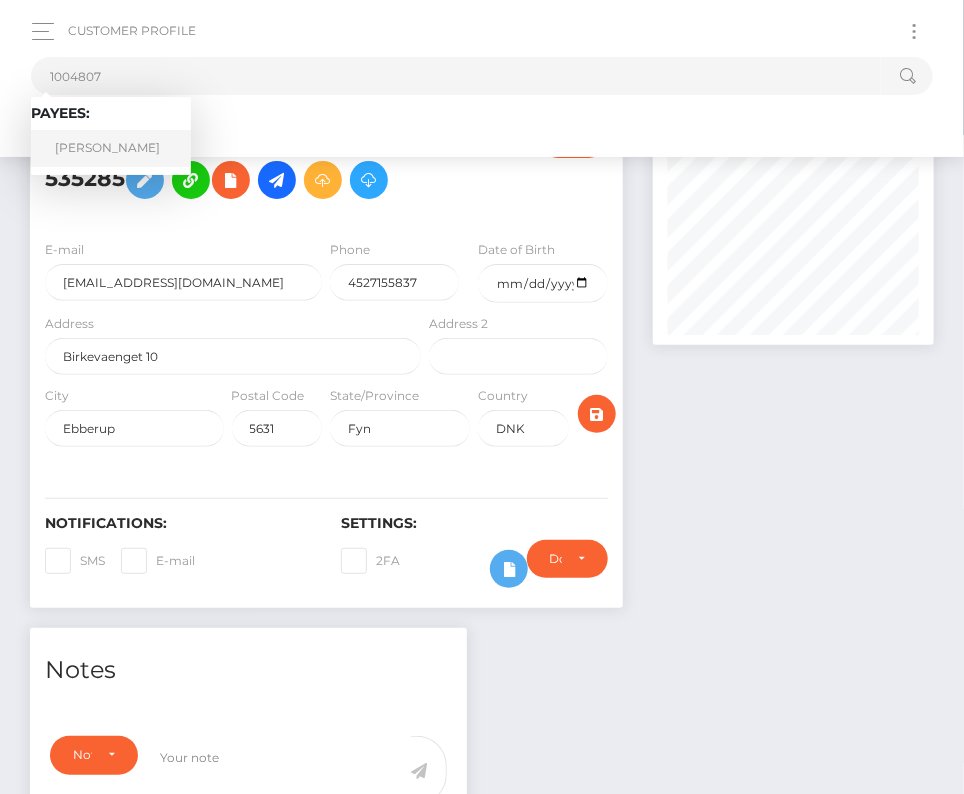 click on "Michl-Leo  Mueller" at bounding box center (111, 148) 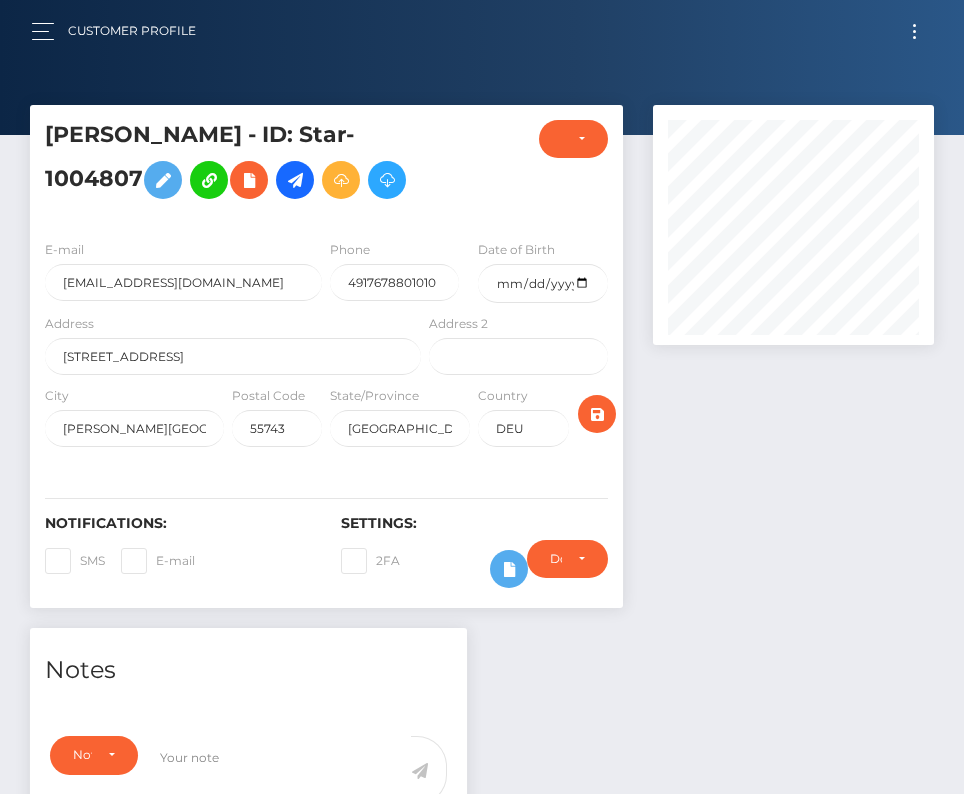 scroll, scrollTop: 0, scrollLeft: 0, axis: both 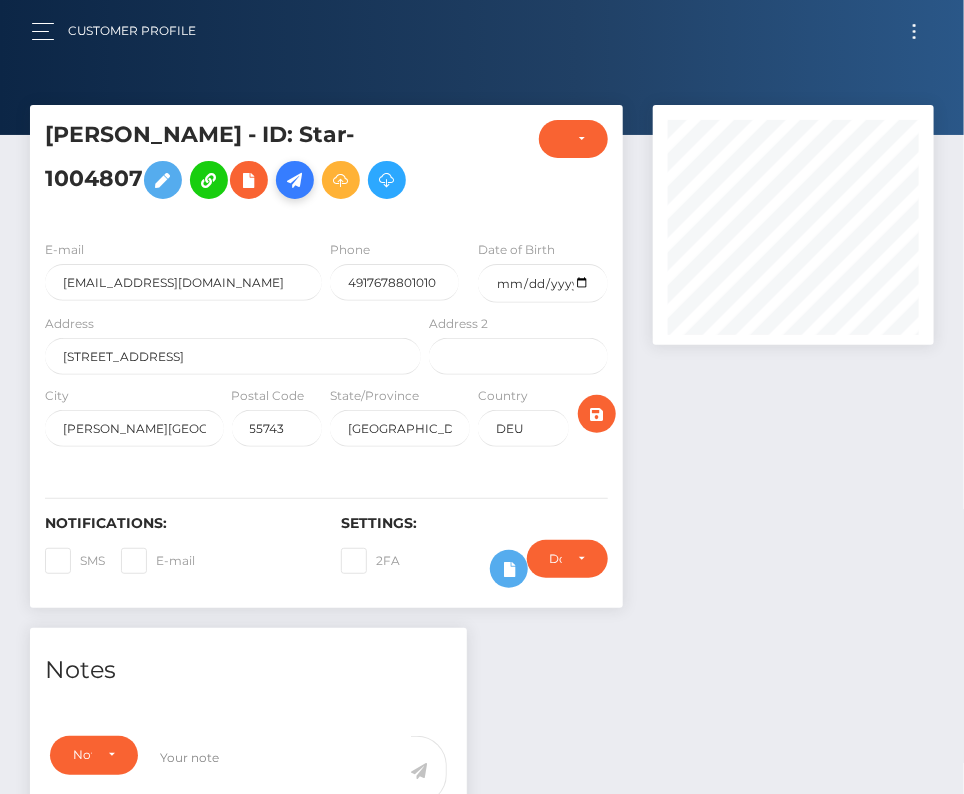 click at bounding box center [295, 180] 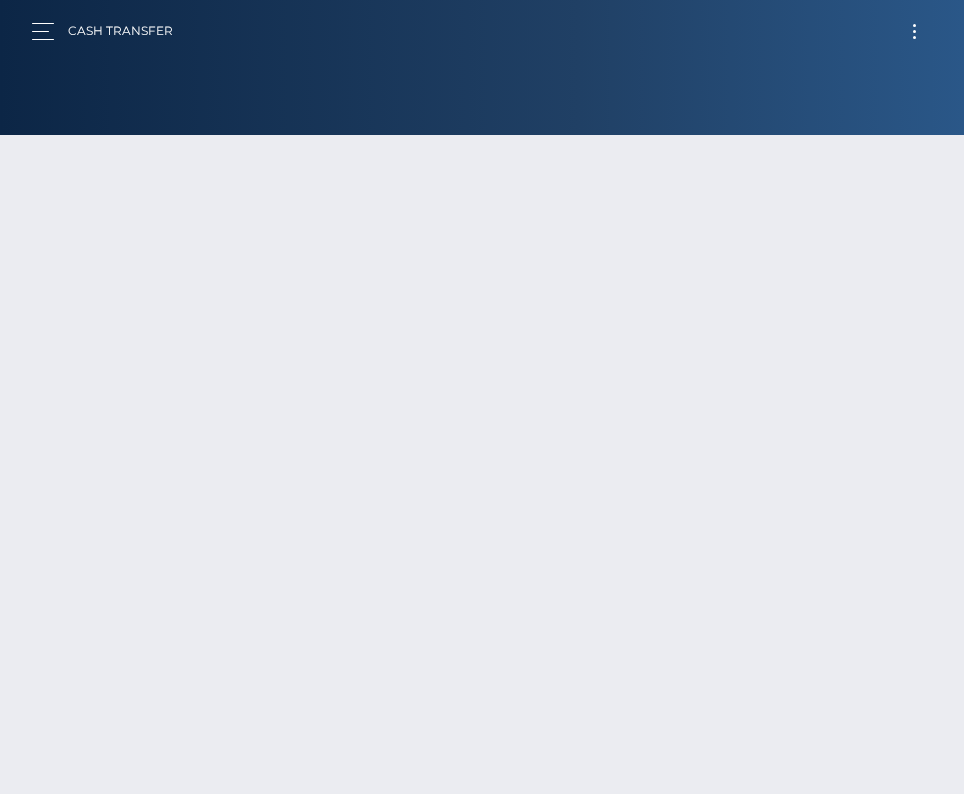 scroll, scrollTop: 0, scrollLeft: 0, axis: both 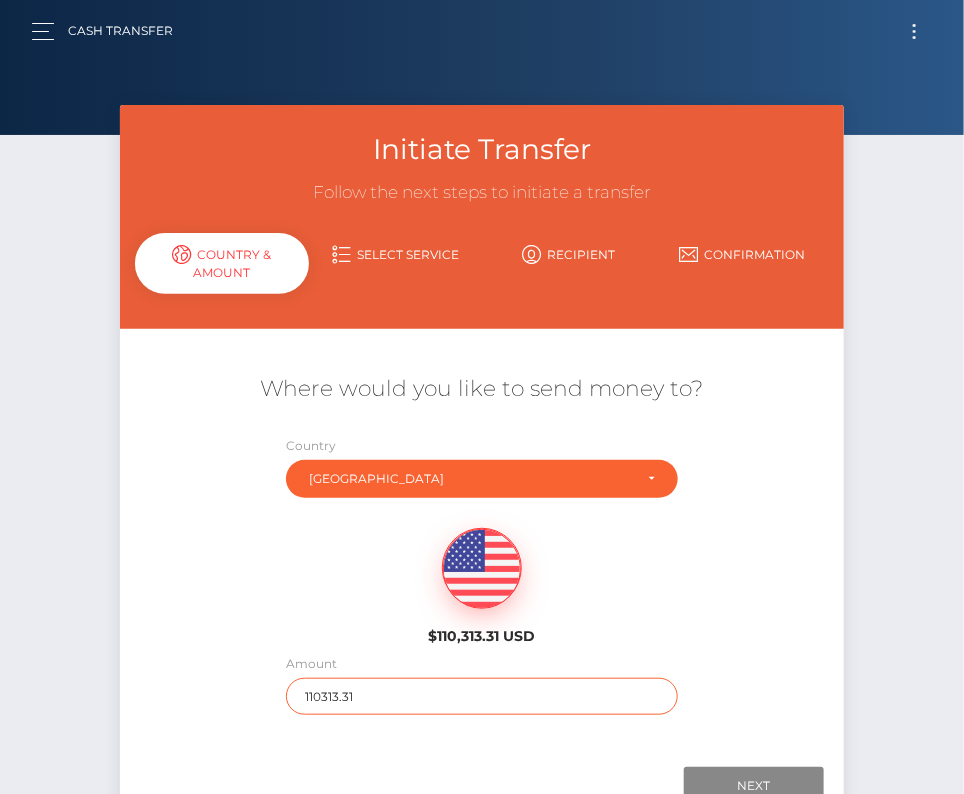 click on "110313.31" at bounding box center (482, 696) 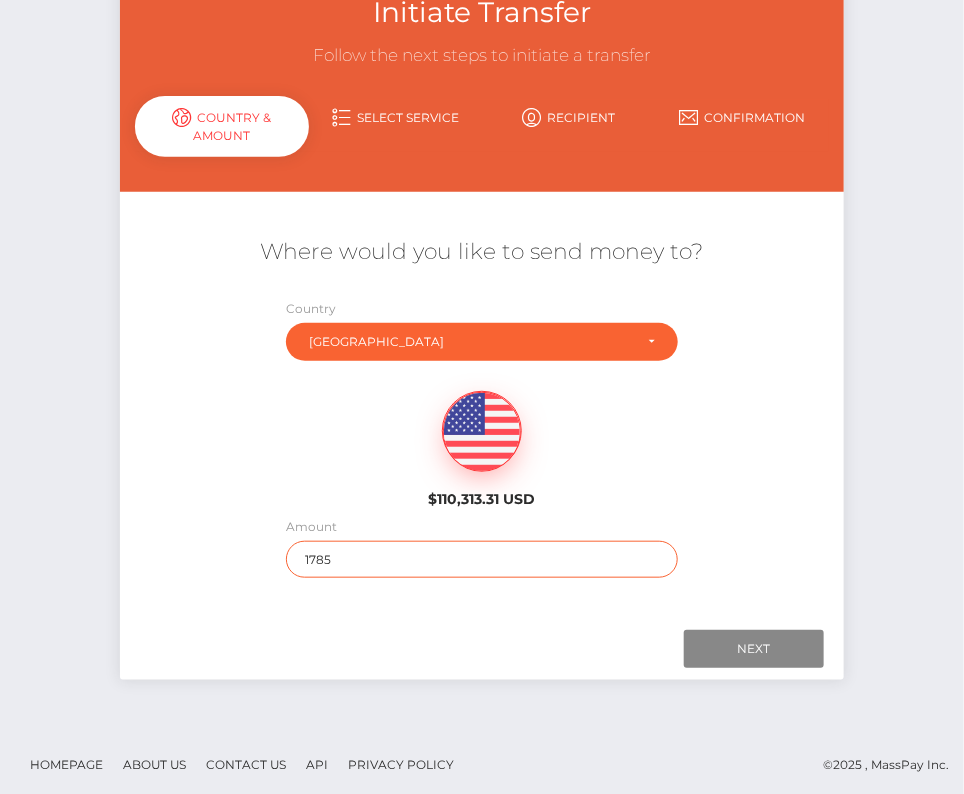 scroll, scrollTop: 140, scrollLeft: 0, axis: vertical 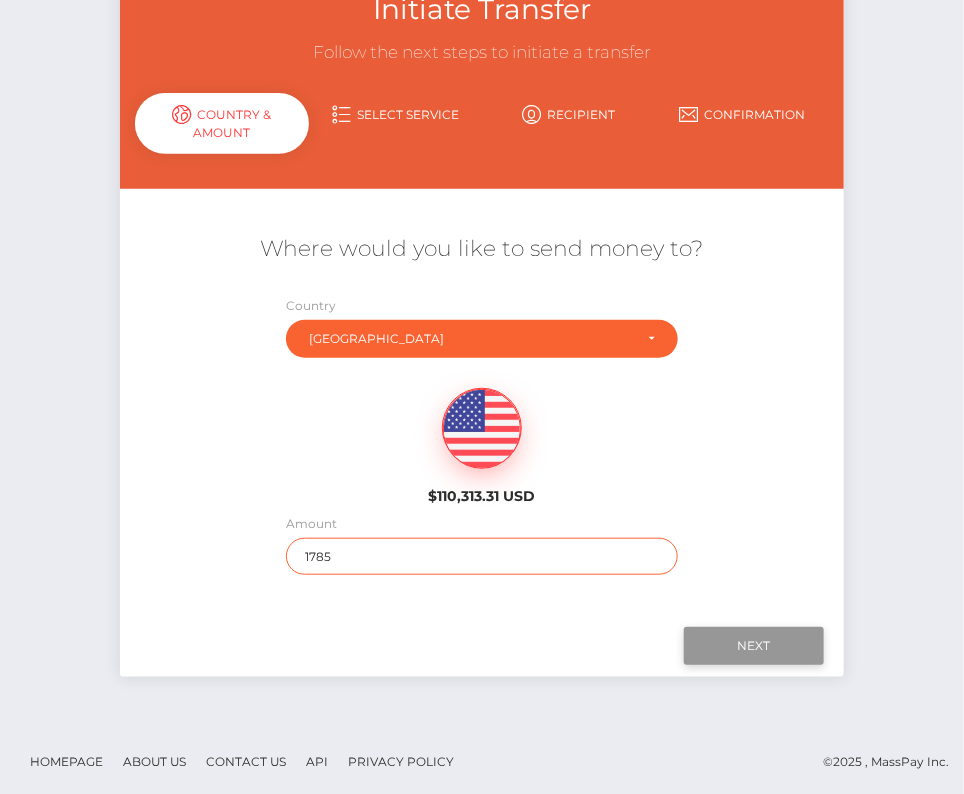 type on "1785" 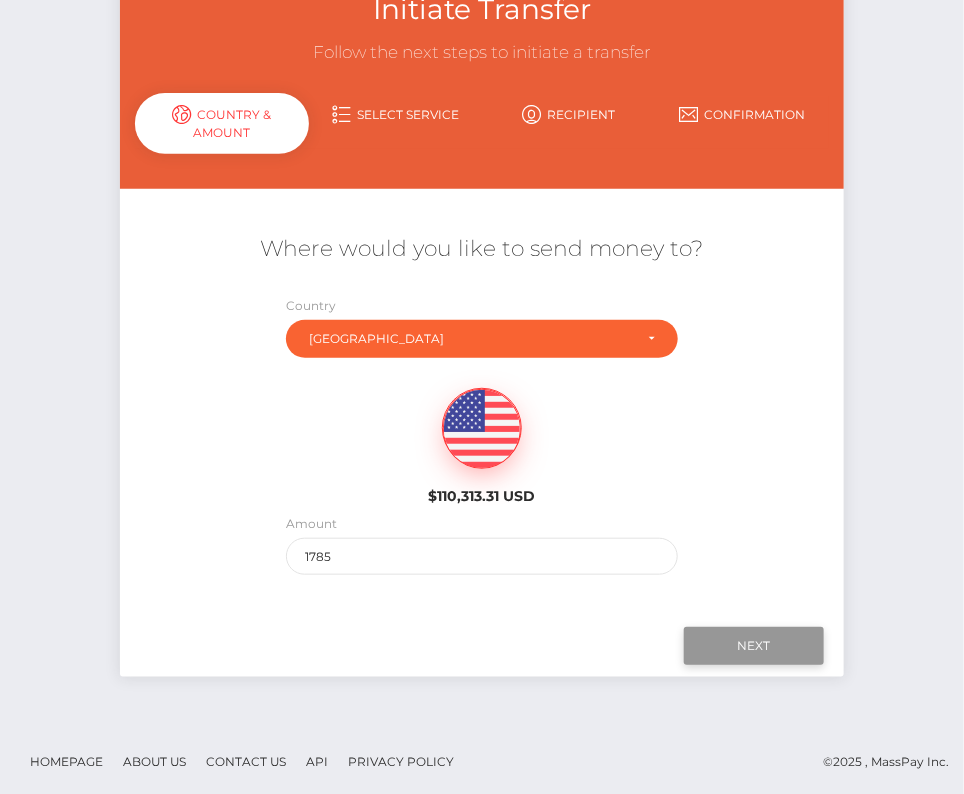 click on "Next" at bounding box center (754, 646) 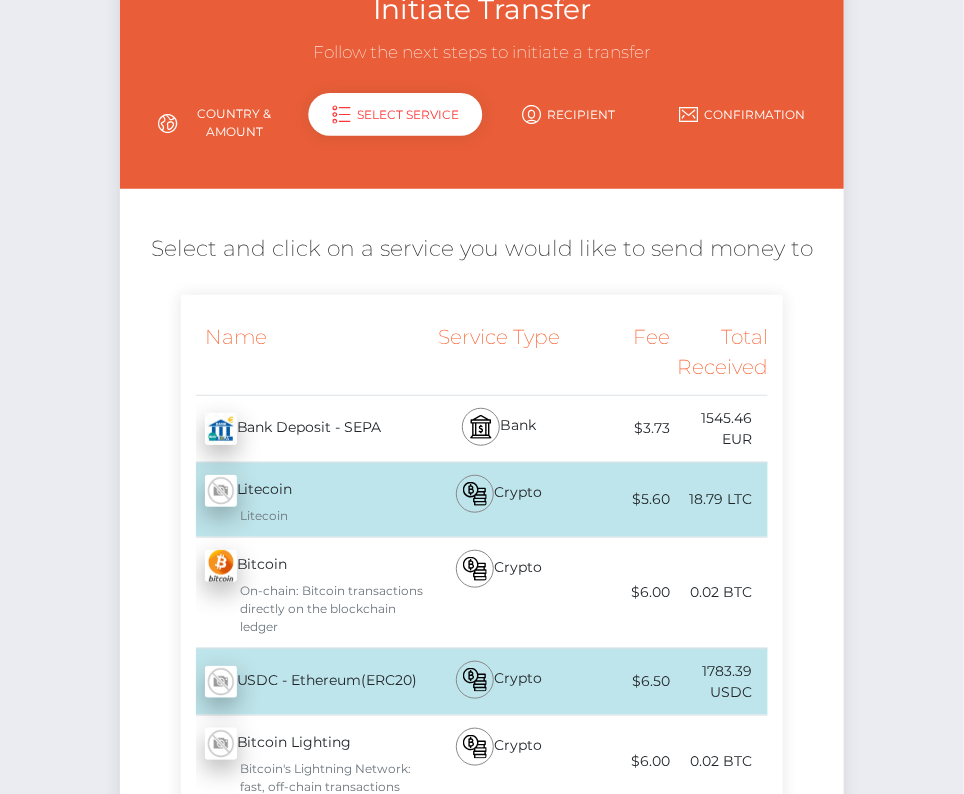 click on "Bank Deposit - SEPA  - EUR" at bounding box center (303, 429) 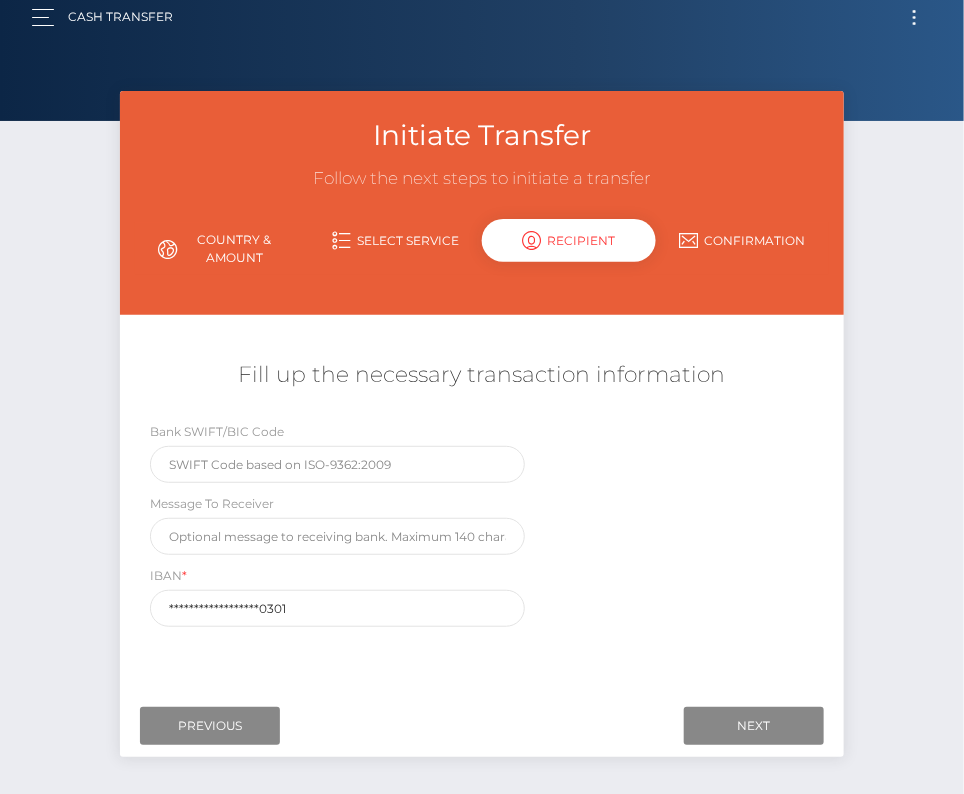 scroll, scrollTop: 0, scrollLeft: 0, axis: both 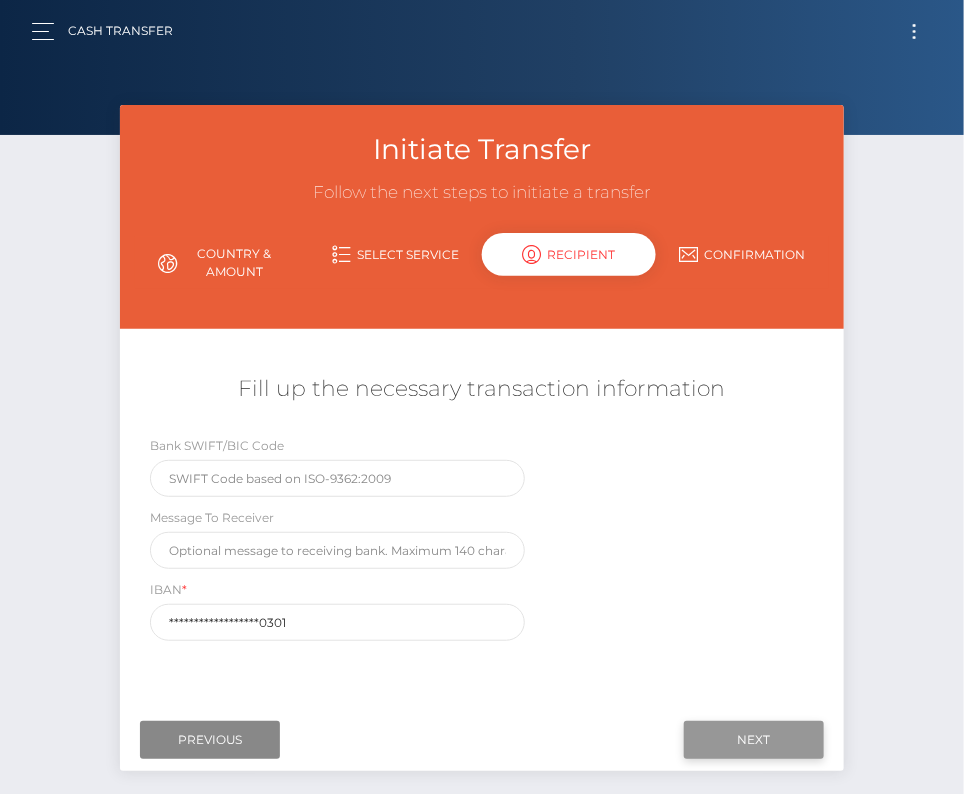 click on "Next" at bounding box center [754, 740] 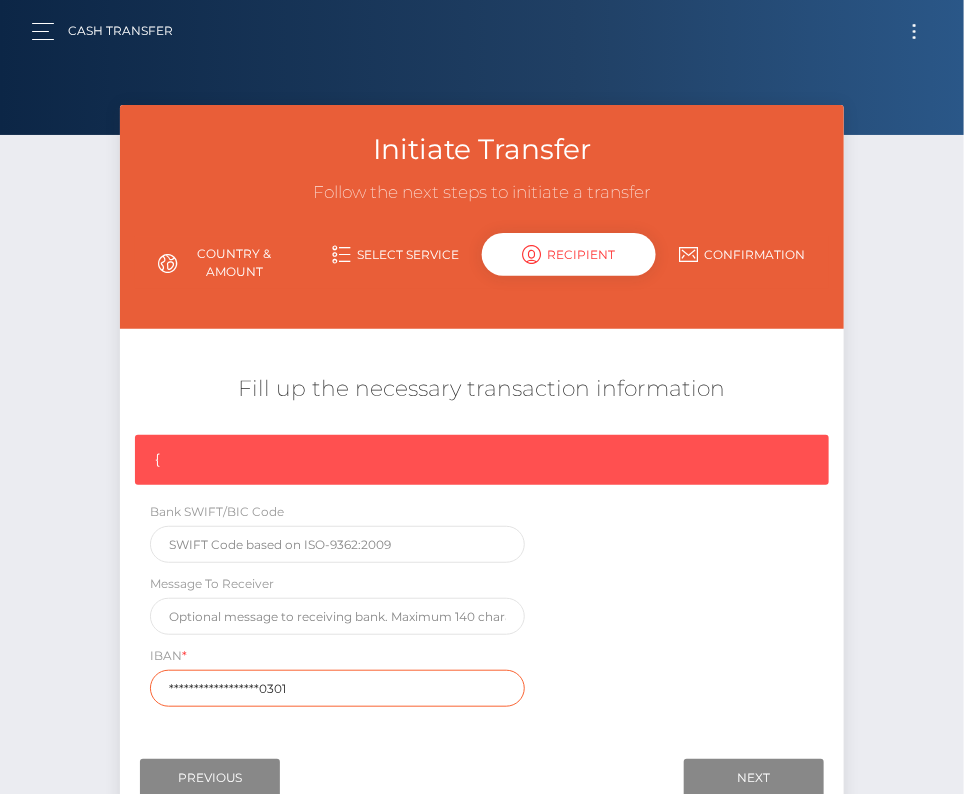 drag, startPoint x: 298, startPoint y: 679, endPoint x: 95, endPoint y: 681, distance: 203.00986 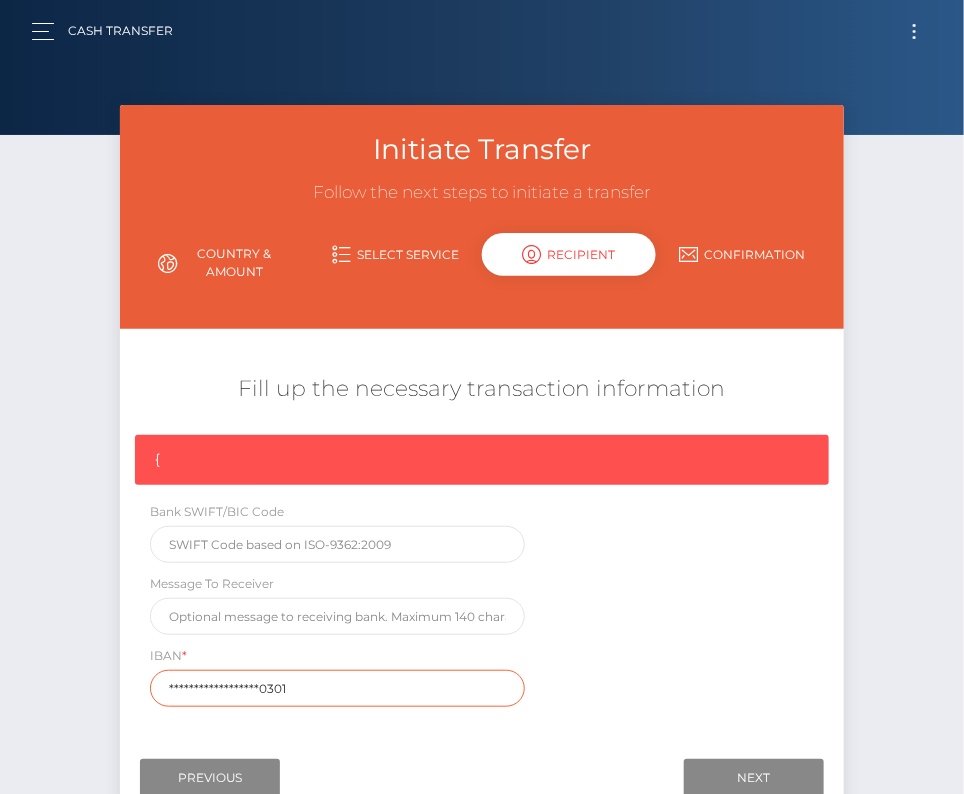 click on "Initiate Transfer
Follow the next steps to initiate a transfer
Country & Amount
Select Service
Recipient
Country" at bounding box center (482, 482) 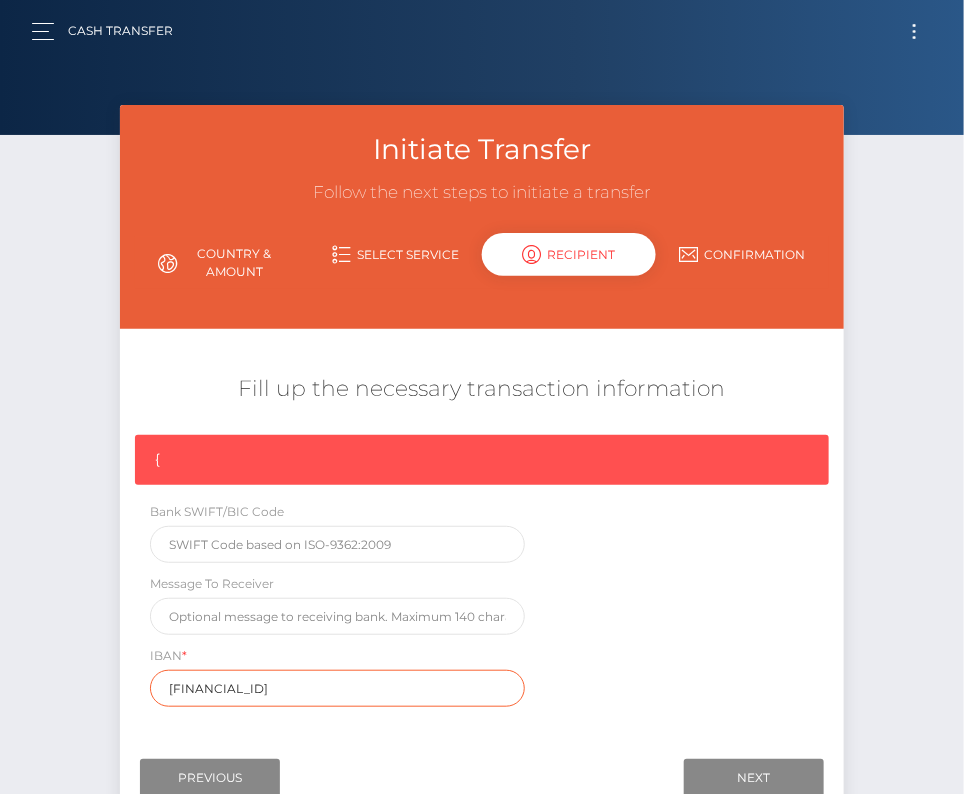 click on "DE31 5606 1472 0106 6103 01" at bounding box center [337, 688] 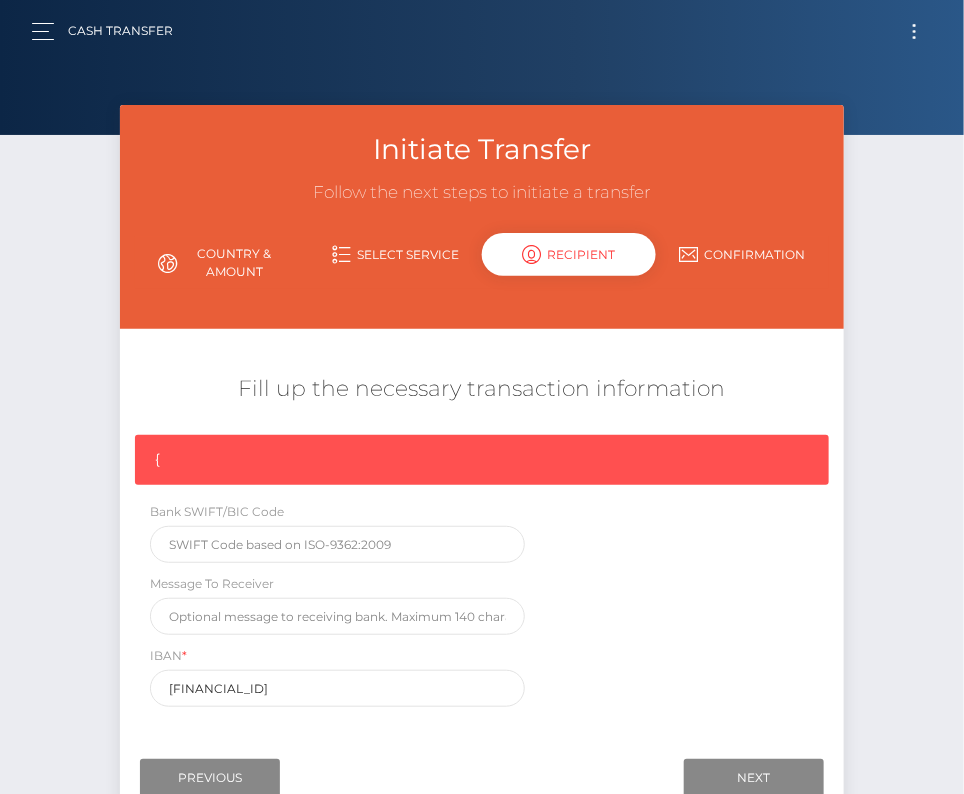 click on "Where would you like to send money to?
Country
Abkhazia
Afghanistan
Albania
Algeria
American Samoa   Andorra   Angola   Anguilla   Antarctica   Chad" at bounding box center (481, 540) 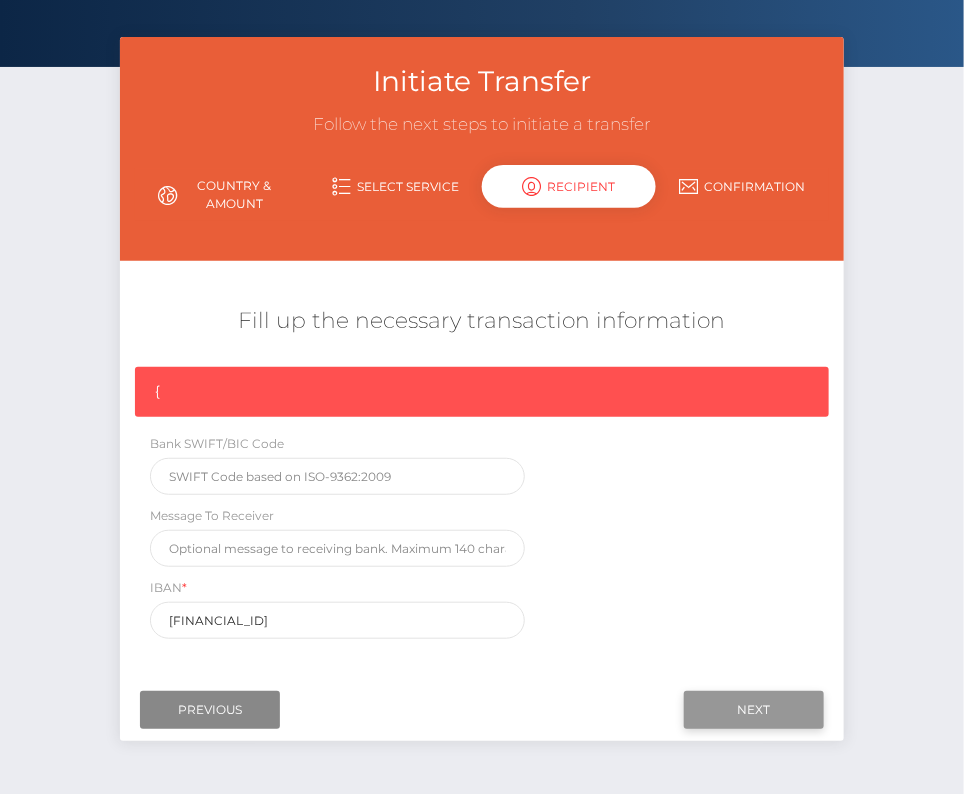 click on "Next" at bounding box center [754, 710] 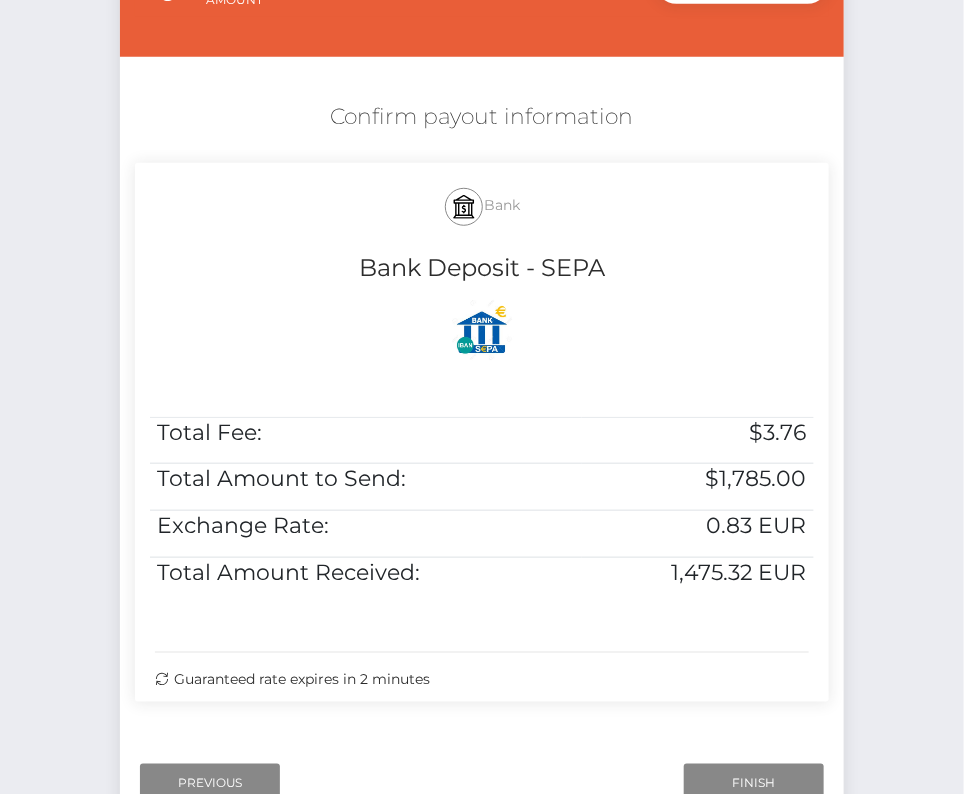 scroll, scrollTop: 284, scrollLeft: 0, axis: vertical 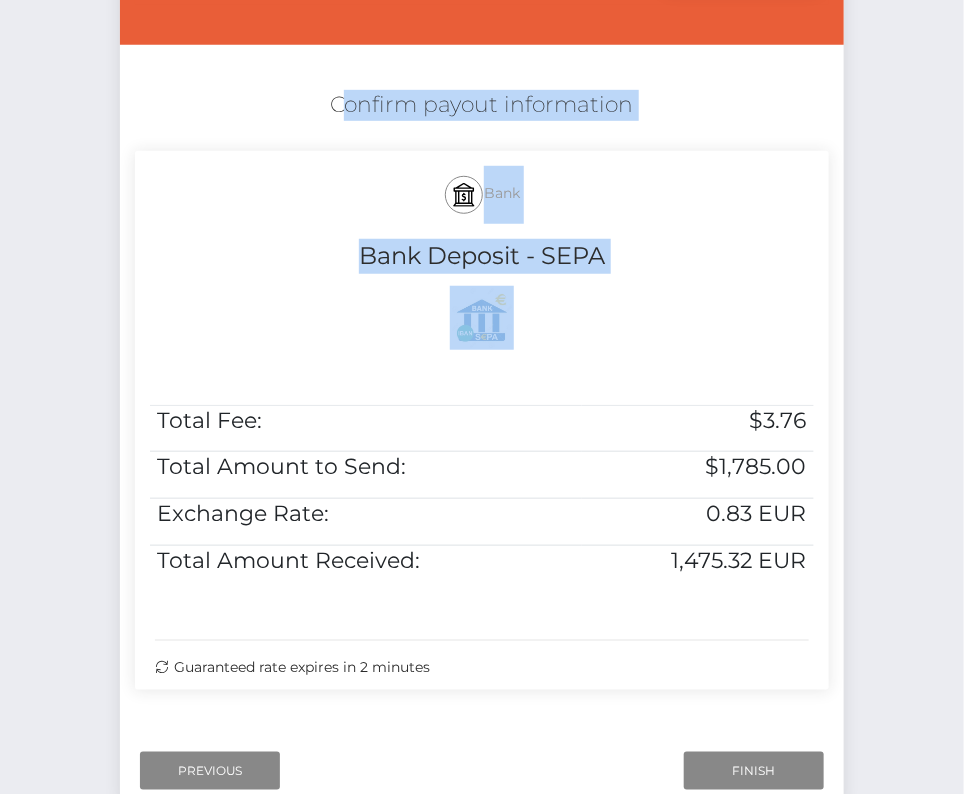 drag, startPoint x: 335, startPoint y: 86, endPoint x: 824, endPoint y: 556, distance: 678.2485 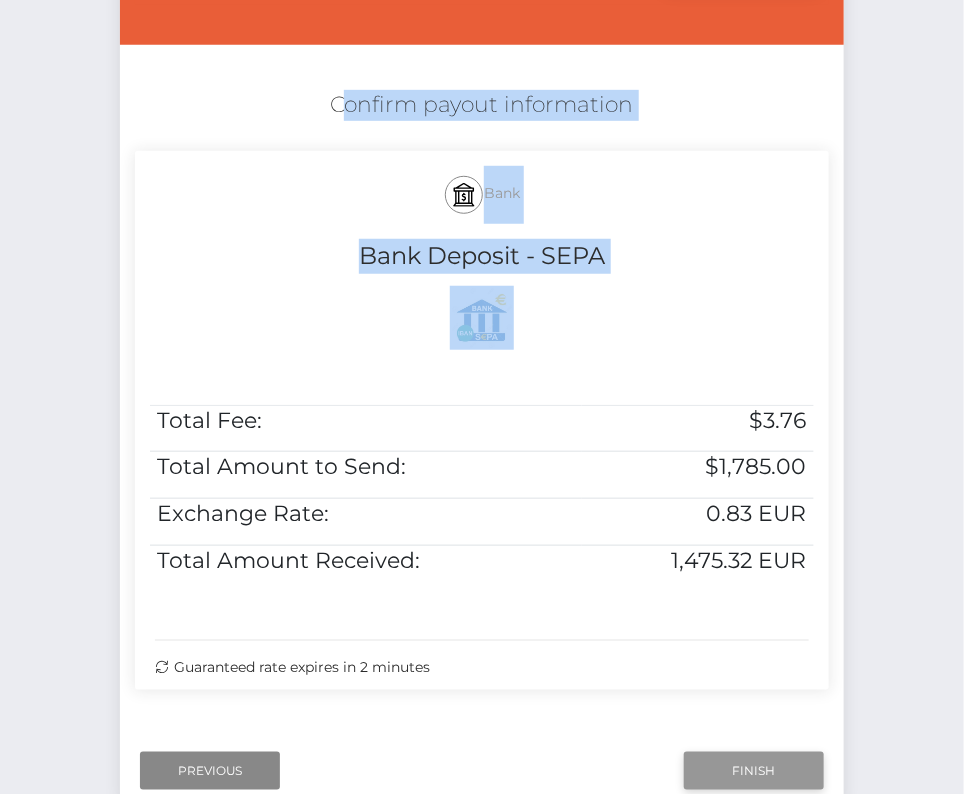 click on "Finish" at bounding box center [754, 771] 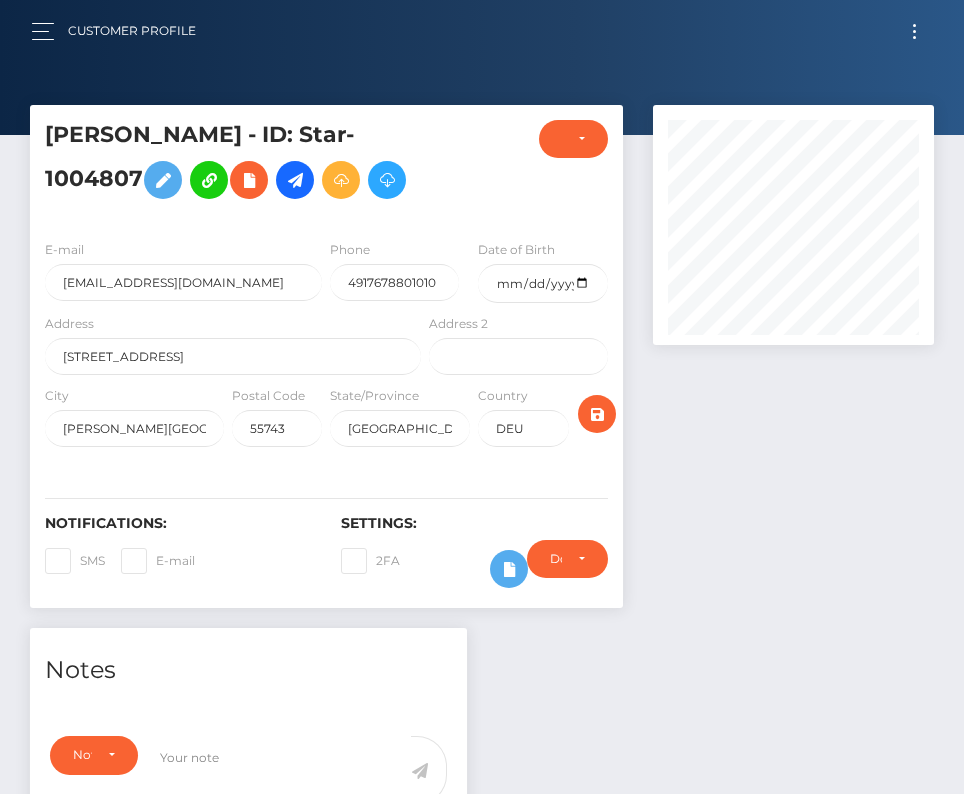 scroll, scrollTop: 0, scrollLeft: 0, axis: both 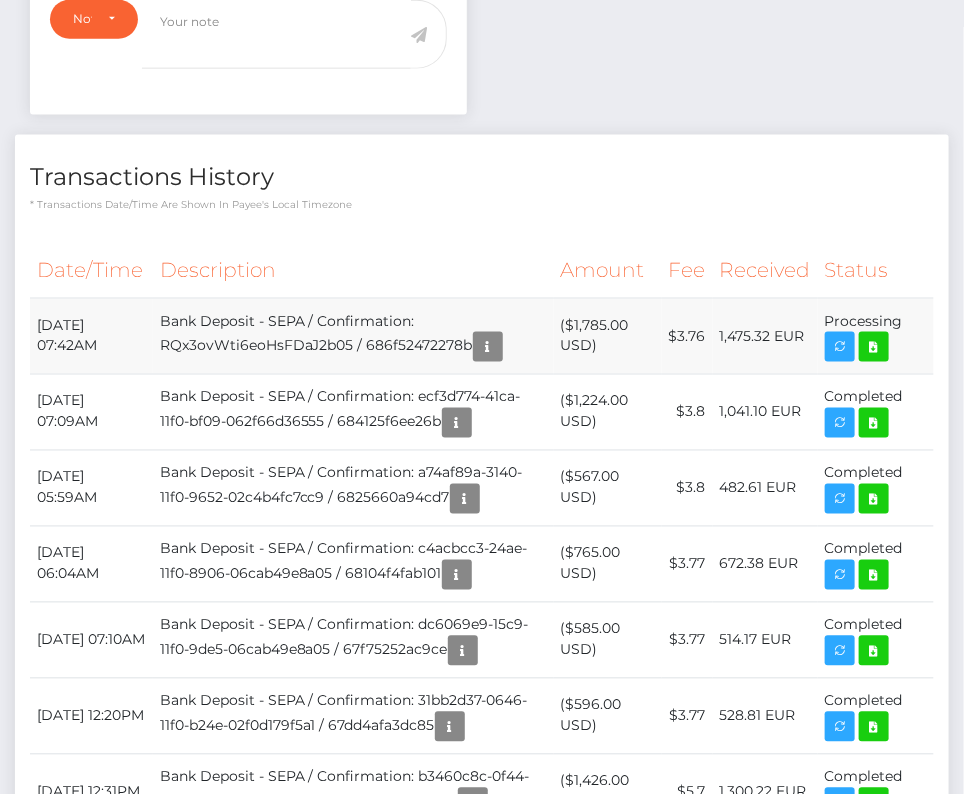 drag, startPoint x: 33, startPoint y: 373, endPoint x: 917, endPoint y: 372, distance: 884.00055 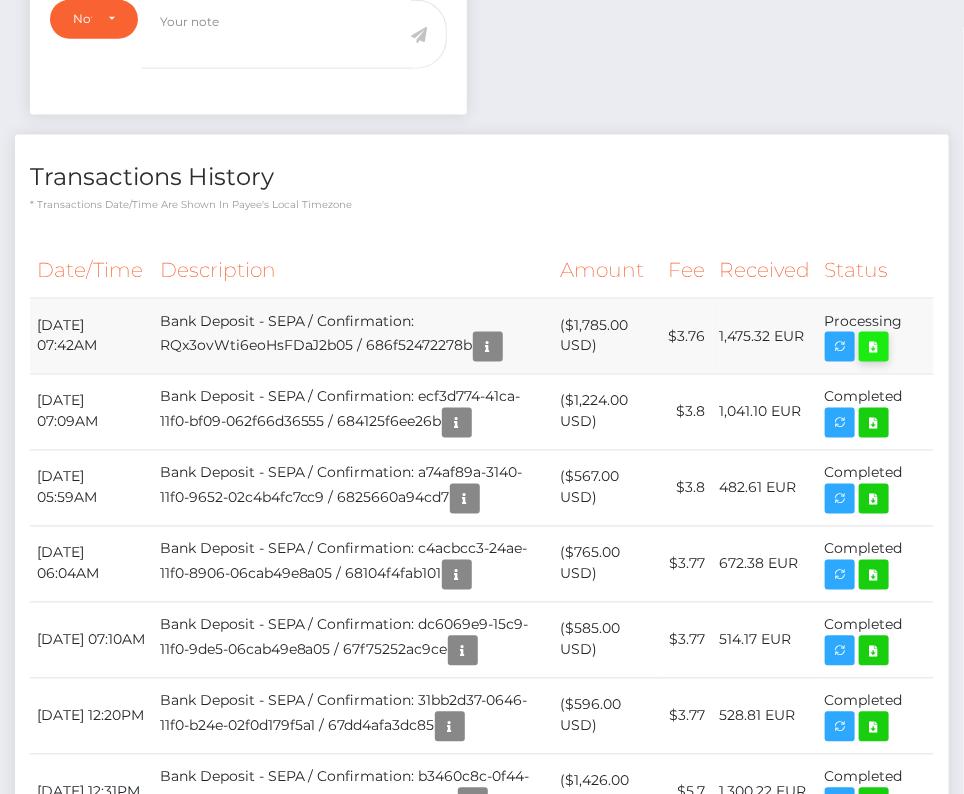click at bounding box center (874, 347) 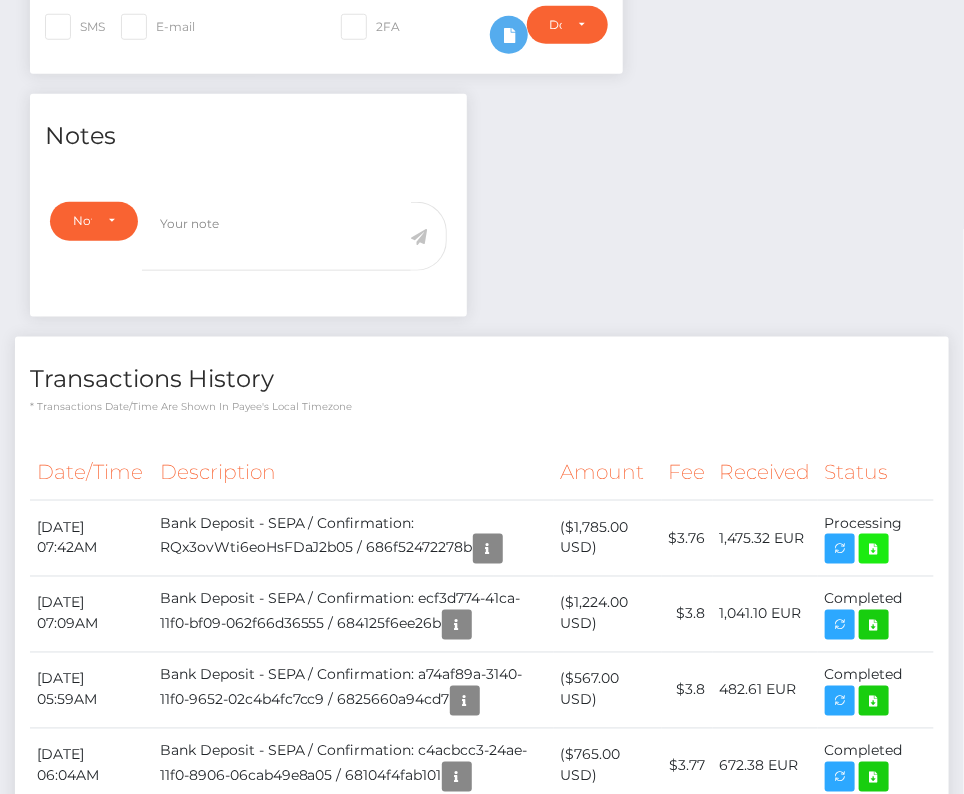 scroll, scrollTop: 0, scrollLeft: 0, axis: both 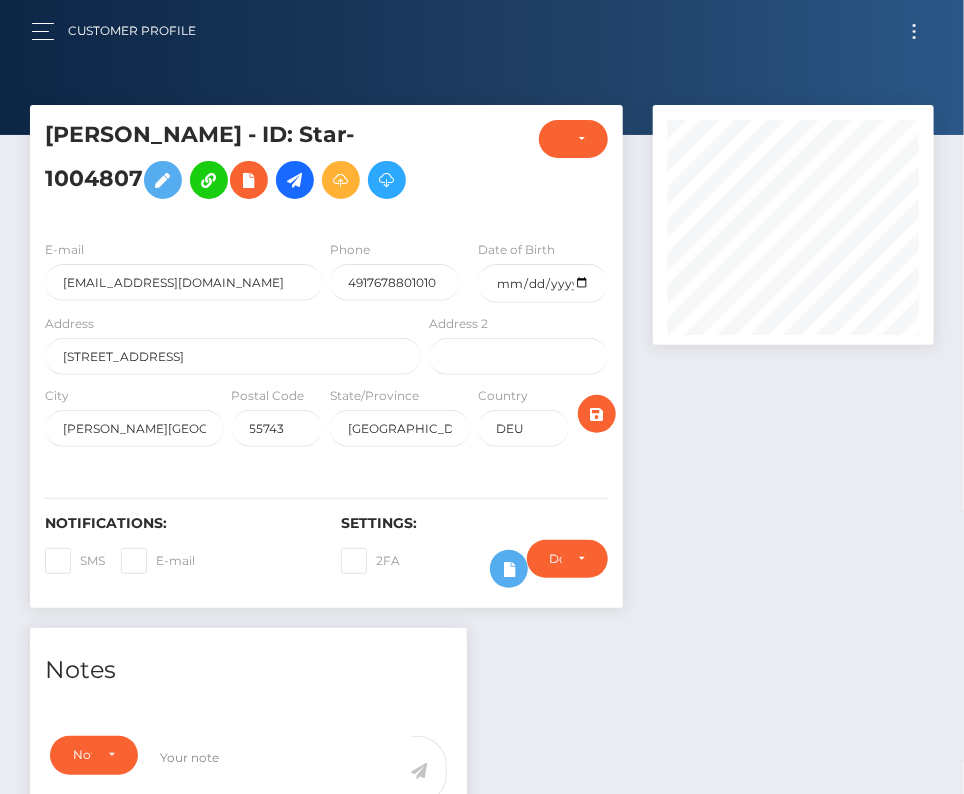 click at bounding box center [914, 31] 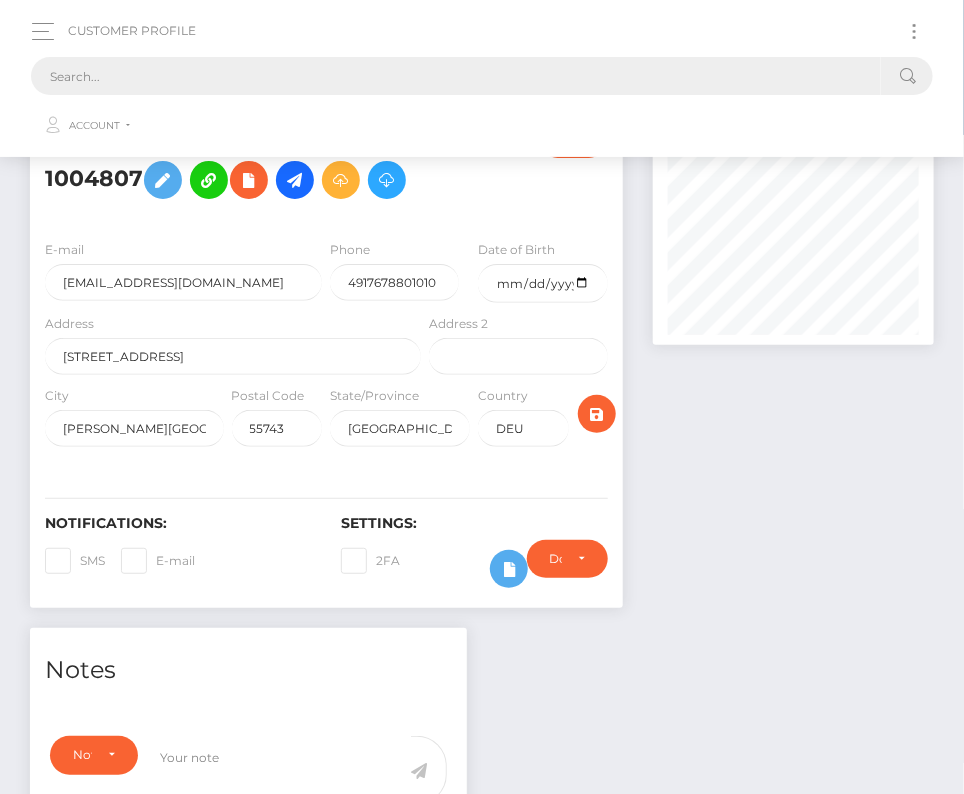 click at bounding box center [456, 76] 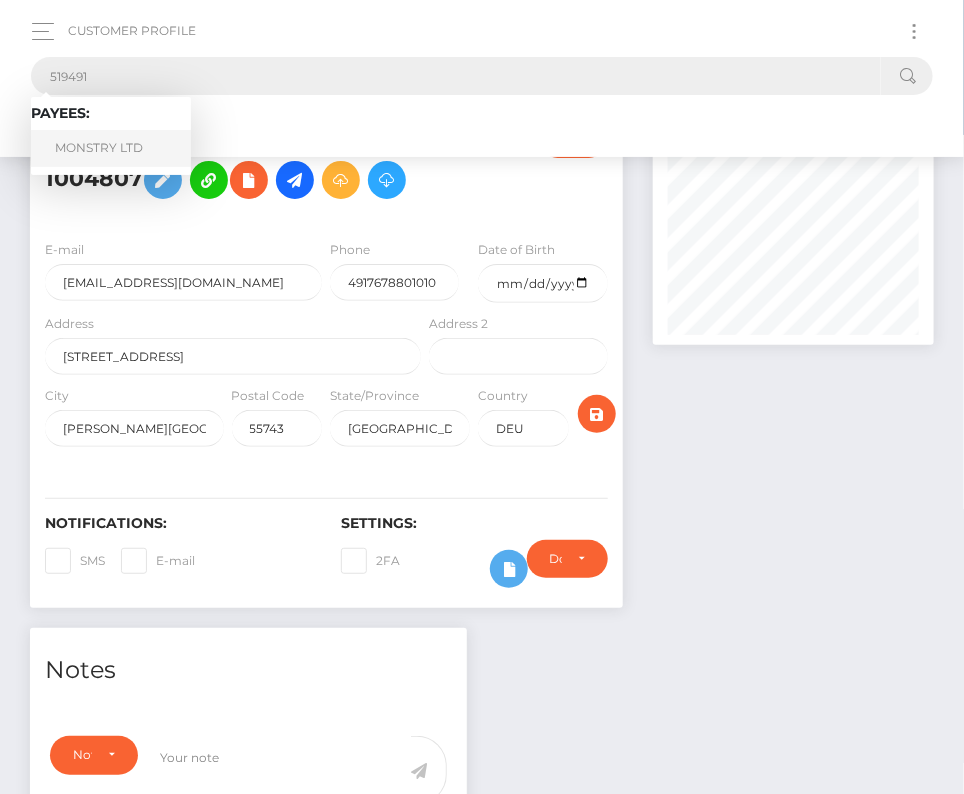 type on "519491" 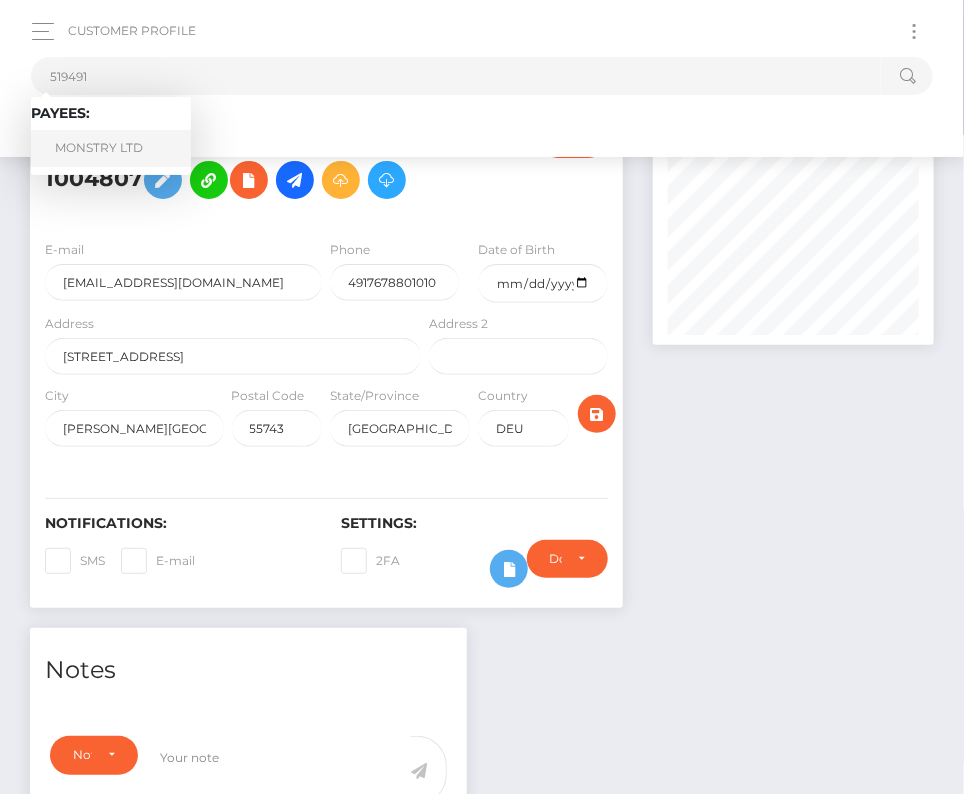 click on "MONSTRY LTD" at bounding box center [111, 148] 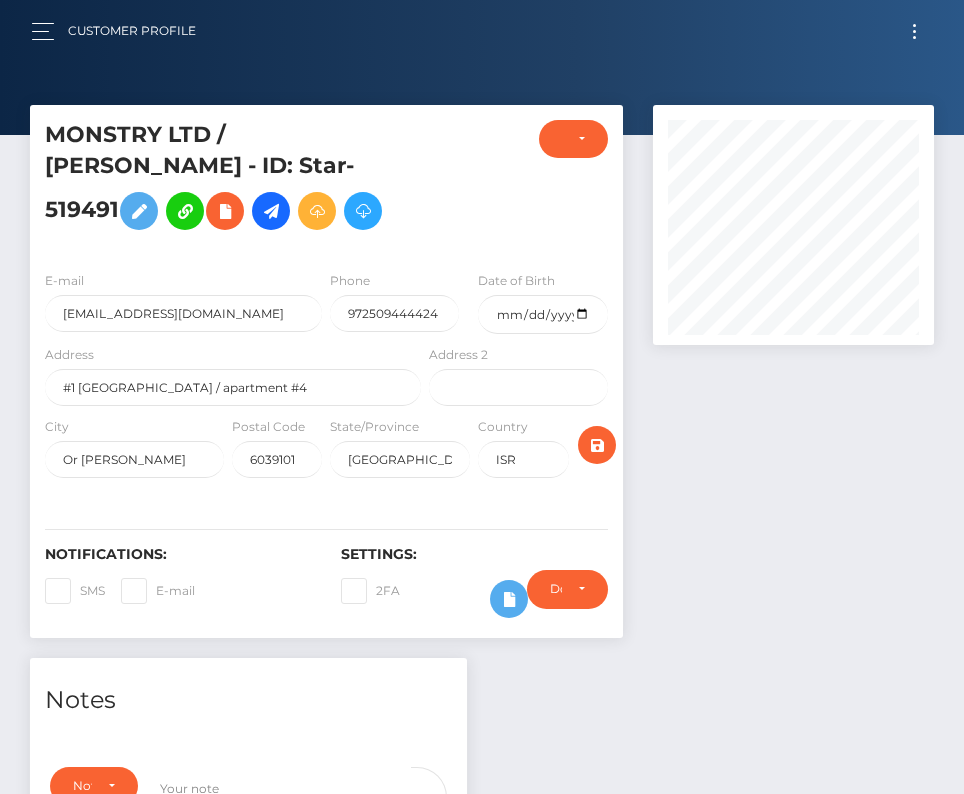 scroll, scrollTop: 0, scrollLeft: 0, axis: both 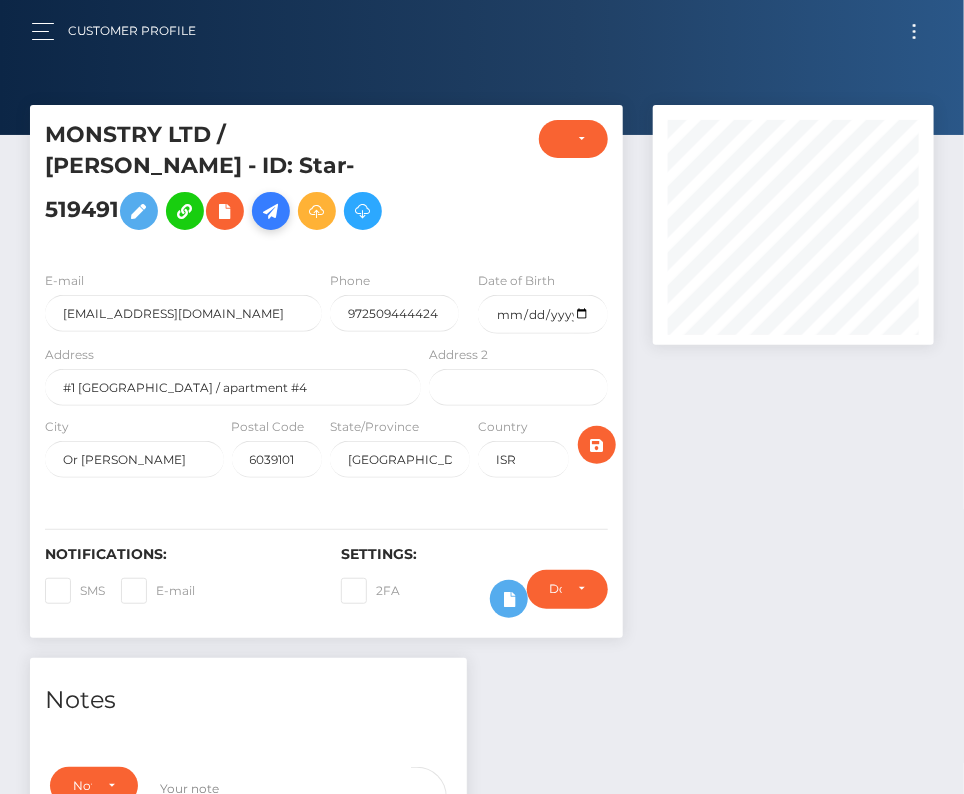 click at bounding box center [271, 211] 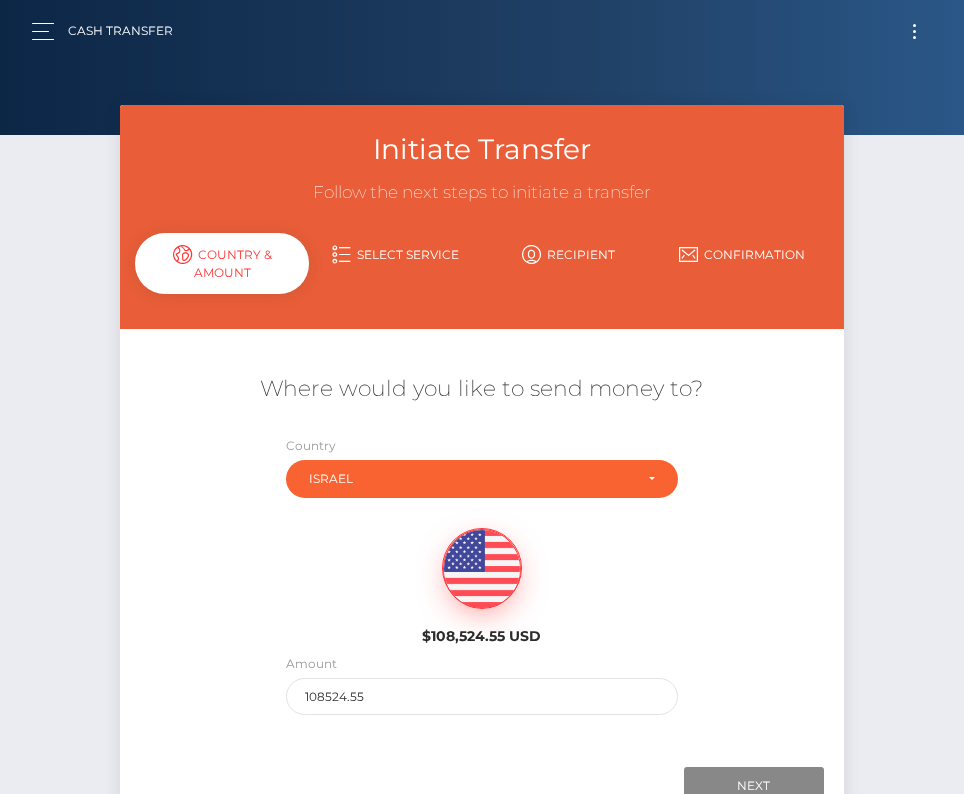 scroll, scrollTop: 0, scrollLeft: 0, axis: both 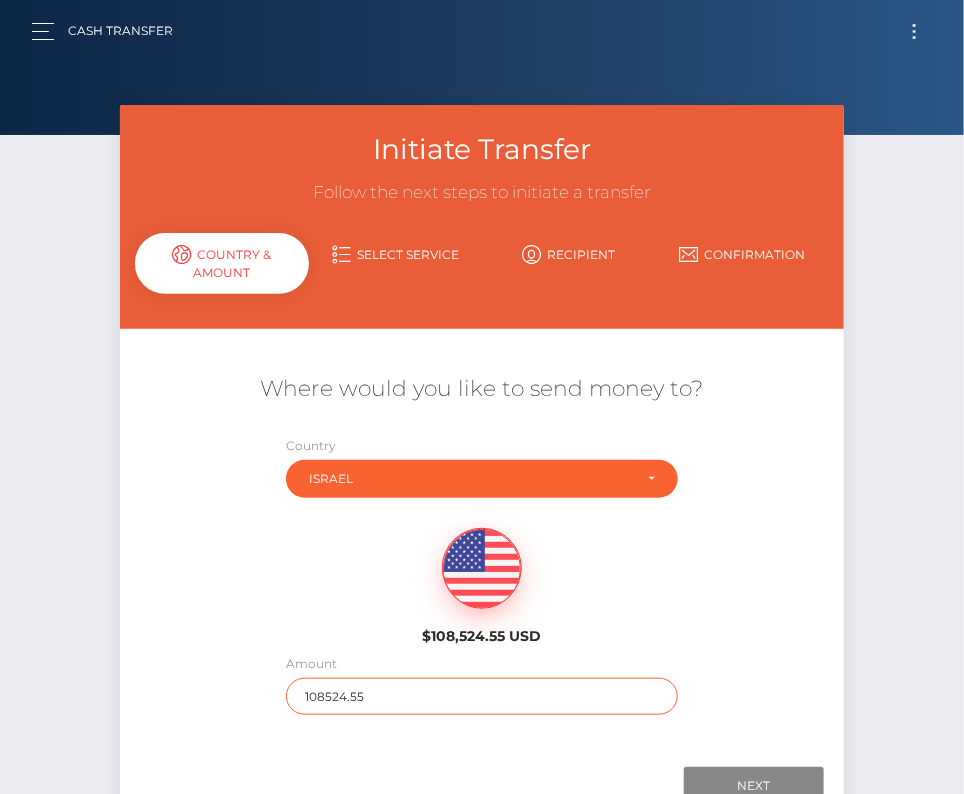 click on "108524.55" at bounding box center (482, 696) 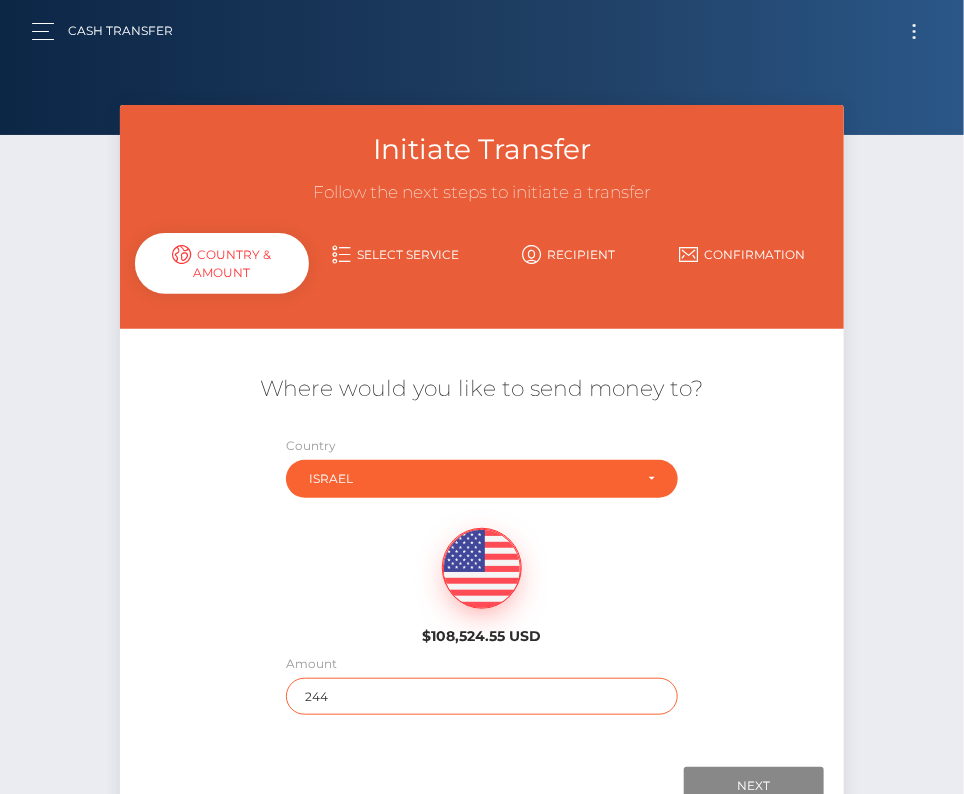 type on "244" 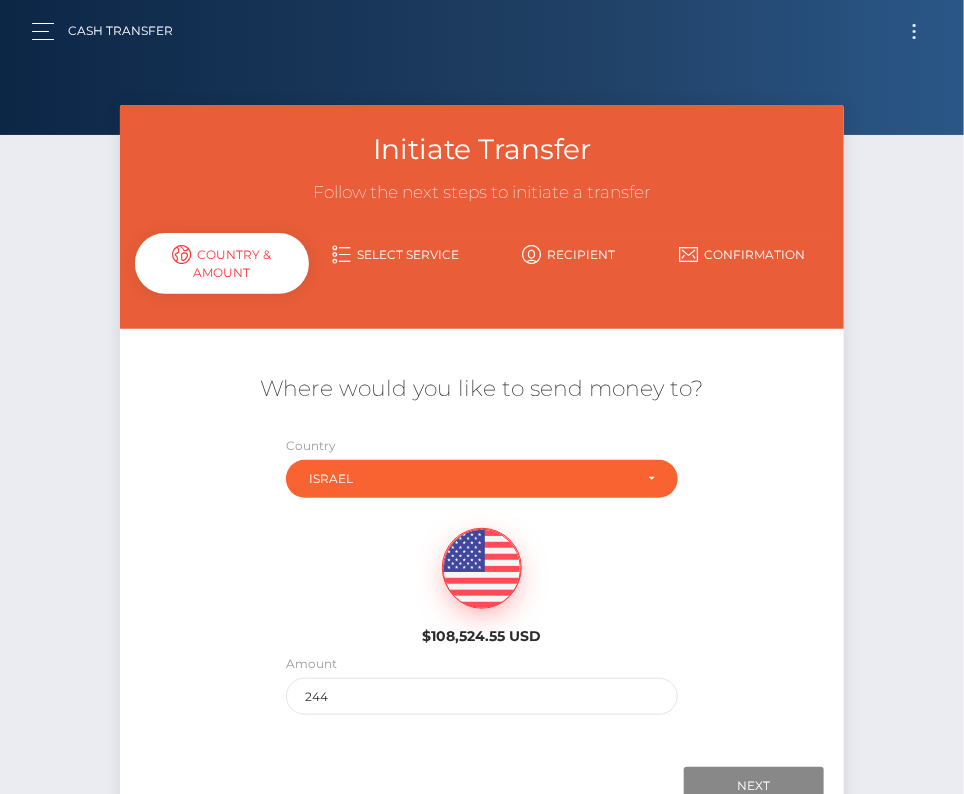 click on "Where would you like to send money to?
Country
Abkhazia
Afghanistan
Albania
Algeria
American Samoa   Andorra   Angola" at bounding box center (481, 542) 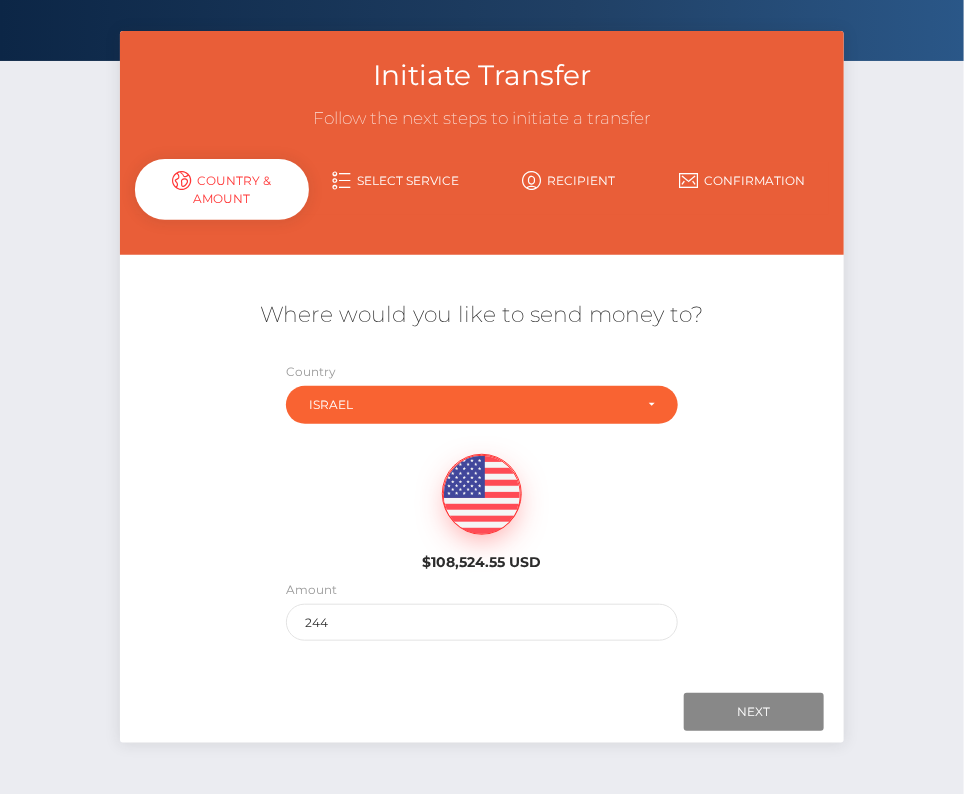 scroll, scrollTop: 140, scrollLeft: 0, axis: vertical 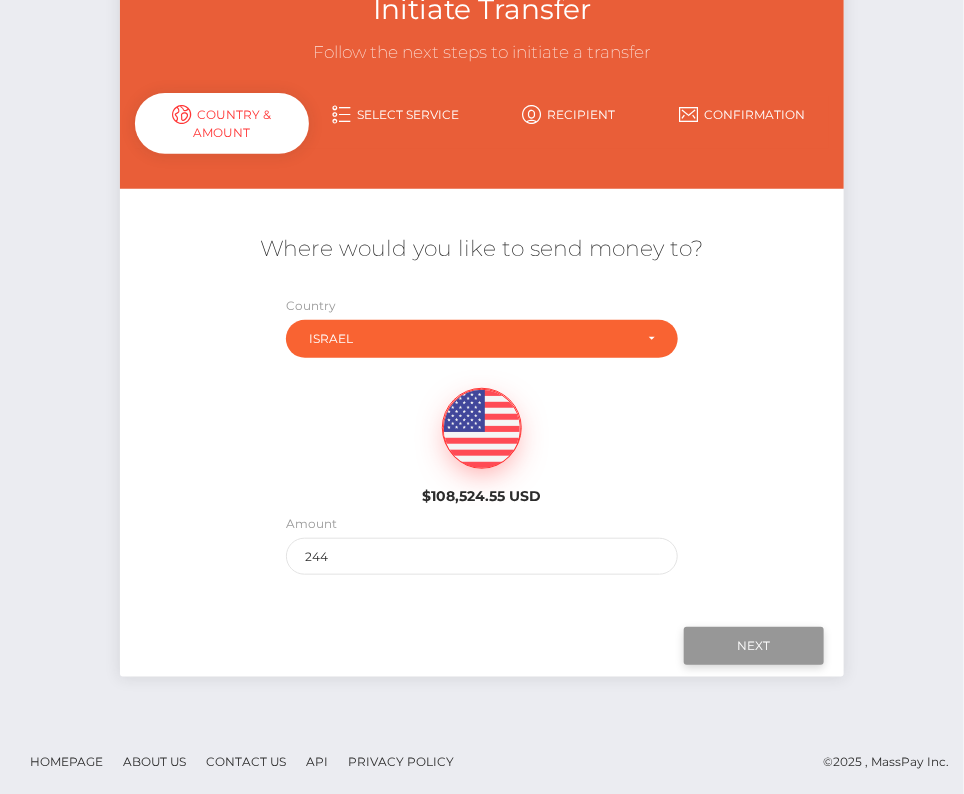 click on "Next" at bounding box center [754, 646] 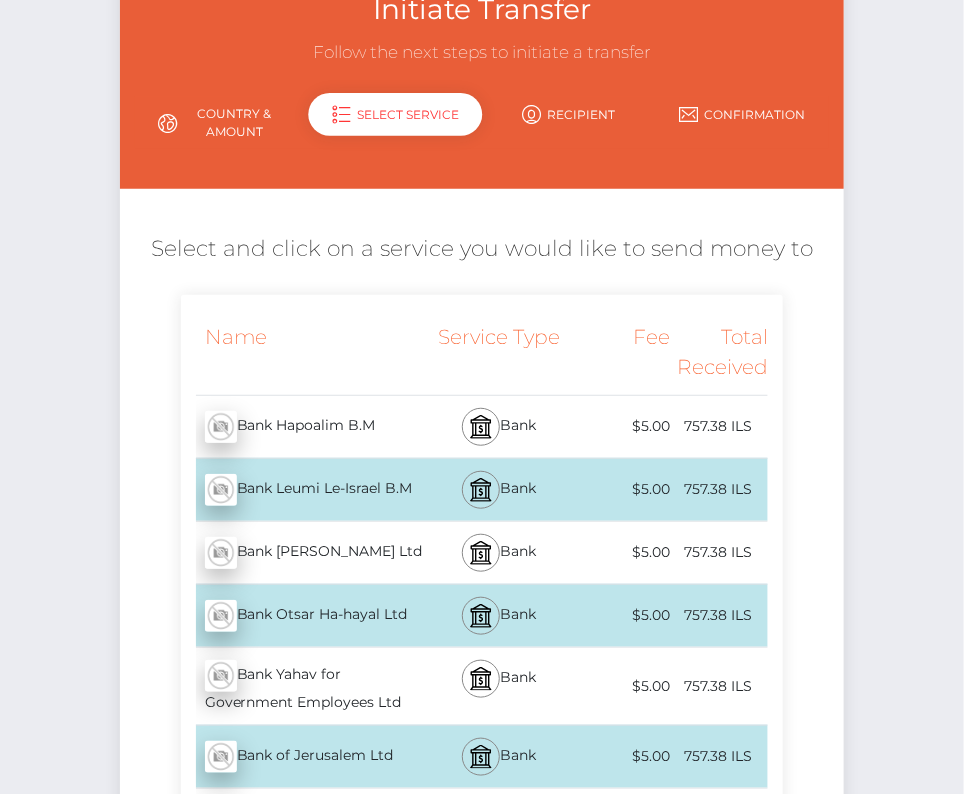 click on "Bank Hapoalim B.M  - ILS" at bounding box center [303, 427] 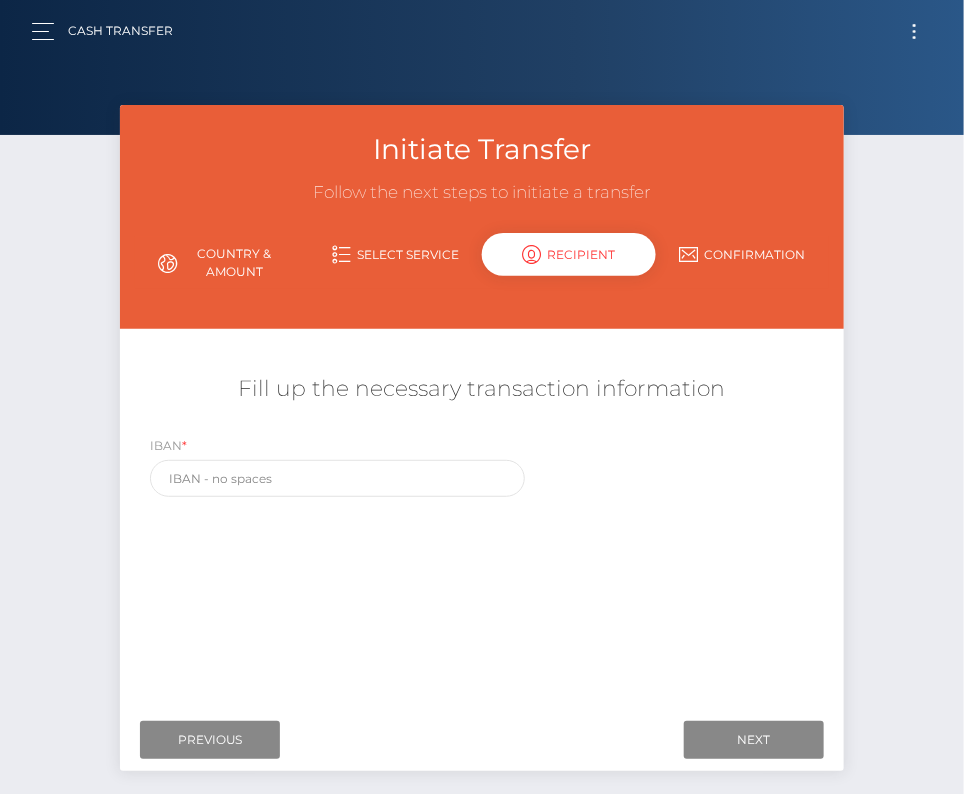 scroll, scrollTop: 0, scrollLeft: 0, axis: both 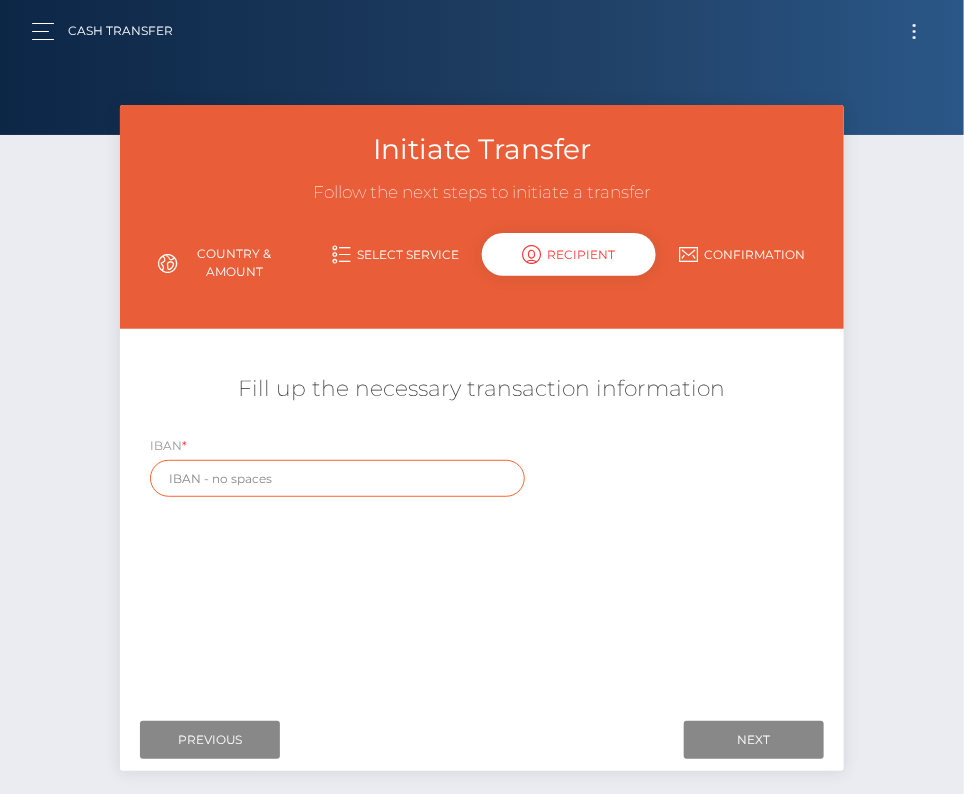 click at bounding box center (337, 478) 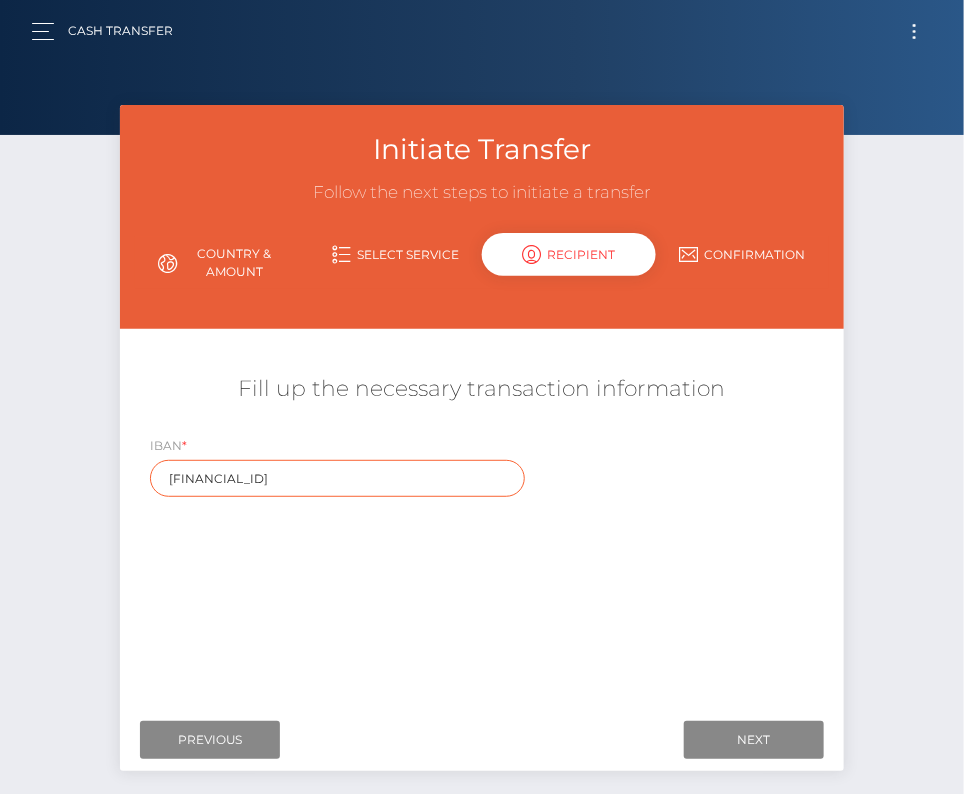 click on "IL21-0127-0000-0000-0654-325" at bounding box center [337, 478] 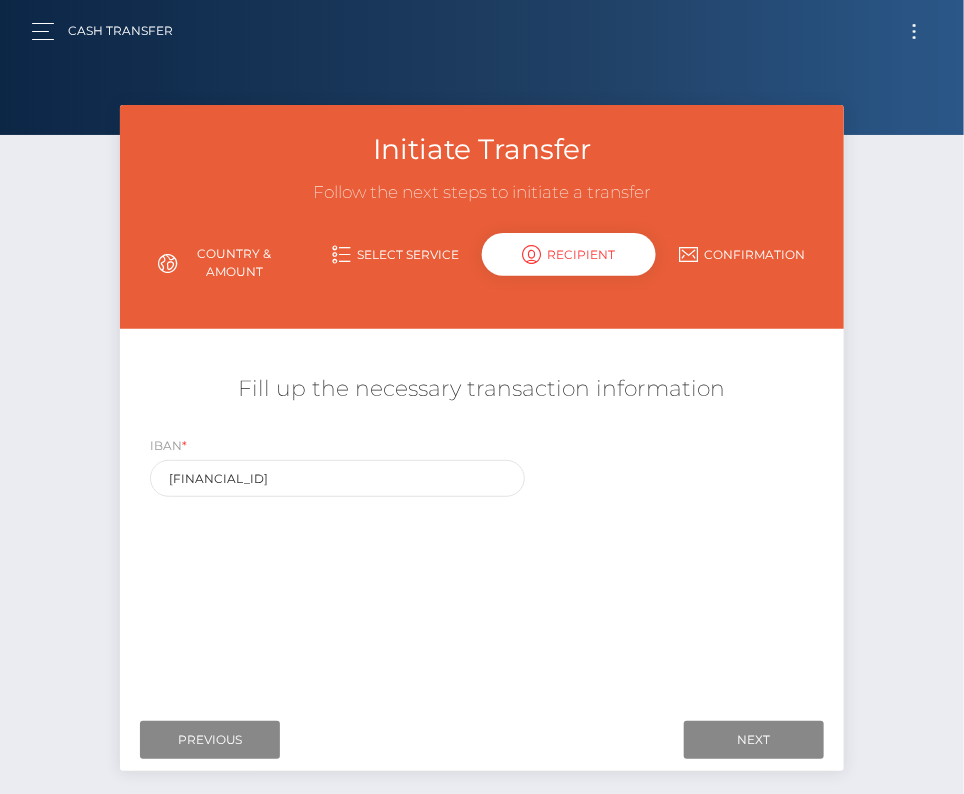 click on "Where would you like to send money to?
Country
Abkhazia
Afghanistan
Albania
Algeria
American Samoa   Andorra   Angola   Anguilla   Antarctica   Chad" at bounding box center (481, 521) 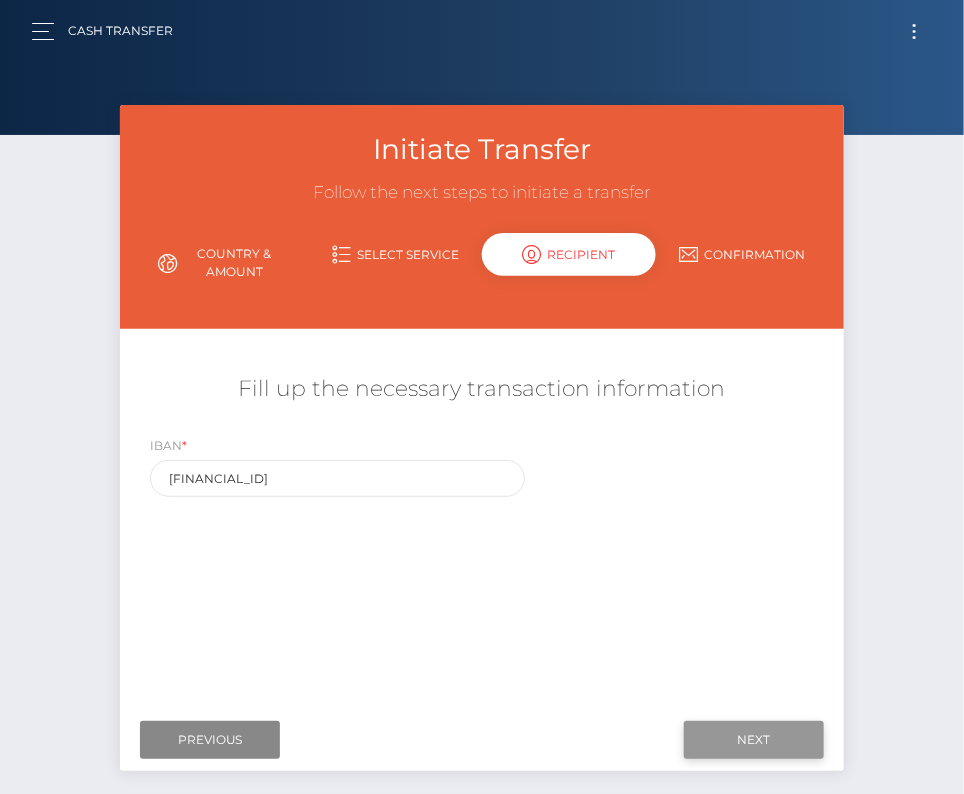 click on "Next" at bounding box center [754, 740] 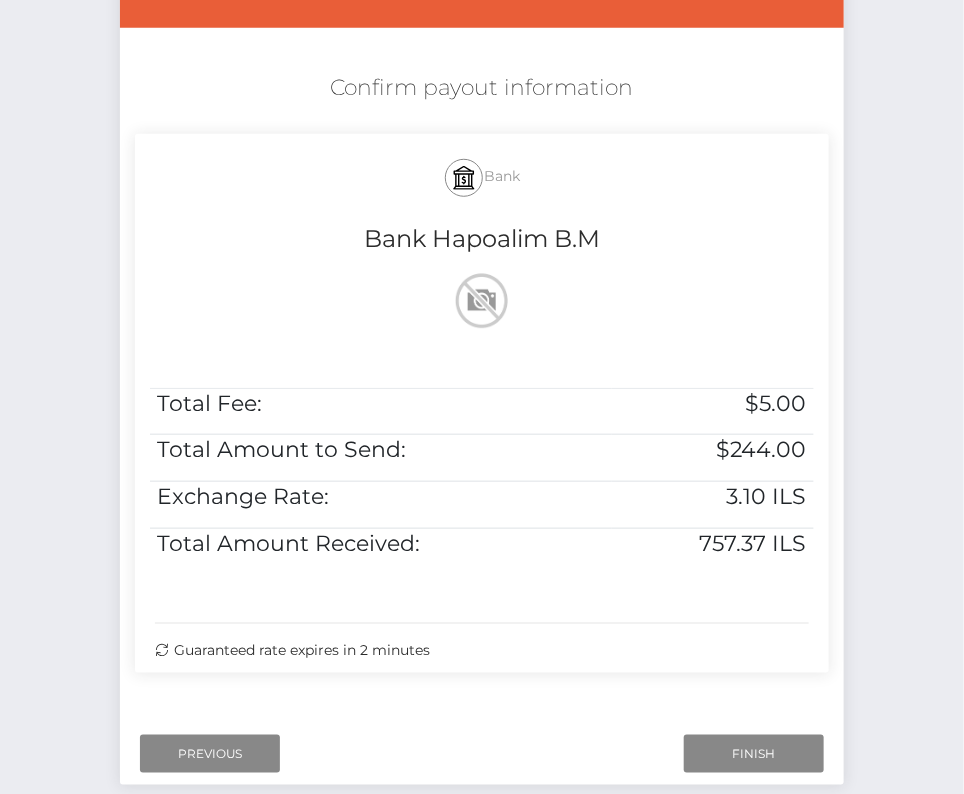 scroll, scrollTop: 341, scrollLeft: 0, axis: vertical 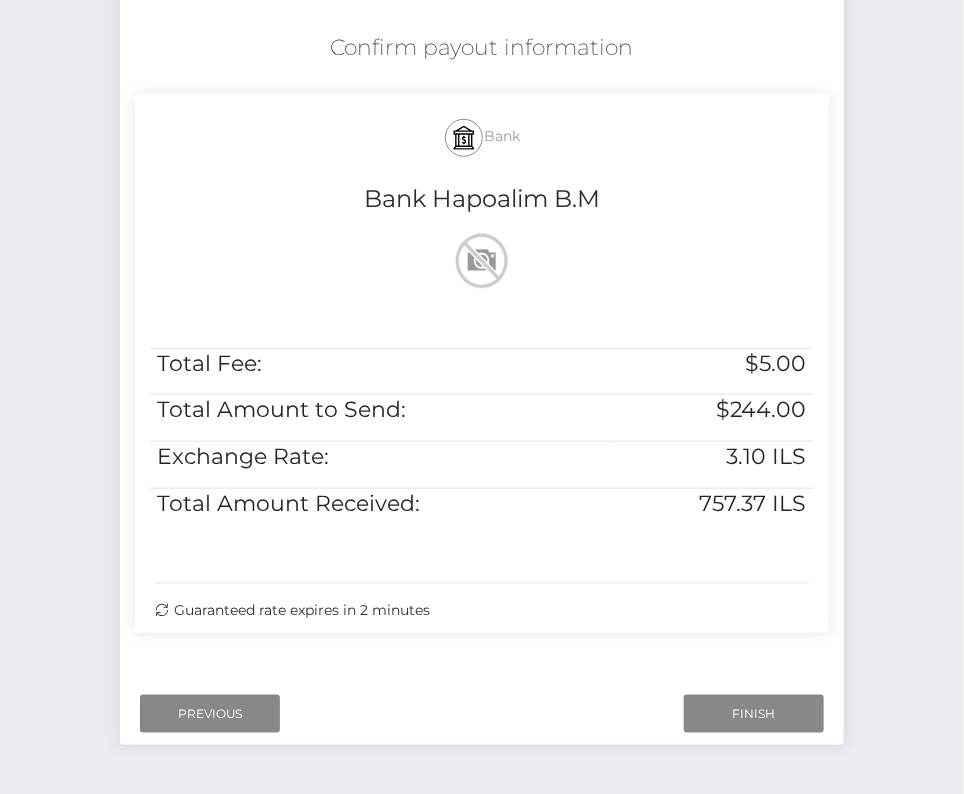 click on "Bank
Bank Hapoalim B.M" at bounding box center (481, 213) 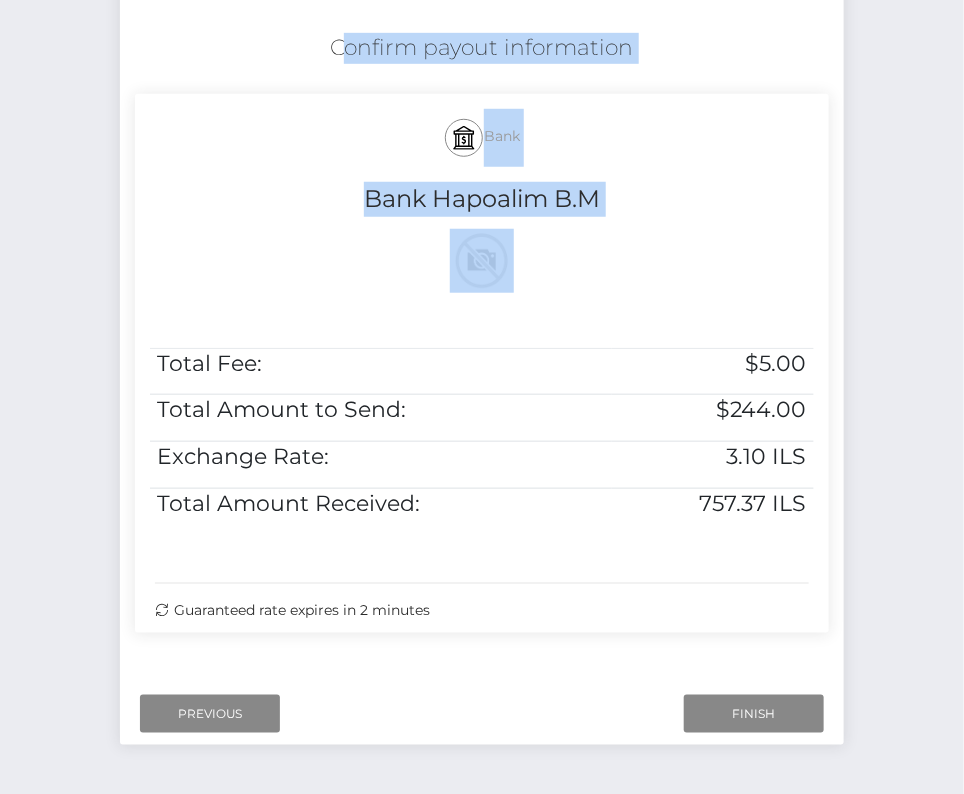 drag, startPoint x: 300, startPoint y: 37, endPoint x: 821, endPoint y: 513, distance: 705.7032 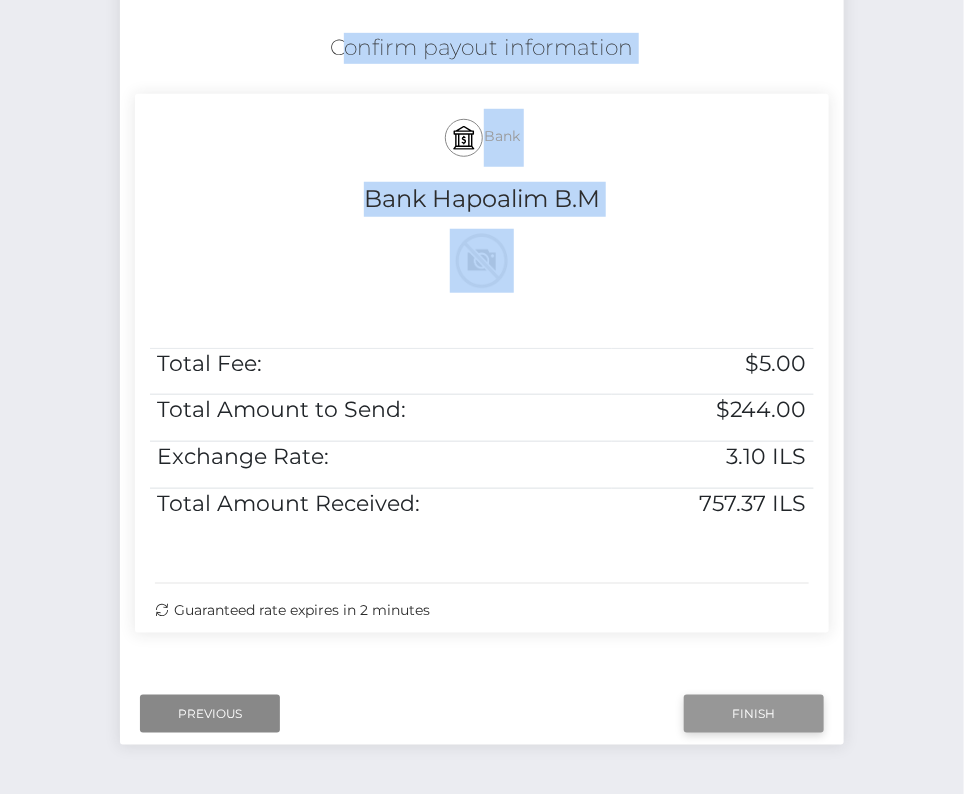 click on "Finish" at bounding box center (754, 714) 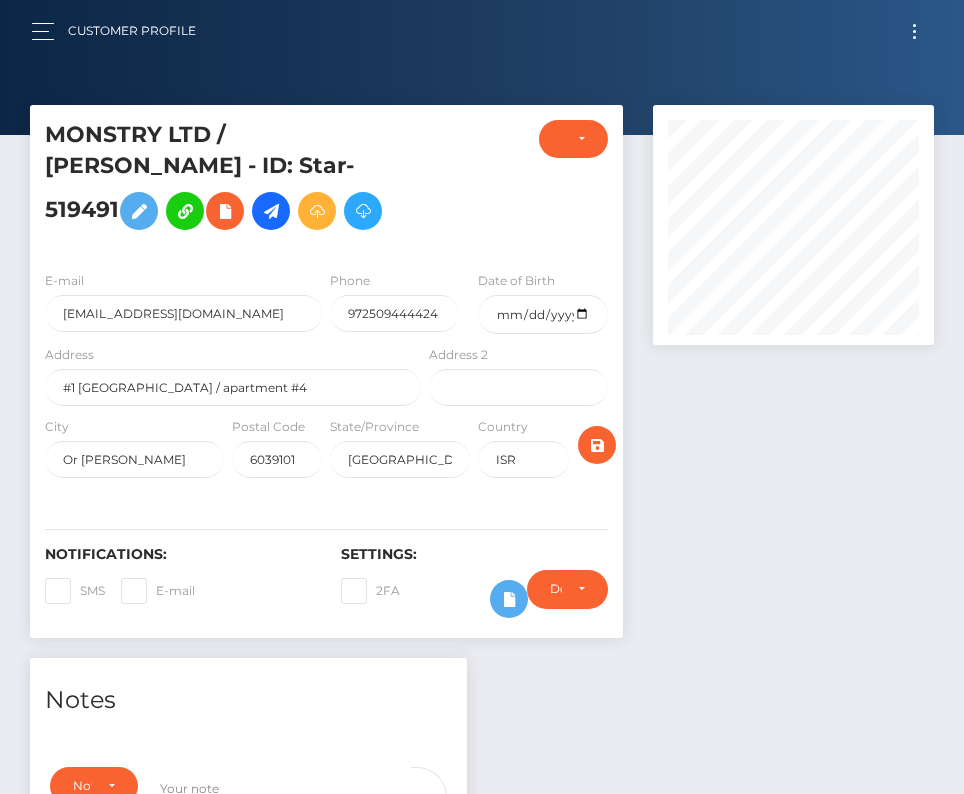 scroll, scrollTop: 0, scrollLeft: 0, axis: both 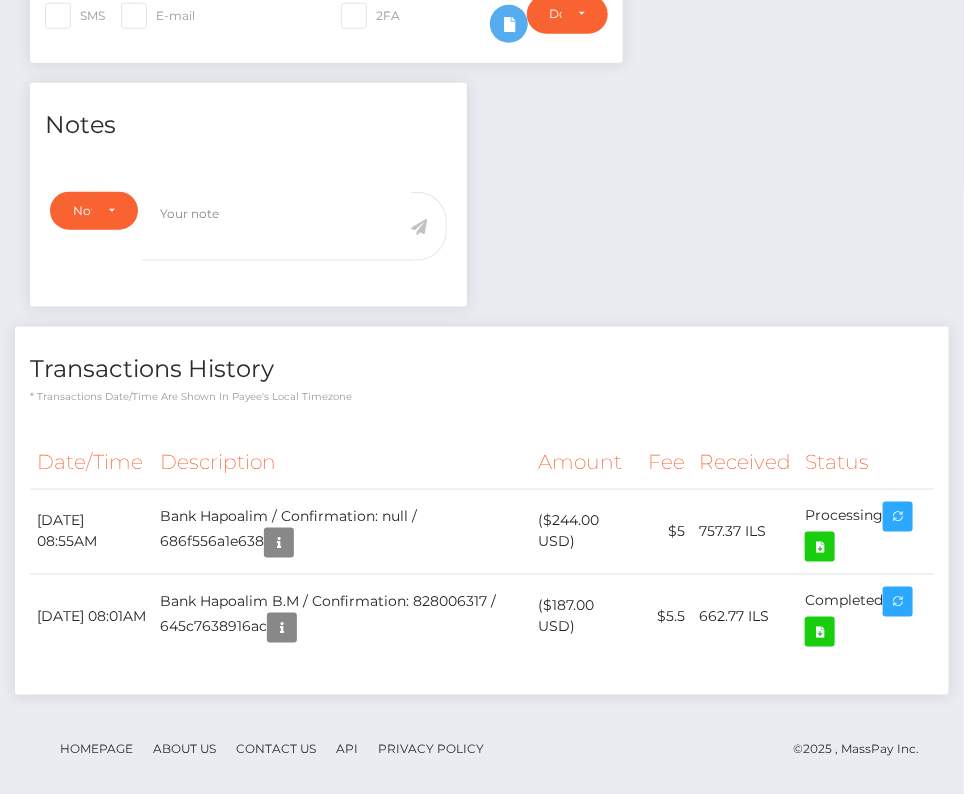 click on "Transactions History
* Transactions date/time are shown in payee's local timezone" at bounding box center (482, 365) 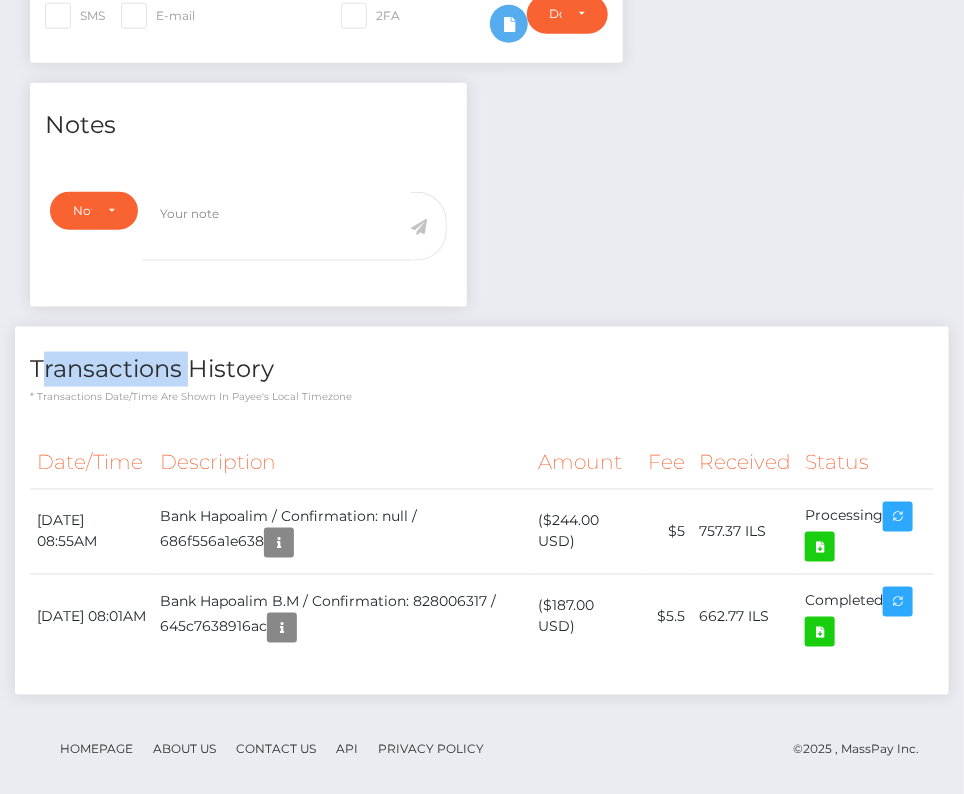 click on "Transactions History
* Transactions date/time are shown in payee's local timezone" at bounding box center (482, 365) 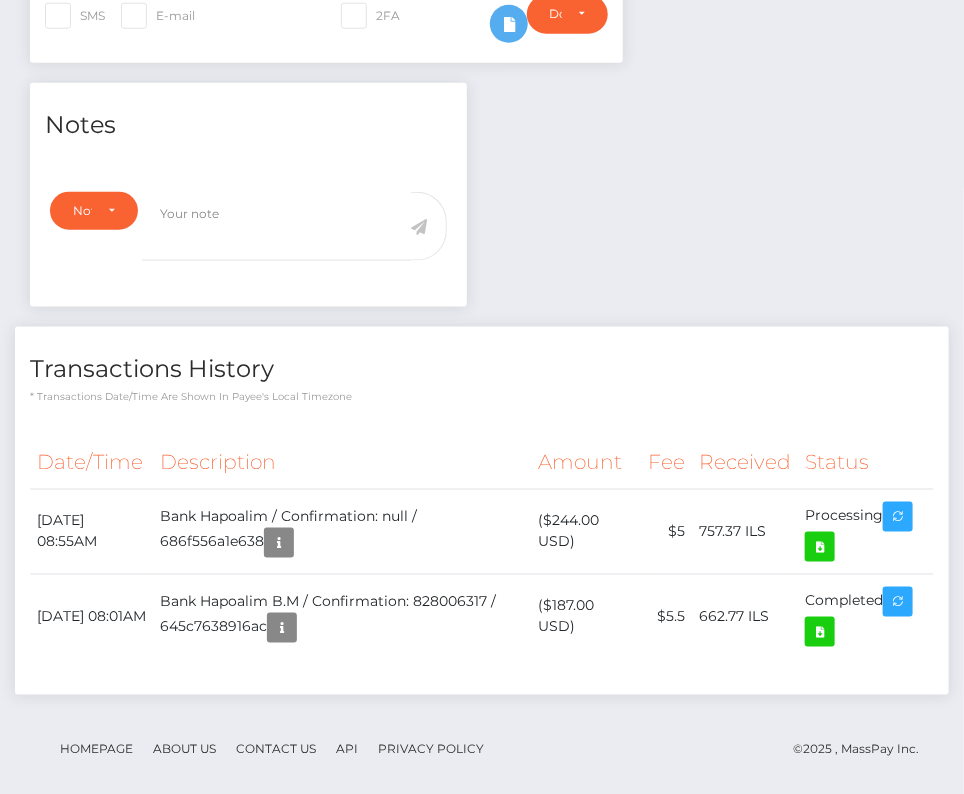 click on "Date/Time
Description
Amount
Fee
Received
Status" at bounding box center [482, 557] 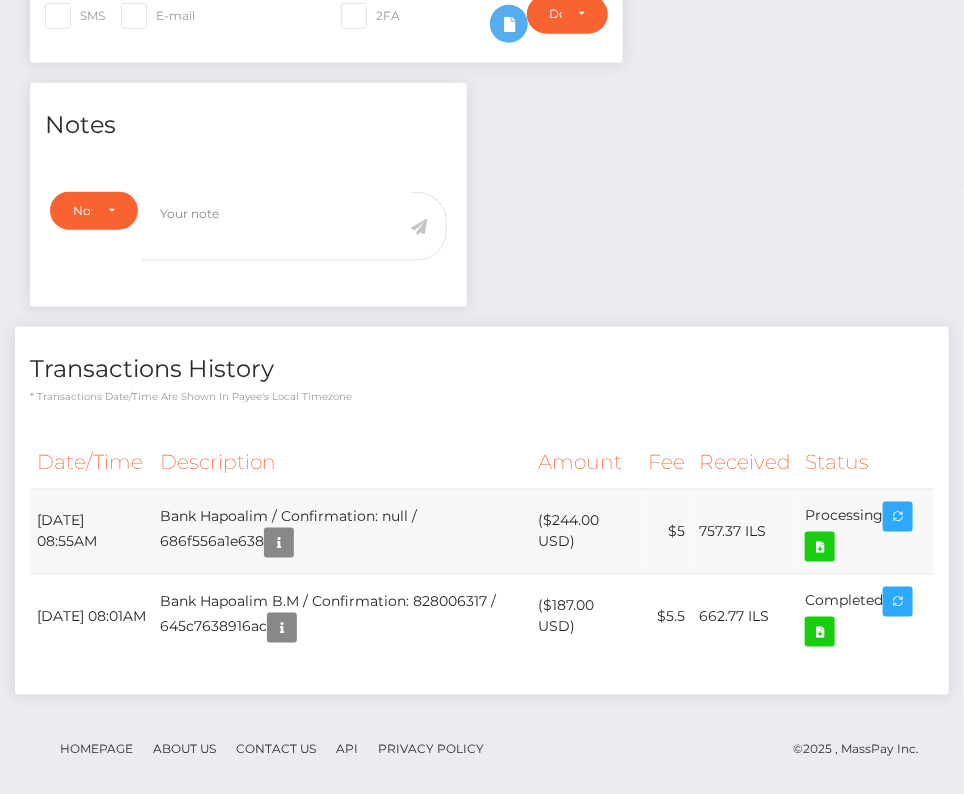 drag, startPoint x: 20, startPoint y: 529, endPoint x: 843, endPoint y: 538, distance: 823.0492 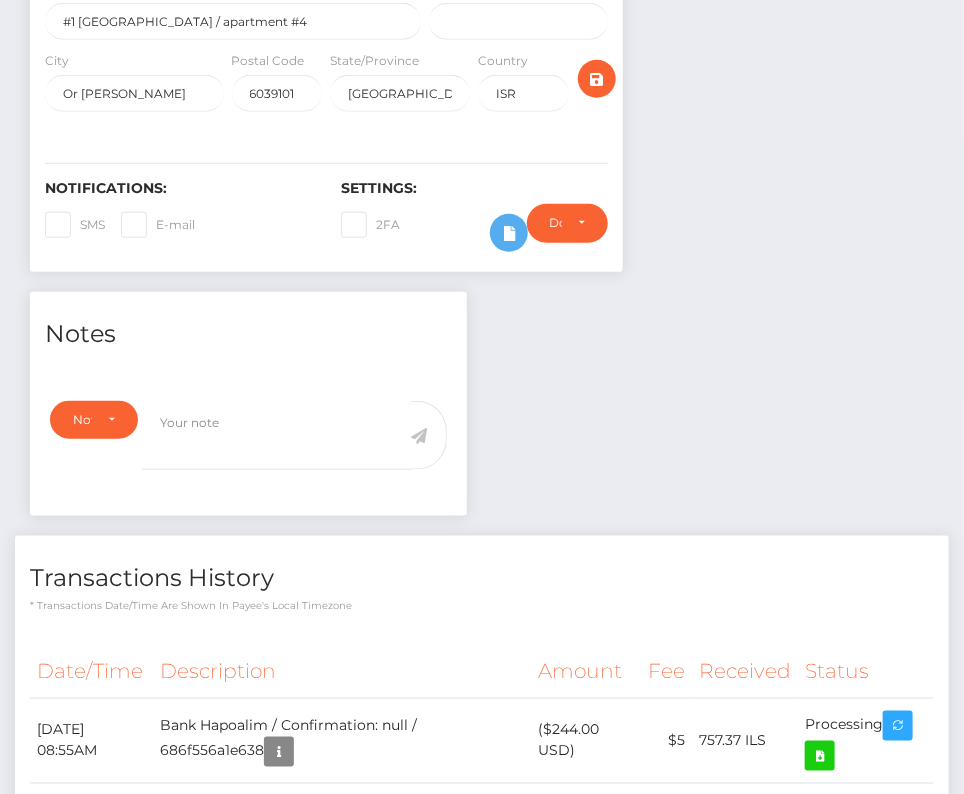 scroll, scrollTop: 0, scrollLeft: 0, axis: both 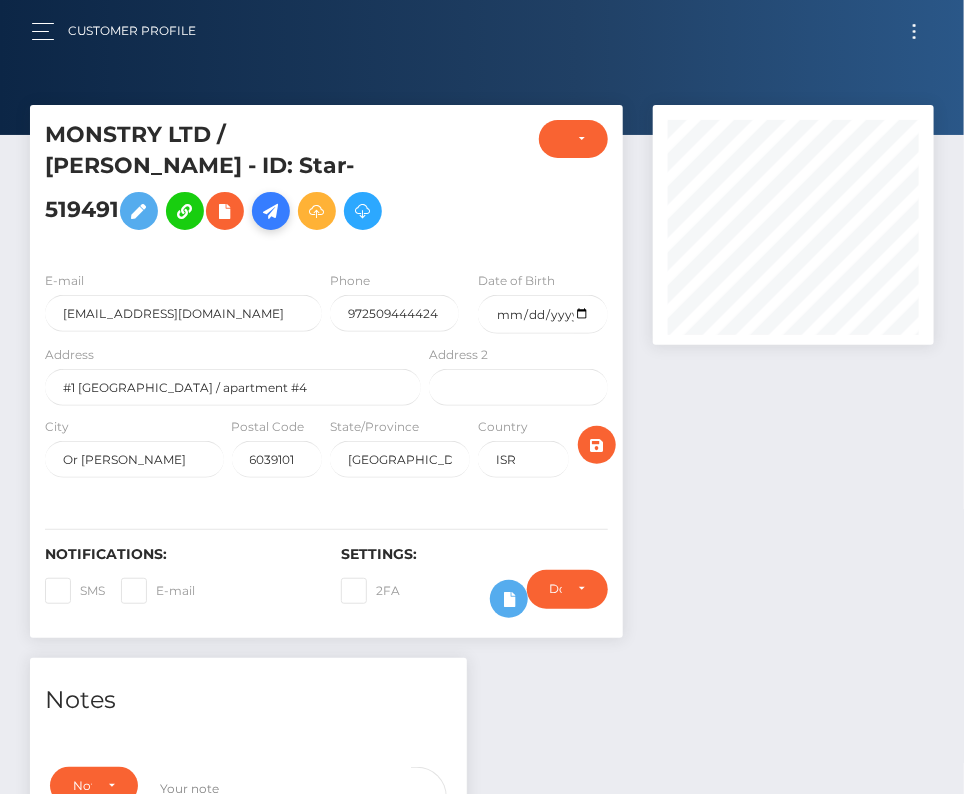 click at bounding box center [271, 211] 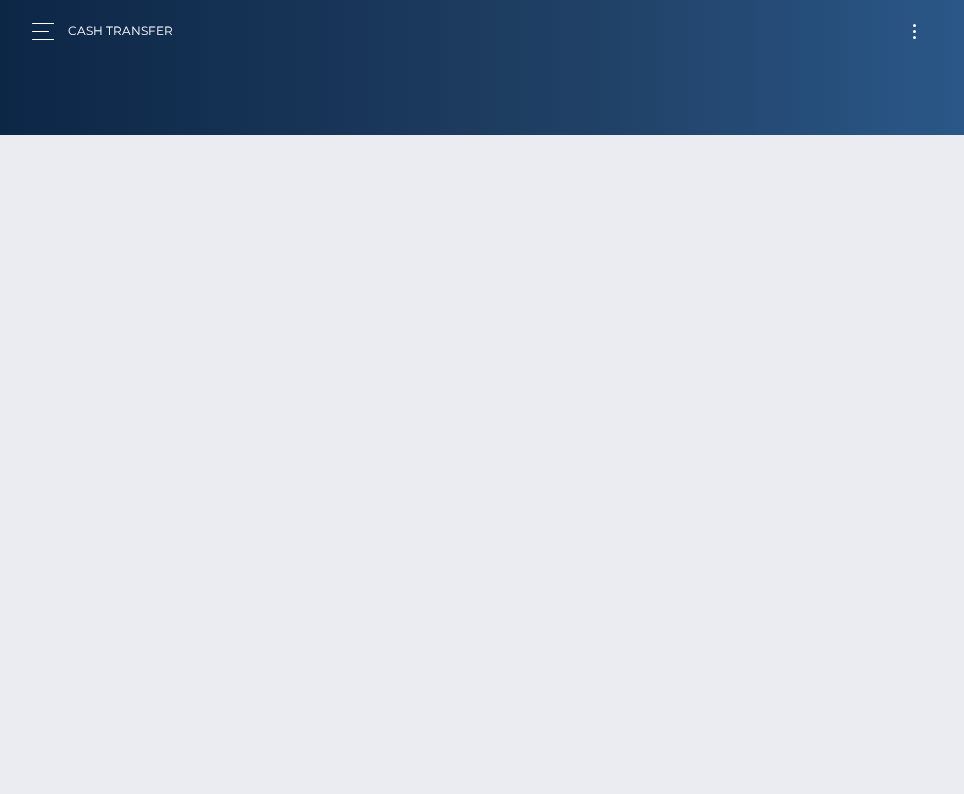 scroll, scrollTop: 0, scrollLeft: 0, axis: both 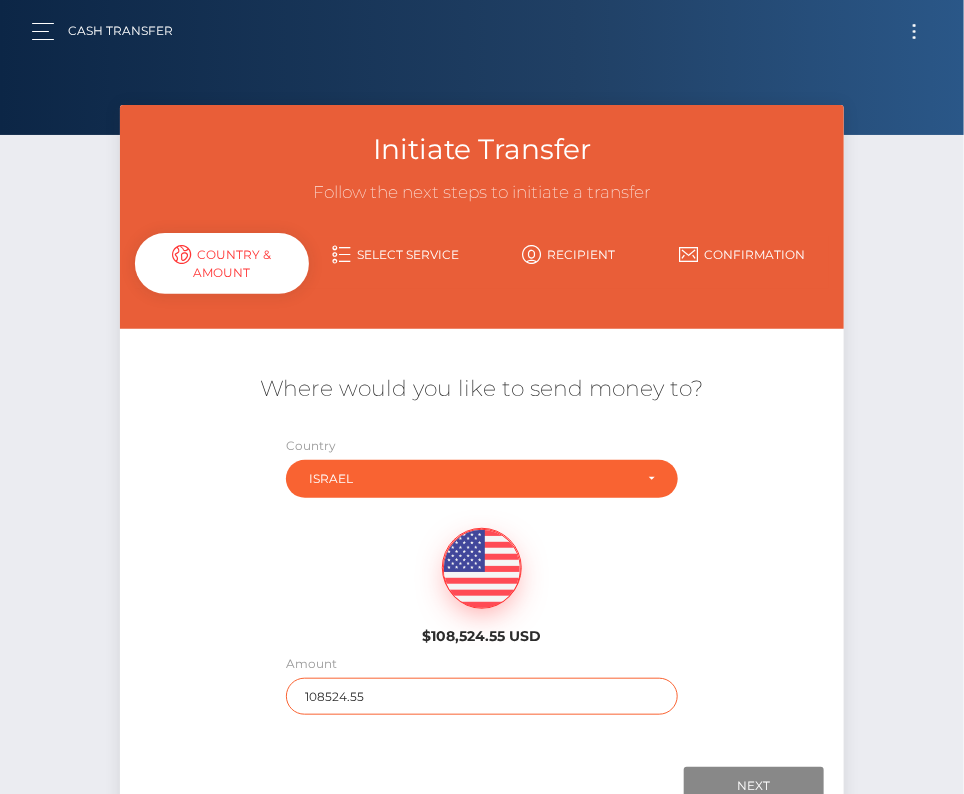 click on "108524.55" at bounding box center (482, 696) 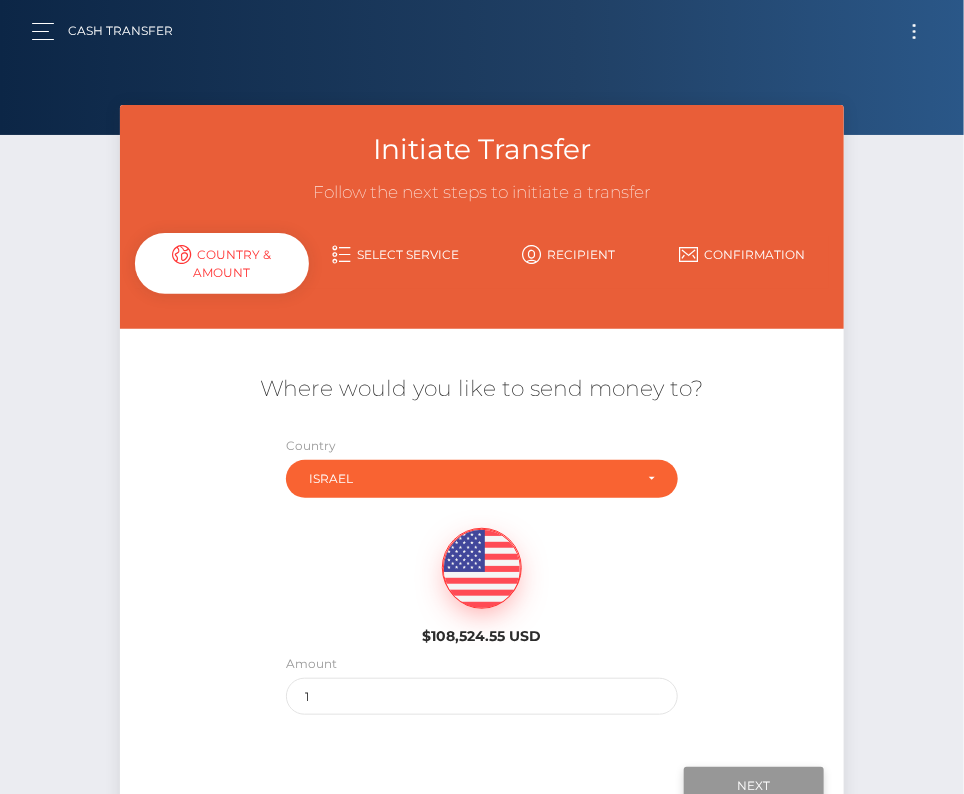 click on "Next" at bounding box center (754, 786) 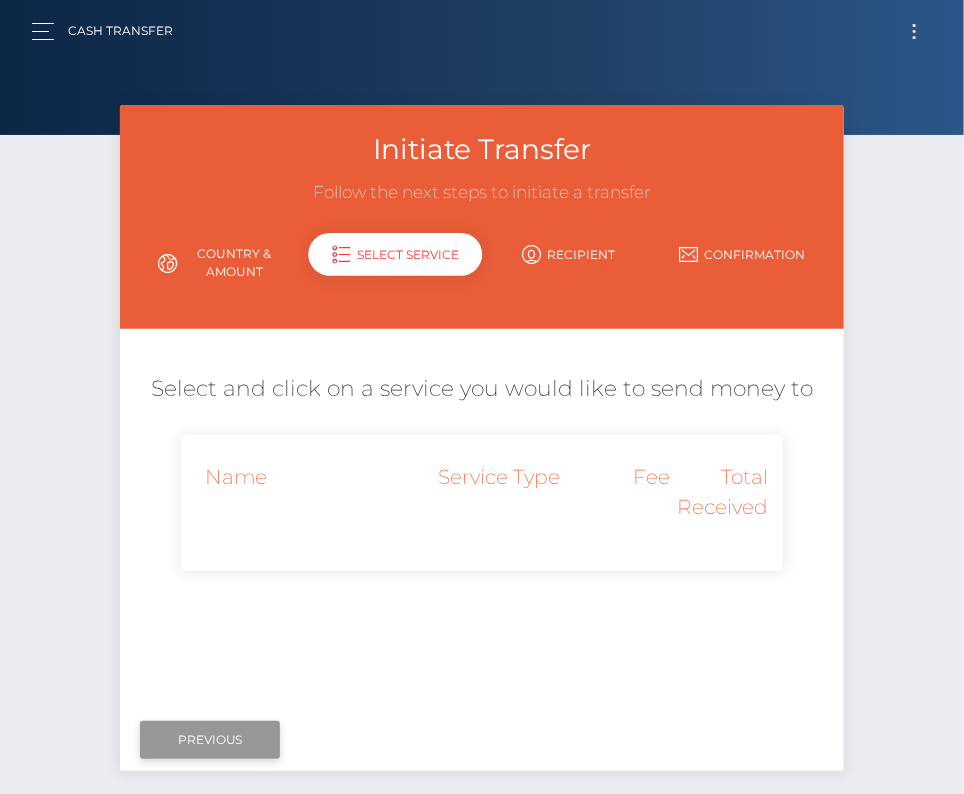 click on "Previous" at bounding box center (210, 740) 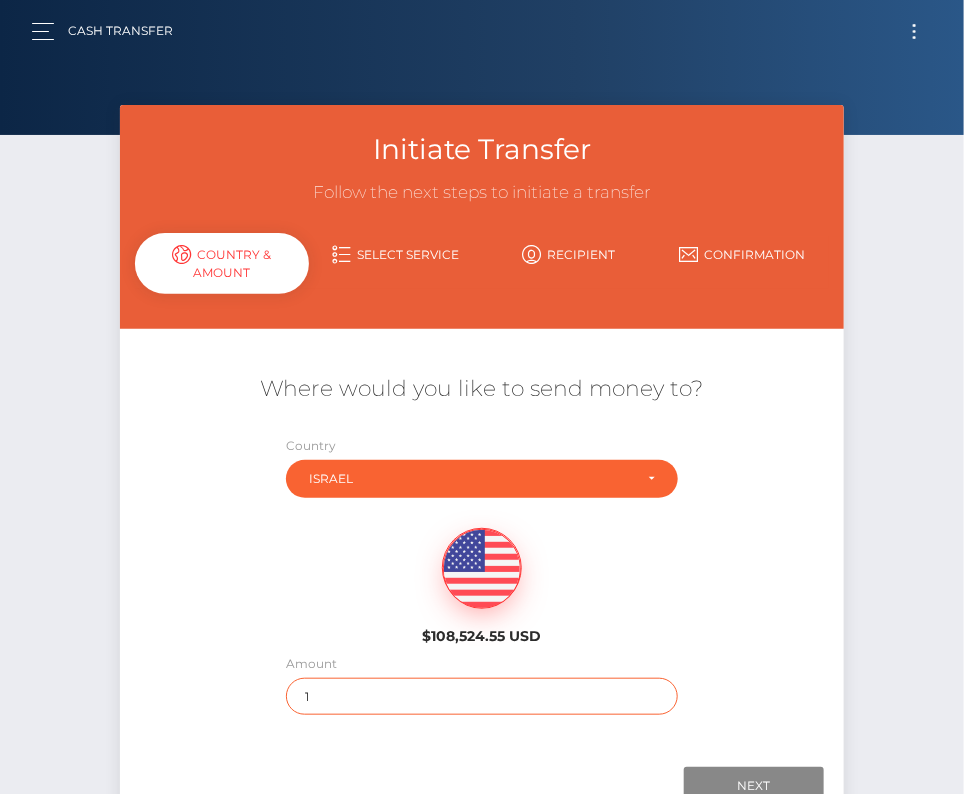 click on "1" at bounding box center [482, 696] 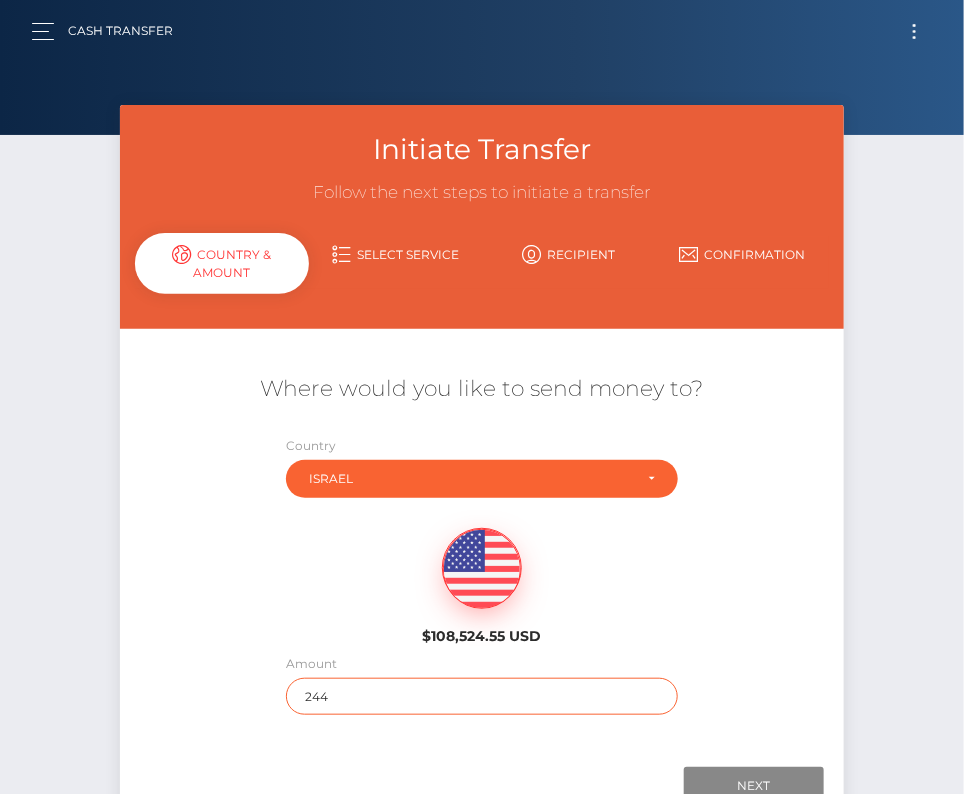scroll, scrollTop: 32, scrollLeft: 0, axis: vertical 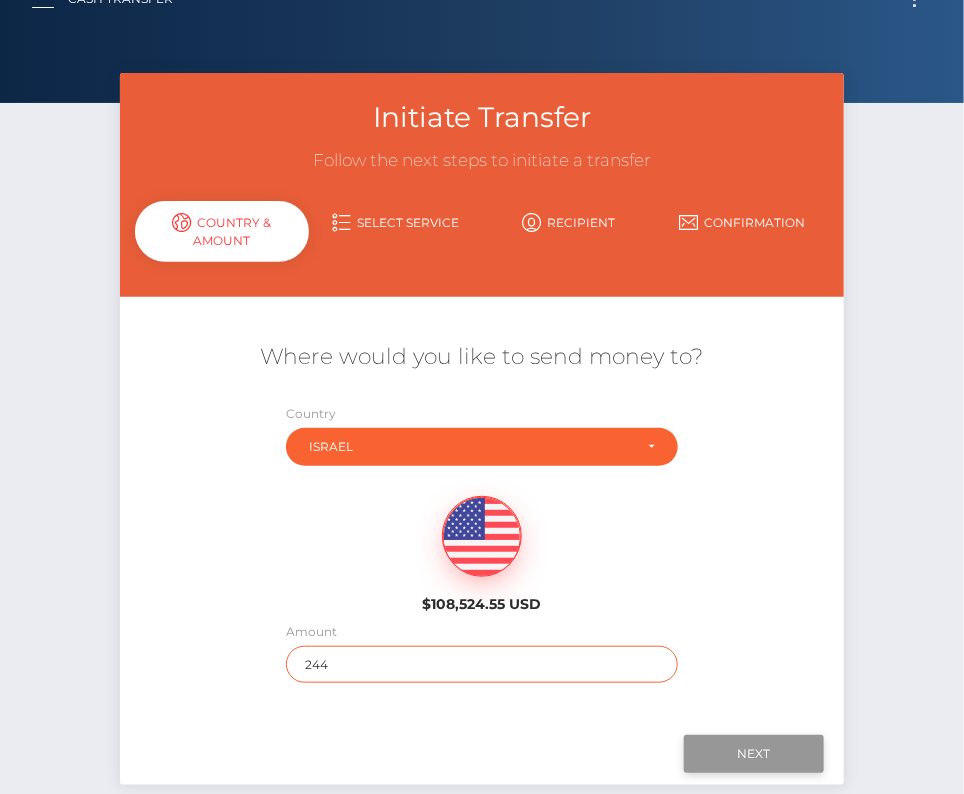 type on "244" 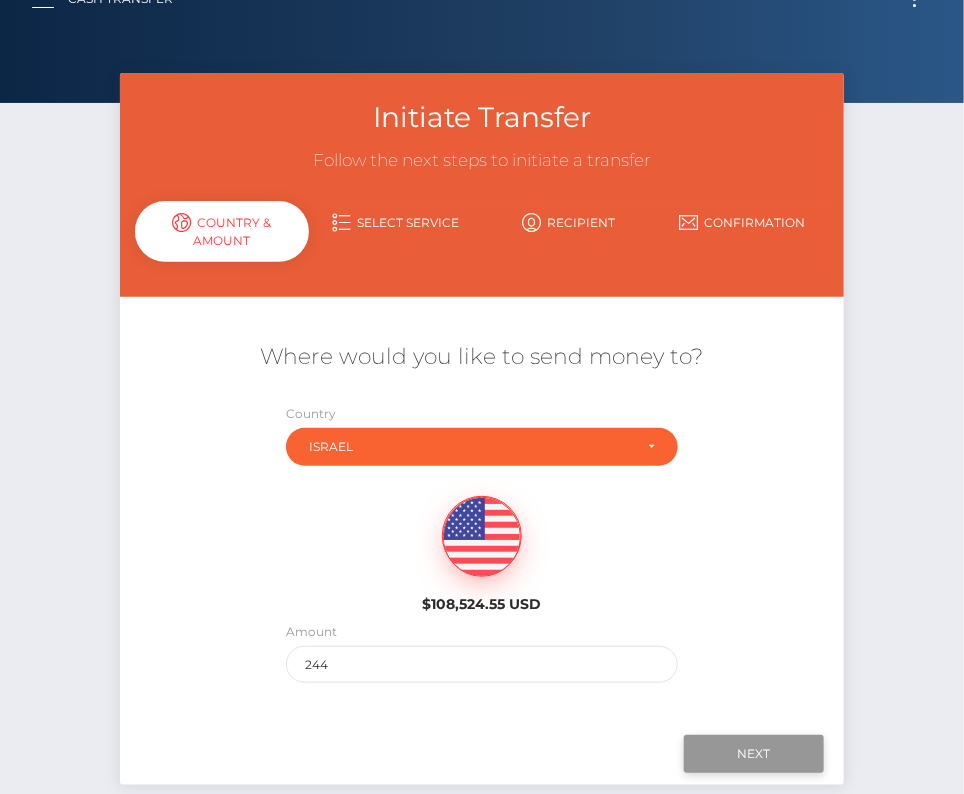 click on "Next" at bounding box center [754, 754] 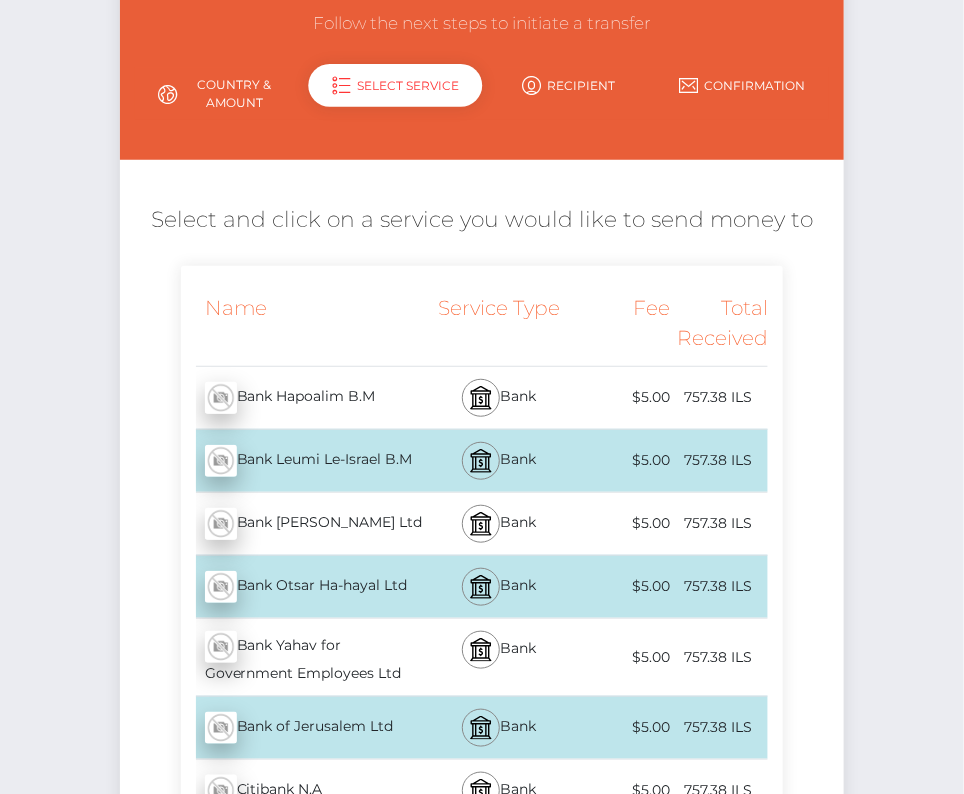 scroll, scrollTop: 62, scrollLeft: 0, axis: vertical 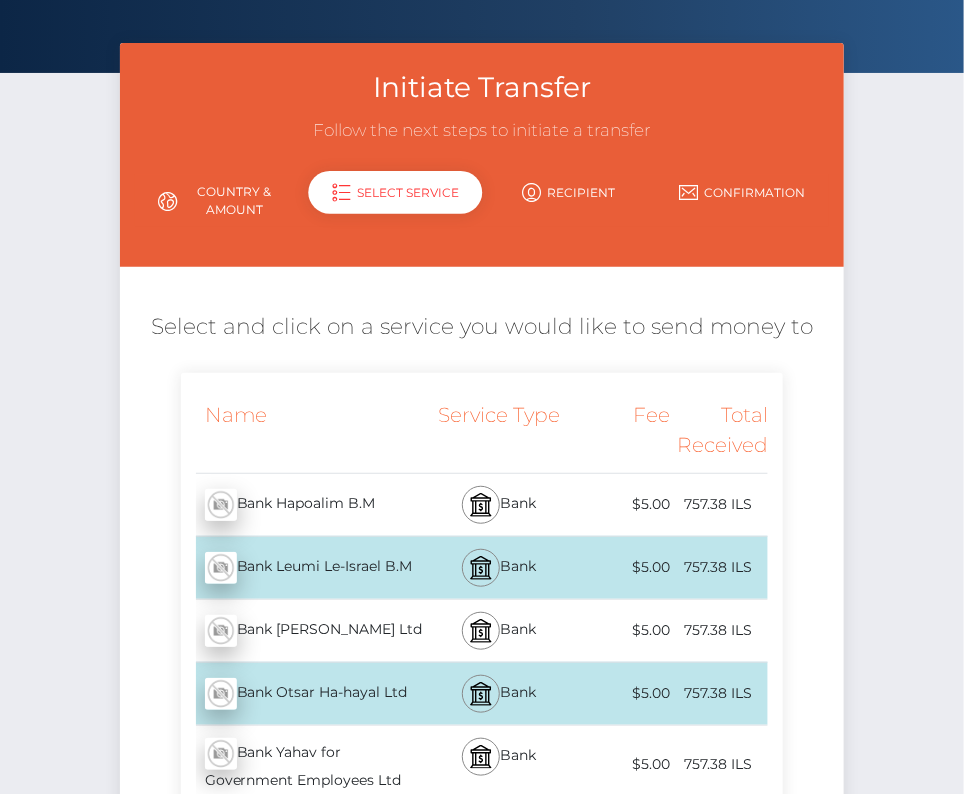 click on "Country & Amount" at bounding box center [221, 201] 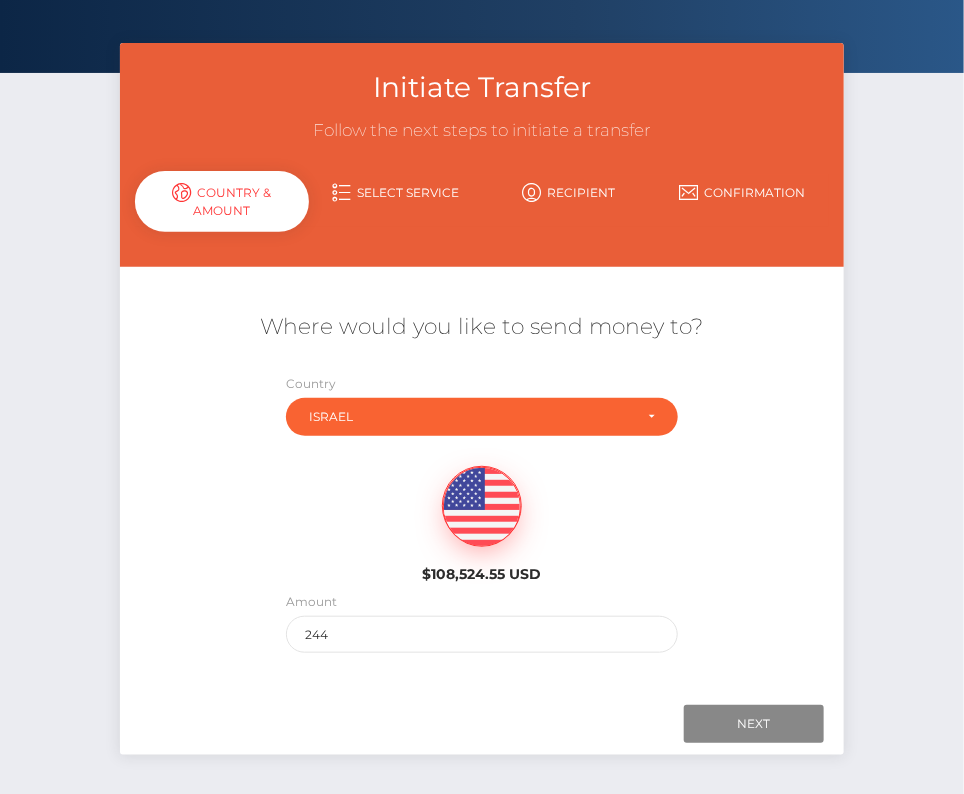 scroll, scrollTop: 0, scrollLeft: 0, axis: both 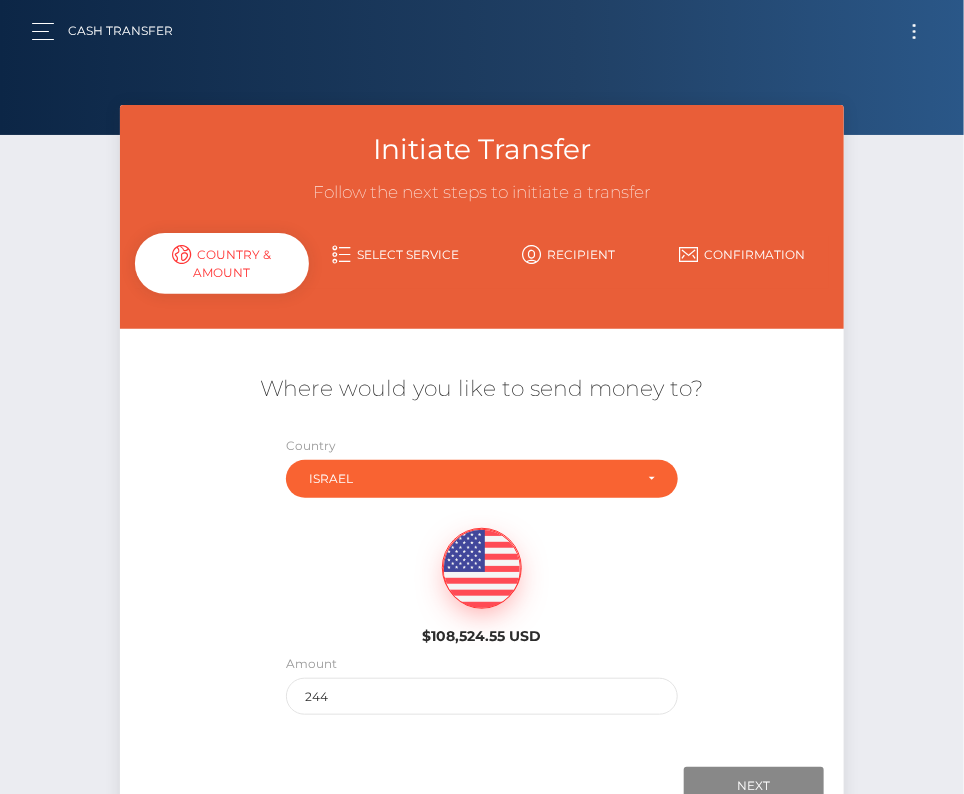 click at bounding box center [914, 31] 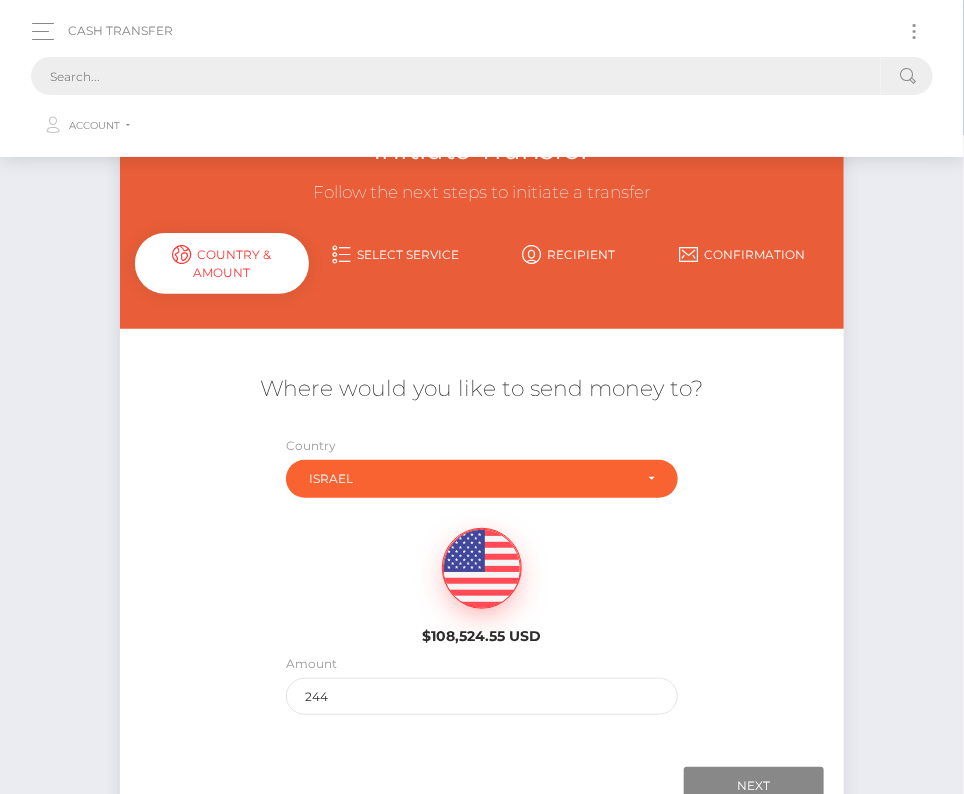 click at bounding box center (456, 76) 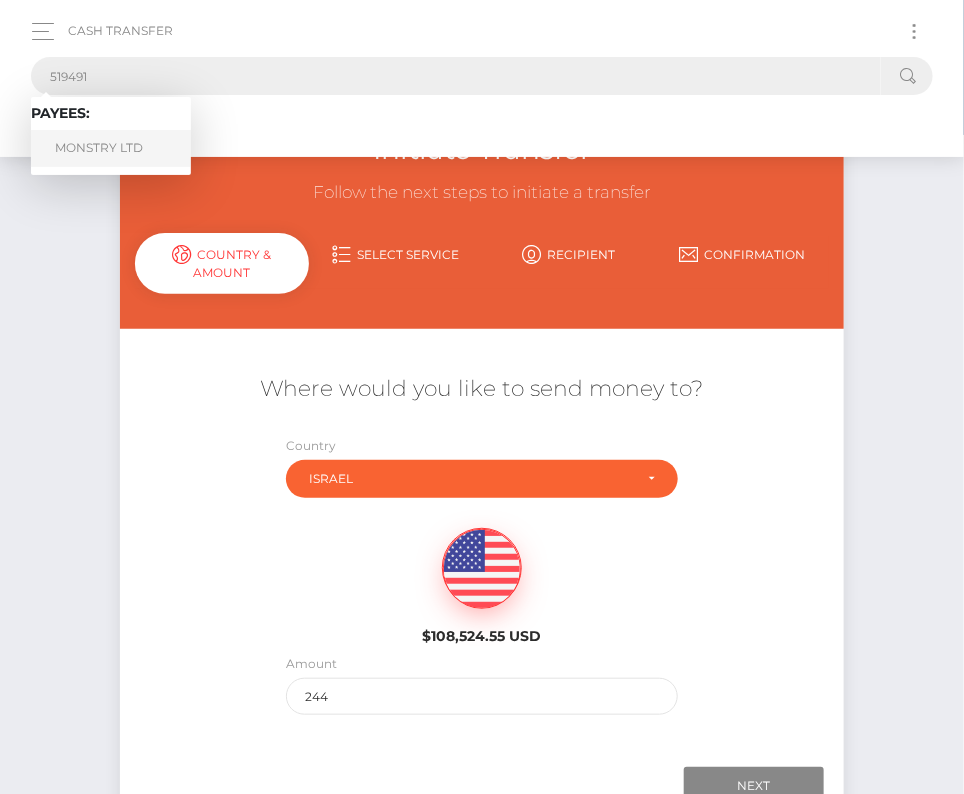 type on "519491" 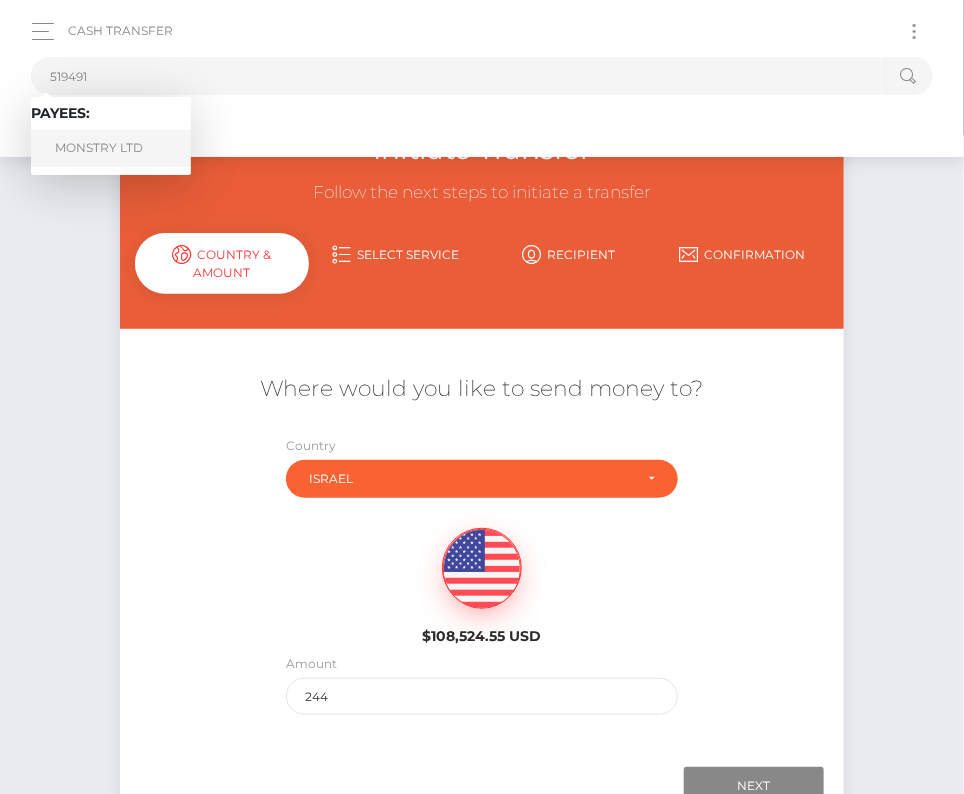 click on "MONSTRY LTD" at bounding box center (111, 148) 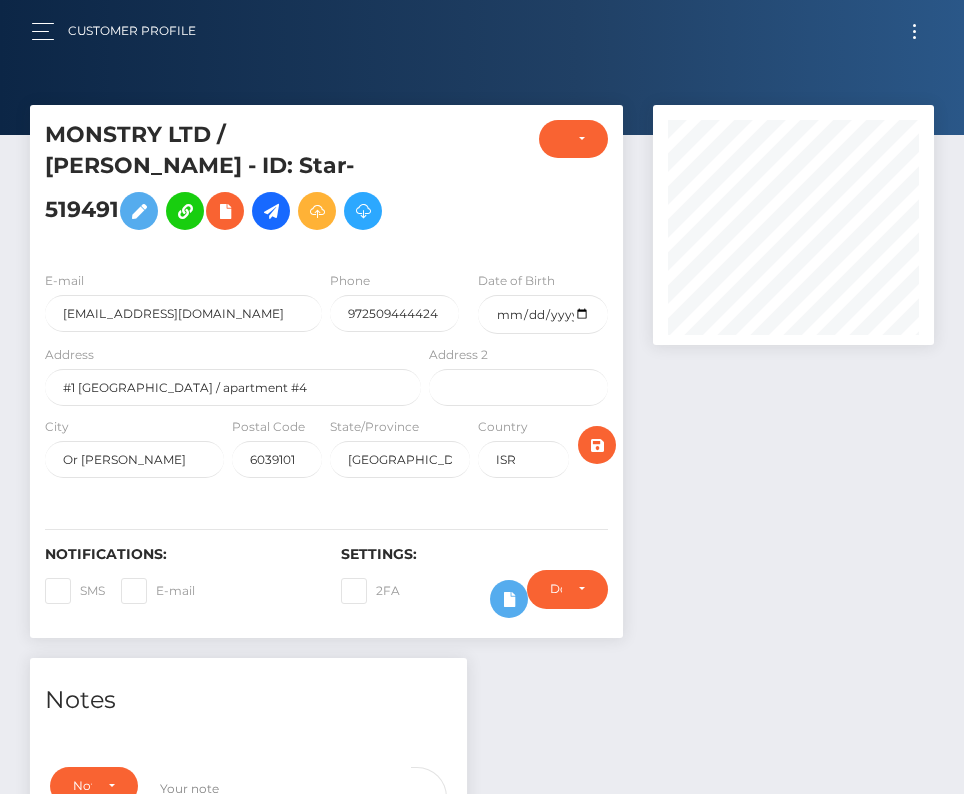 scroll, scrollTop: 0, scrollLeft: 0, axis: both 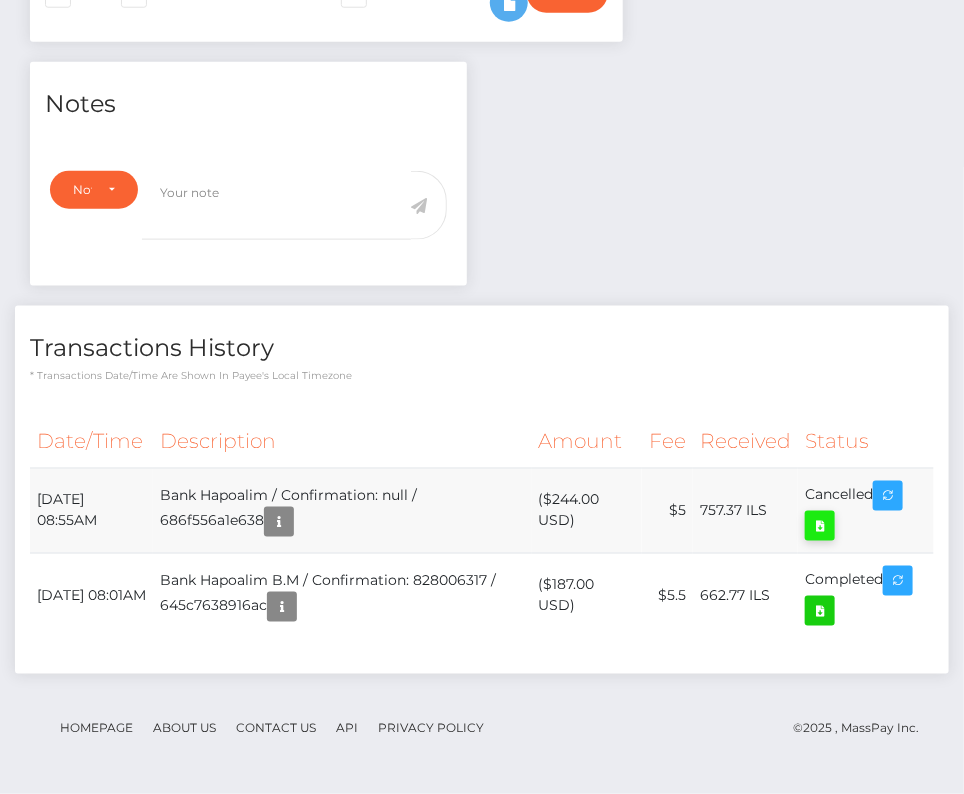 click at bounding box center (820, 526) 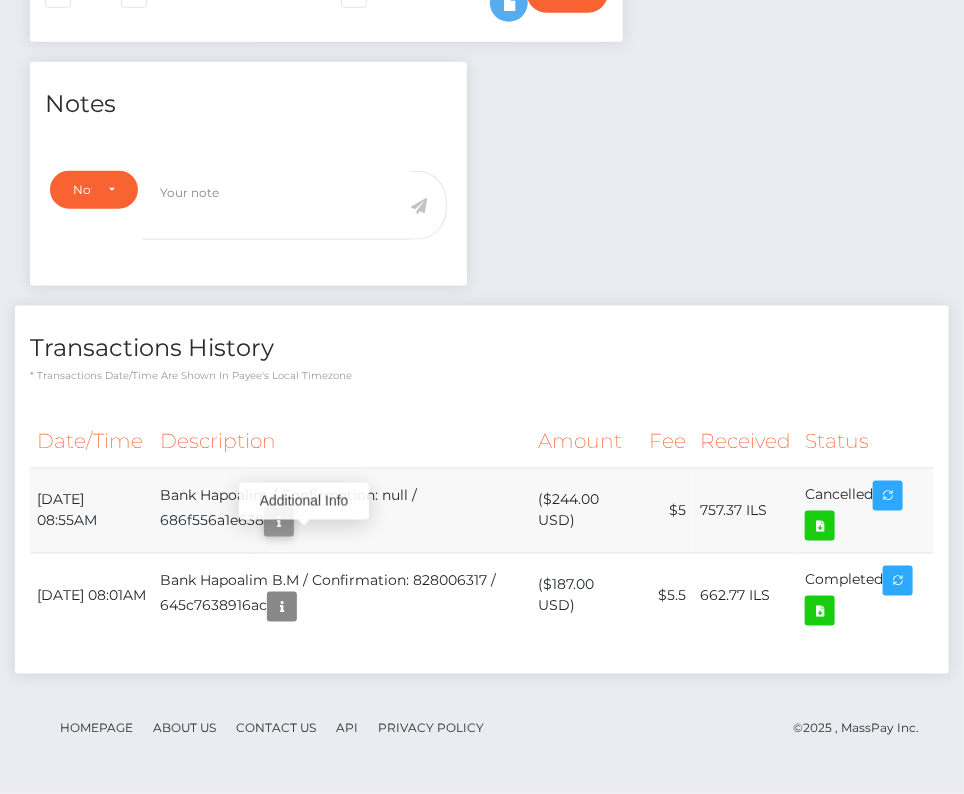 click at bounding box center (279, 522) 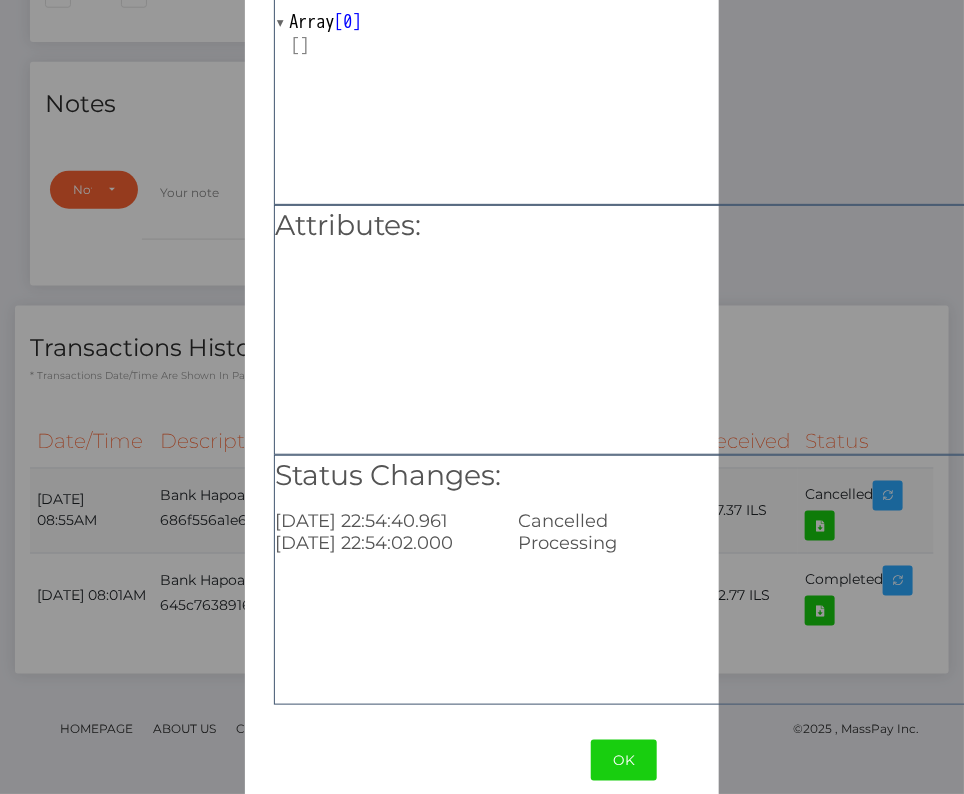 scroll, scrollTop: 141, scrollLeft: 0, axis: vertical 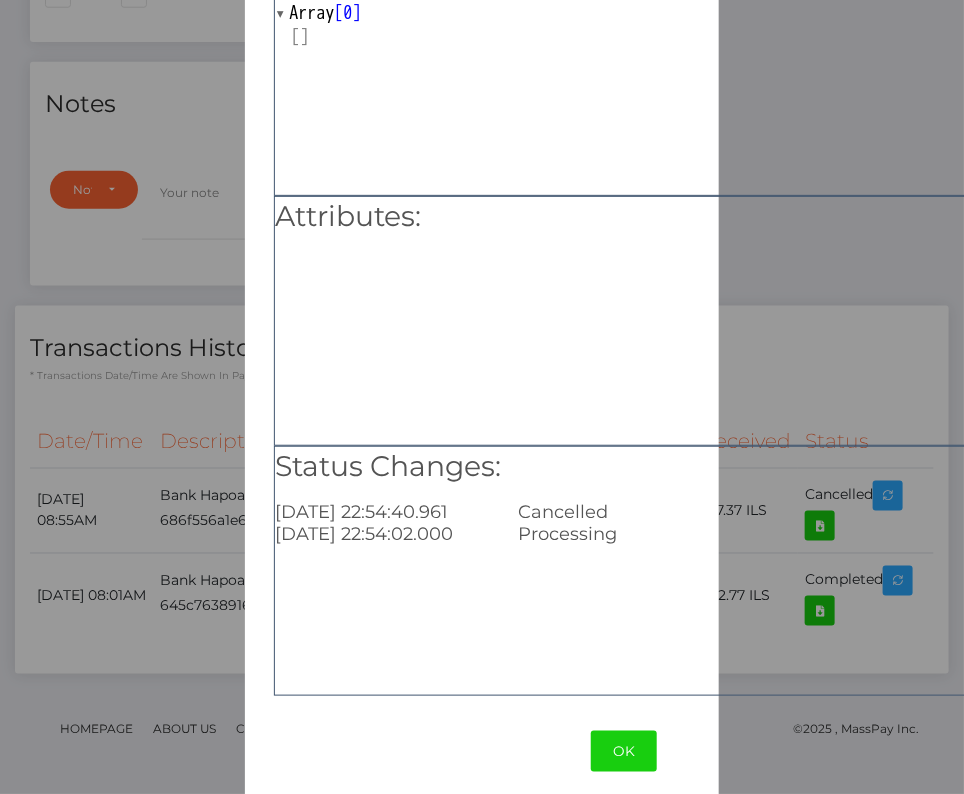 click on "Processing" at bounding box center (745, 534) 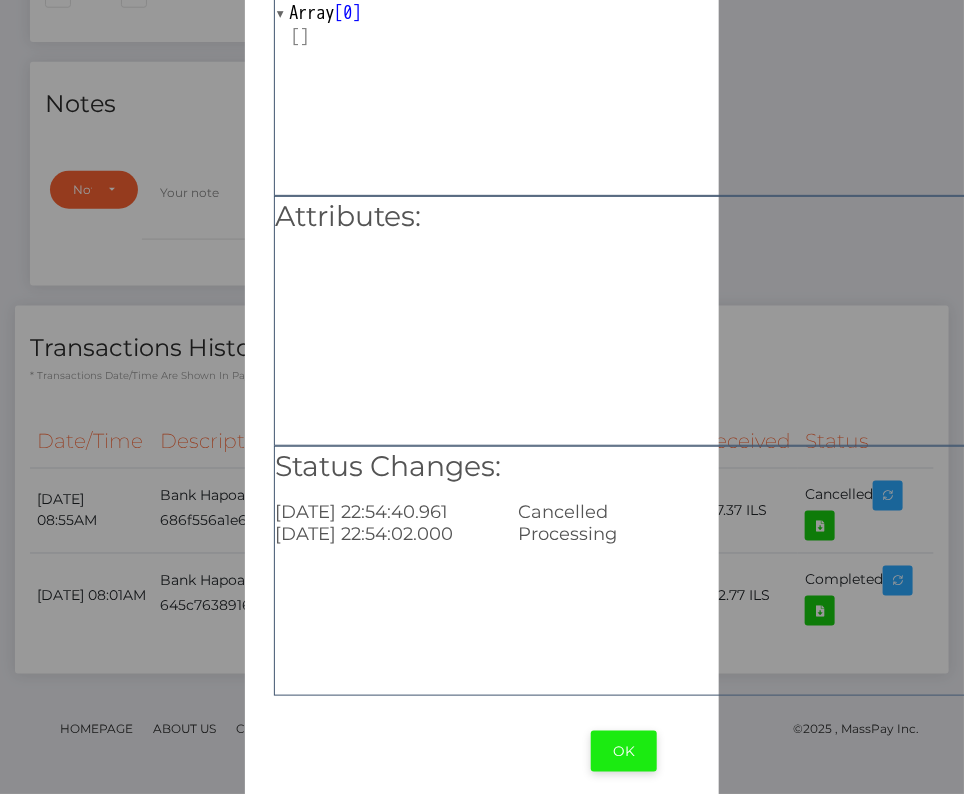 click on "OK" at bounding box center [624, 751] 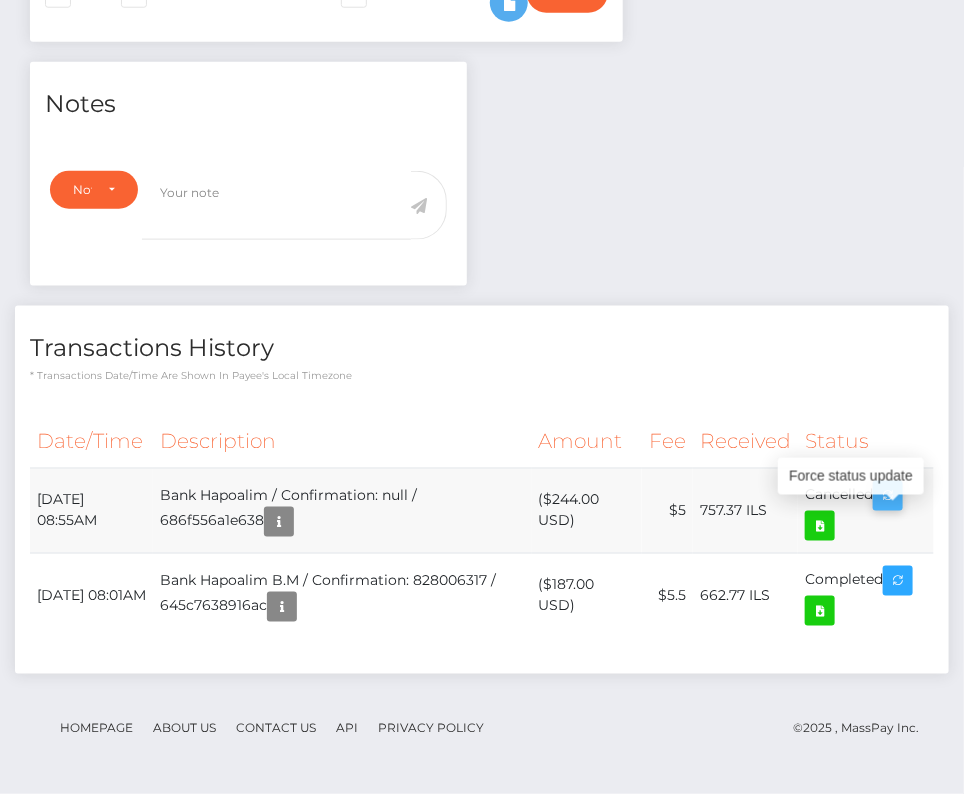 drag, startPoint x: 34, startPoint y: 493, endPoint x: 880, endPoint y: 511, distance: 846.19147 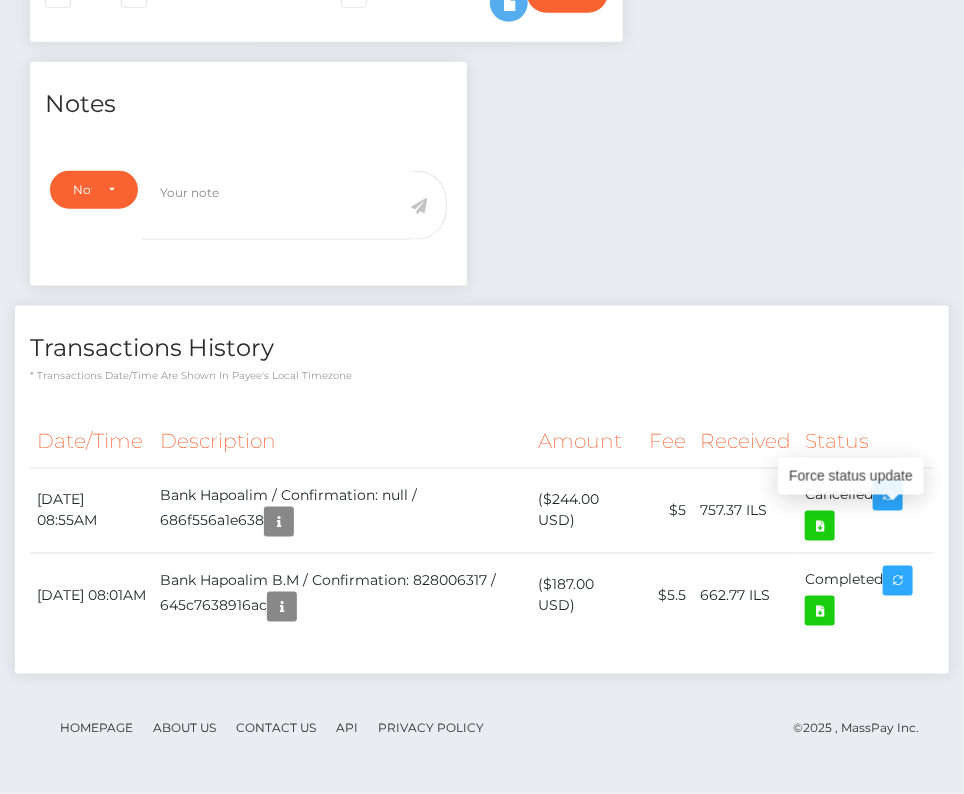 copy on "[DATE] 08:55AM
Bank Hapoalim / Confirmation: null / 686f556a1e638
($244.00 USD)
$5
757.37 ILS
Cancelled" 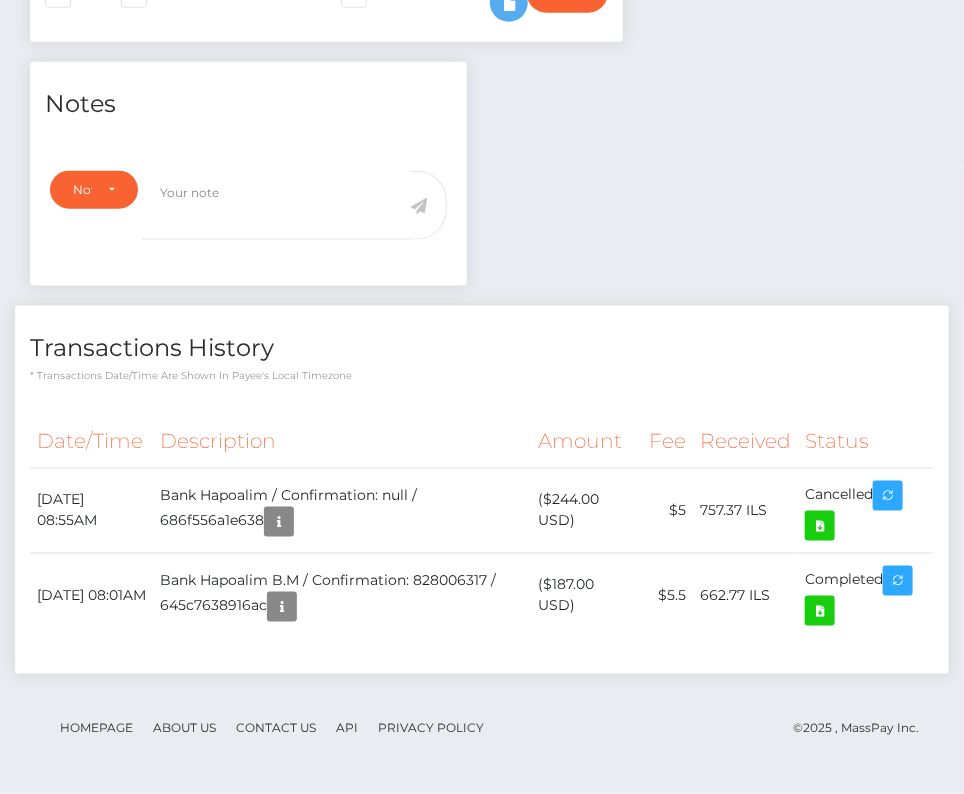 click on "Description" at bounding box center (342, 441) 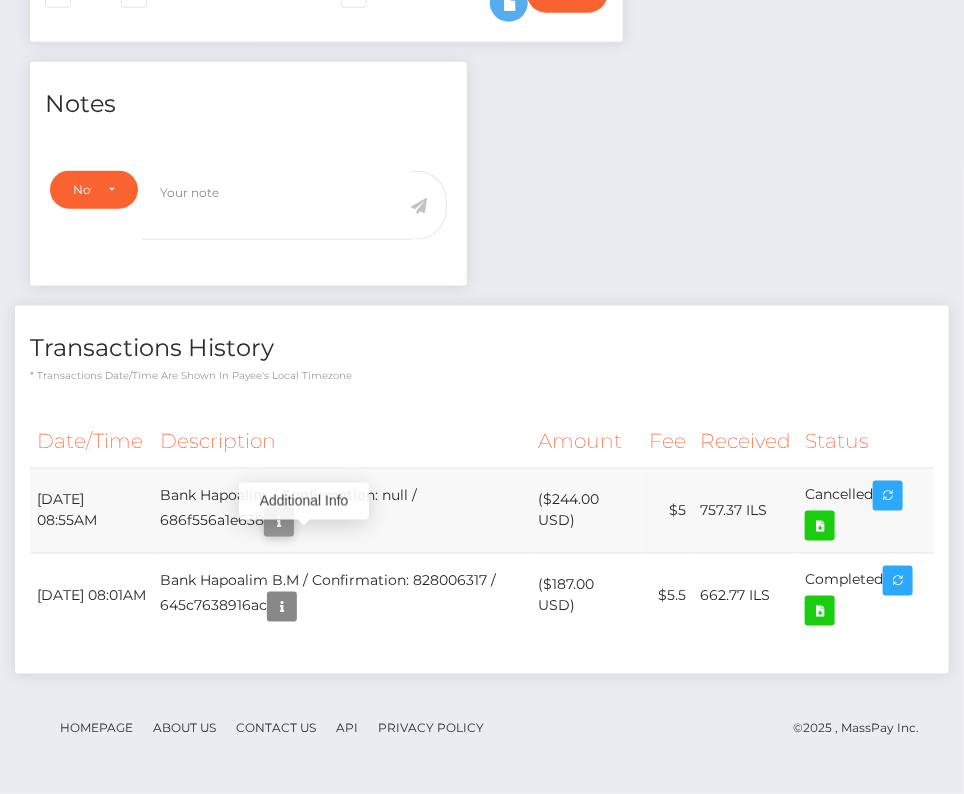 click at bounding box center (279, 522) 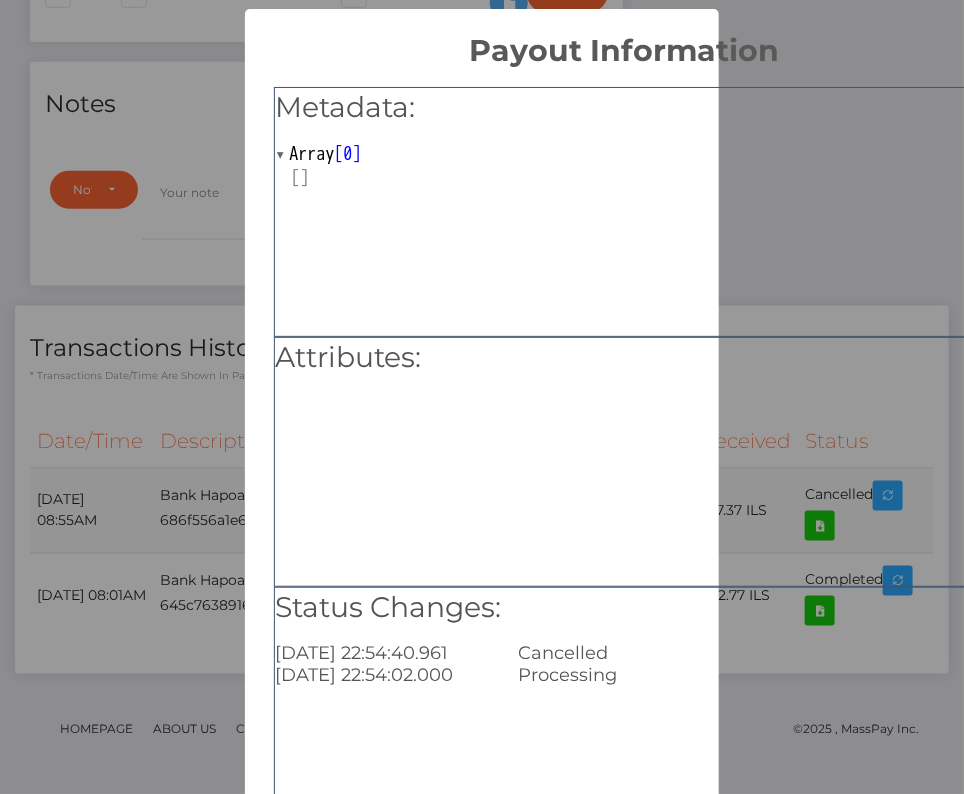 type 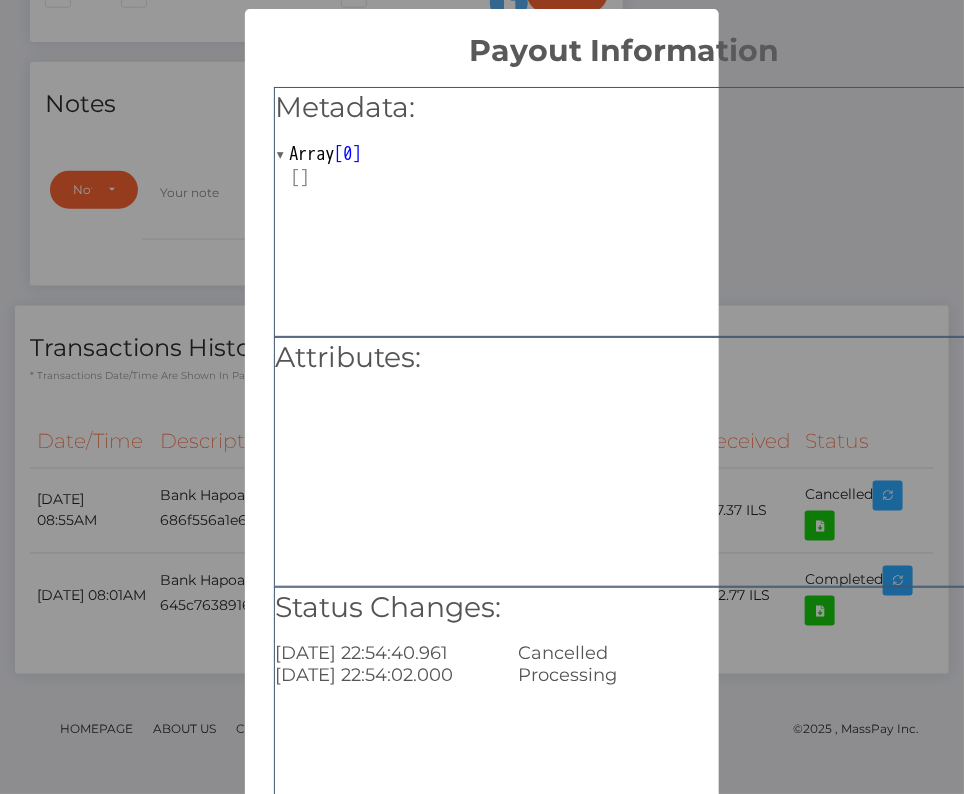 click on "Attributes:" at bounding box center (624, 462) 